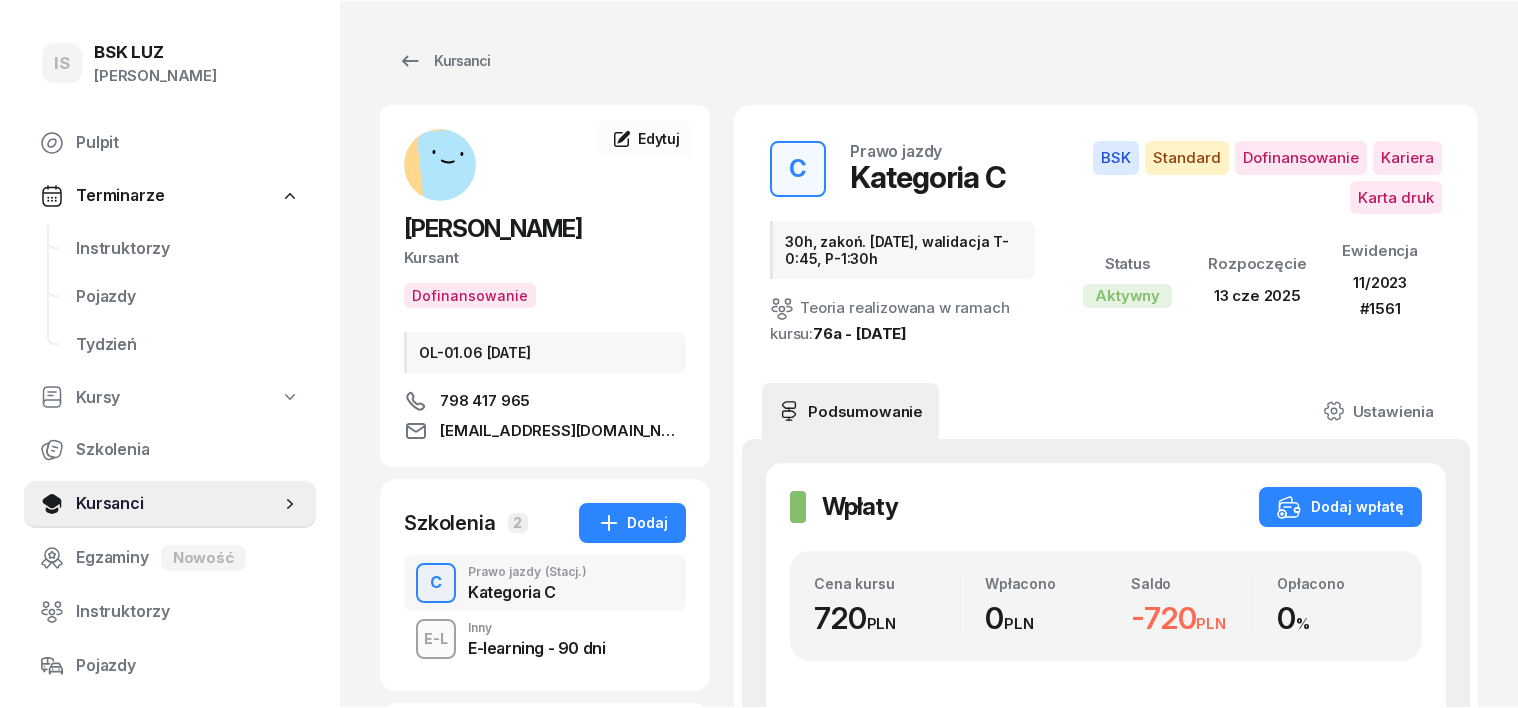 scroll, scrollTop: 0, scrollLeft: 0, axis: both 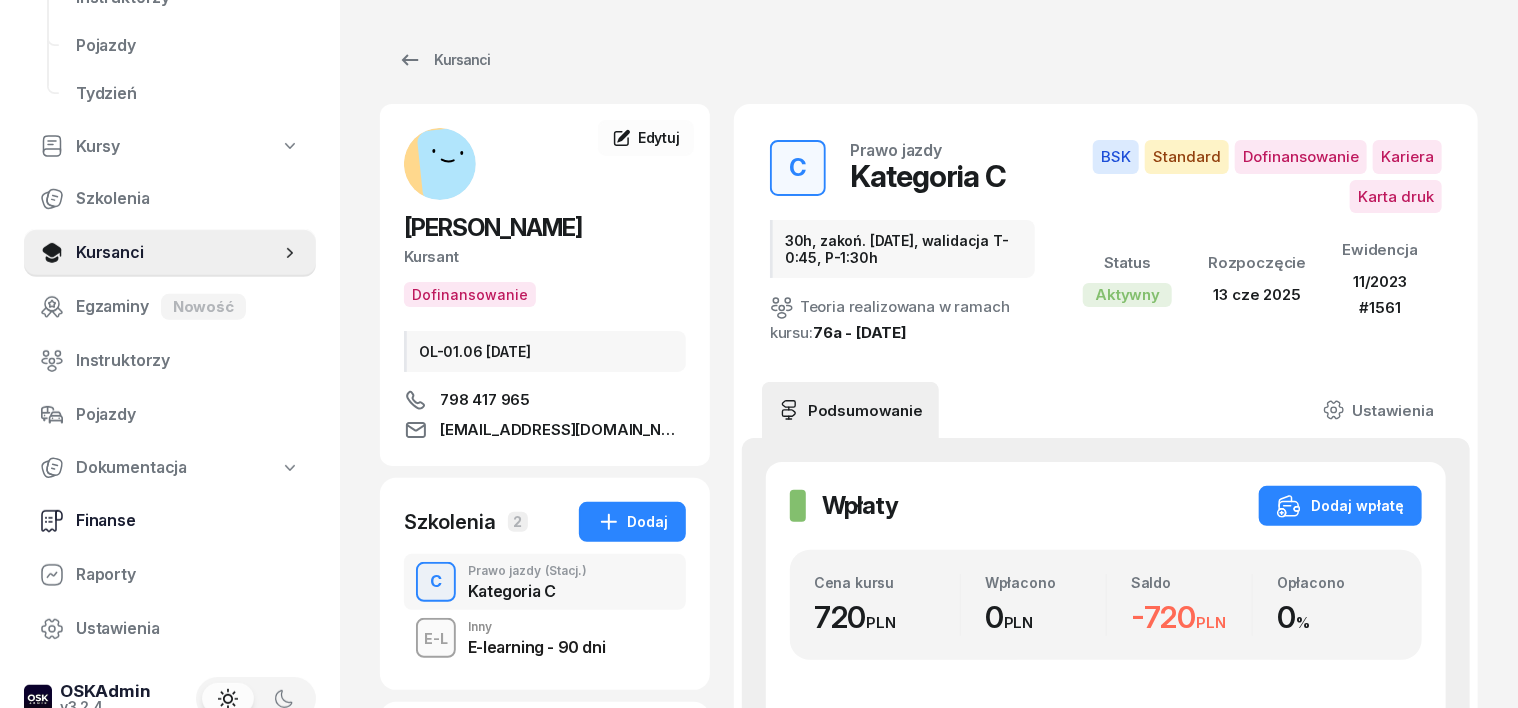 click on "Finanse" at bounding box center [188, 521] 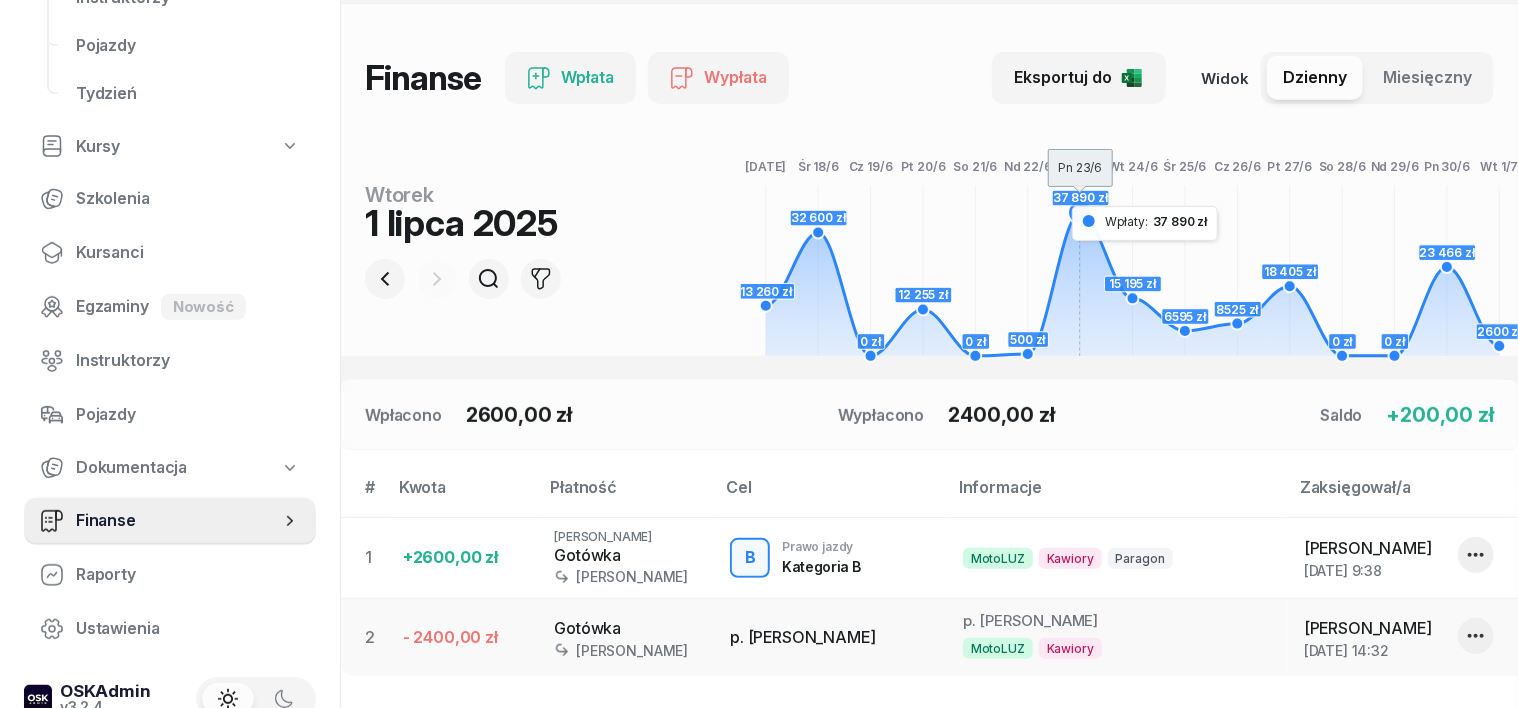 scroll, scrollTop: 150, scrollLeft: 0, axis: vertical 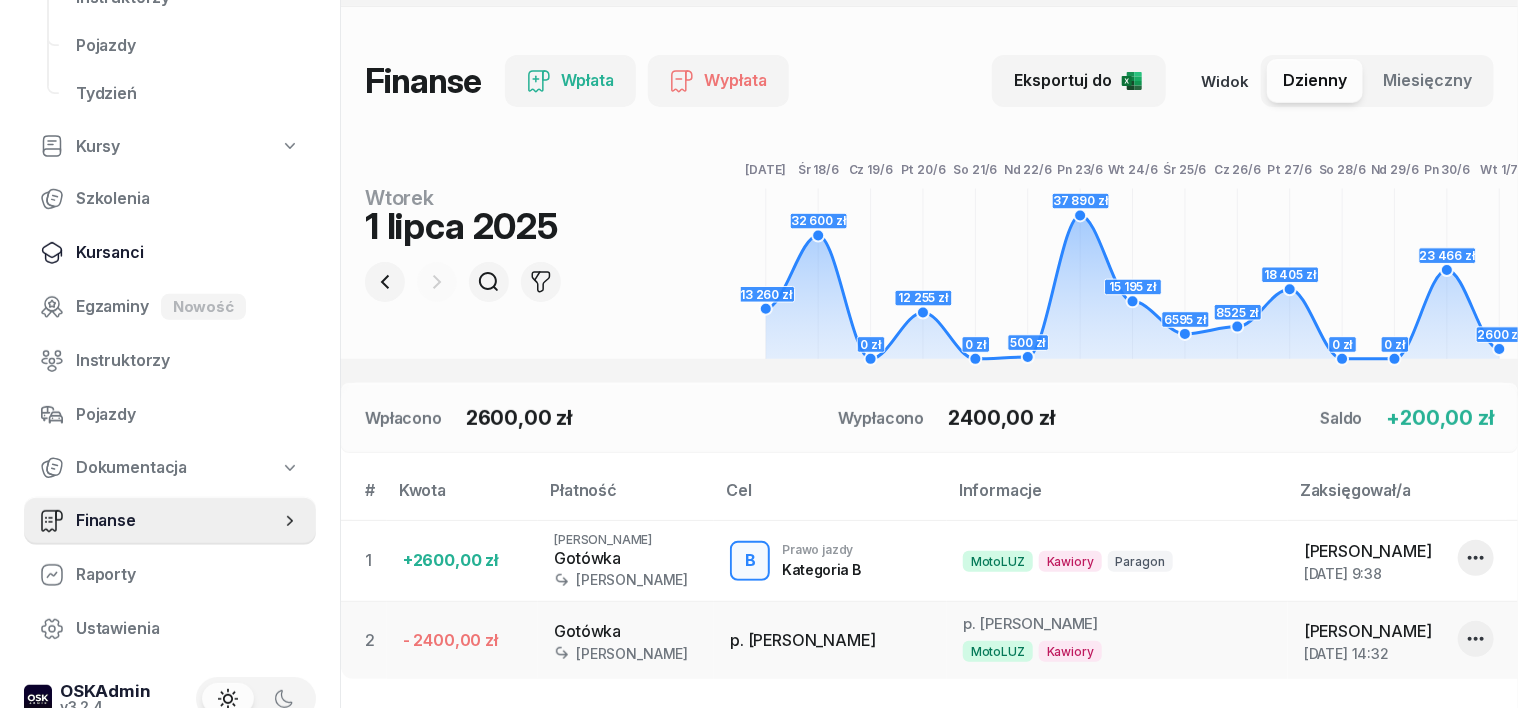 click on "Kursanci" at bounding box center (188, 253) 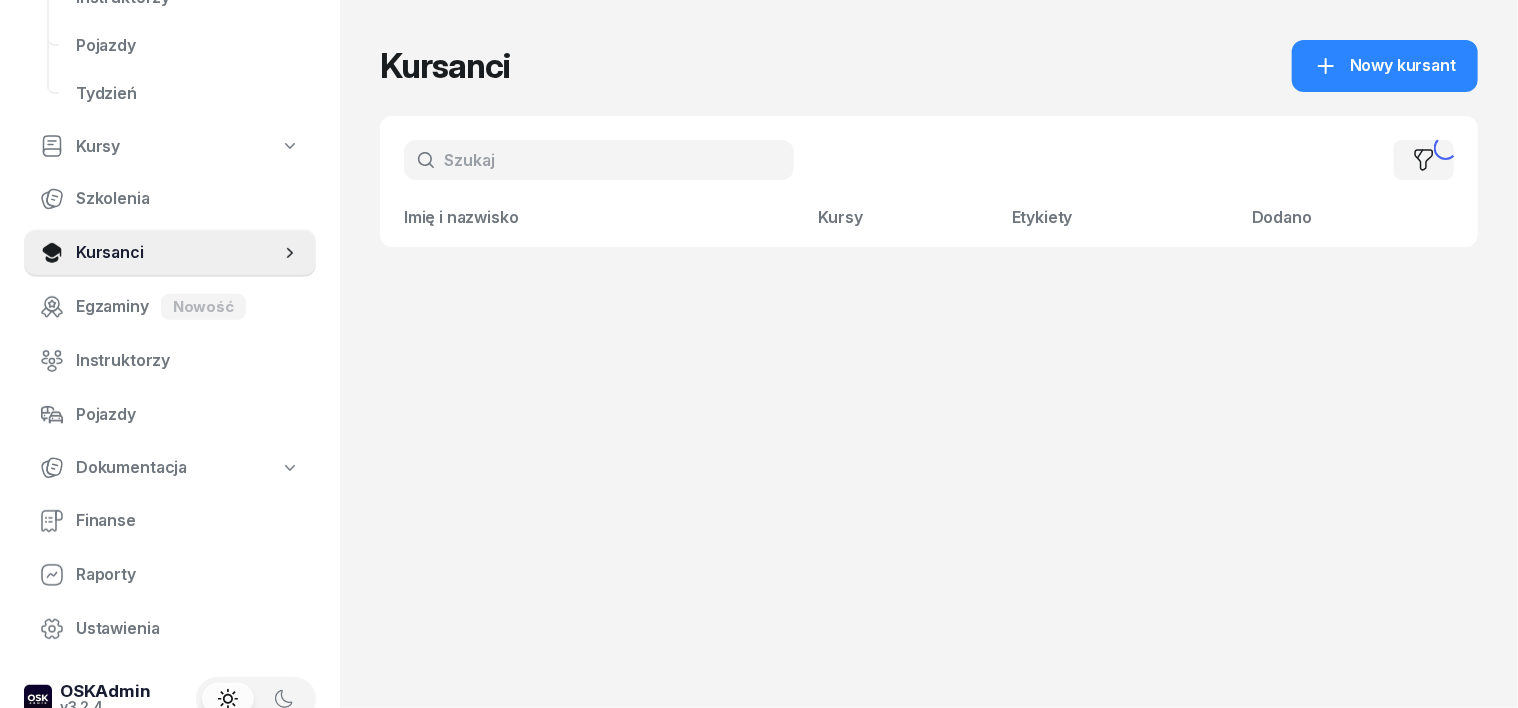 scroll, scrollTop: 0, scrollLeft: 0, axis: both 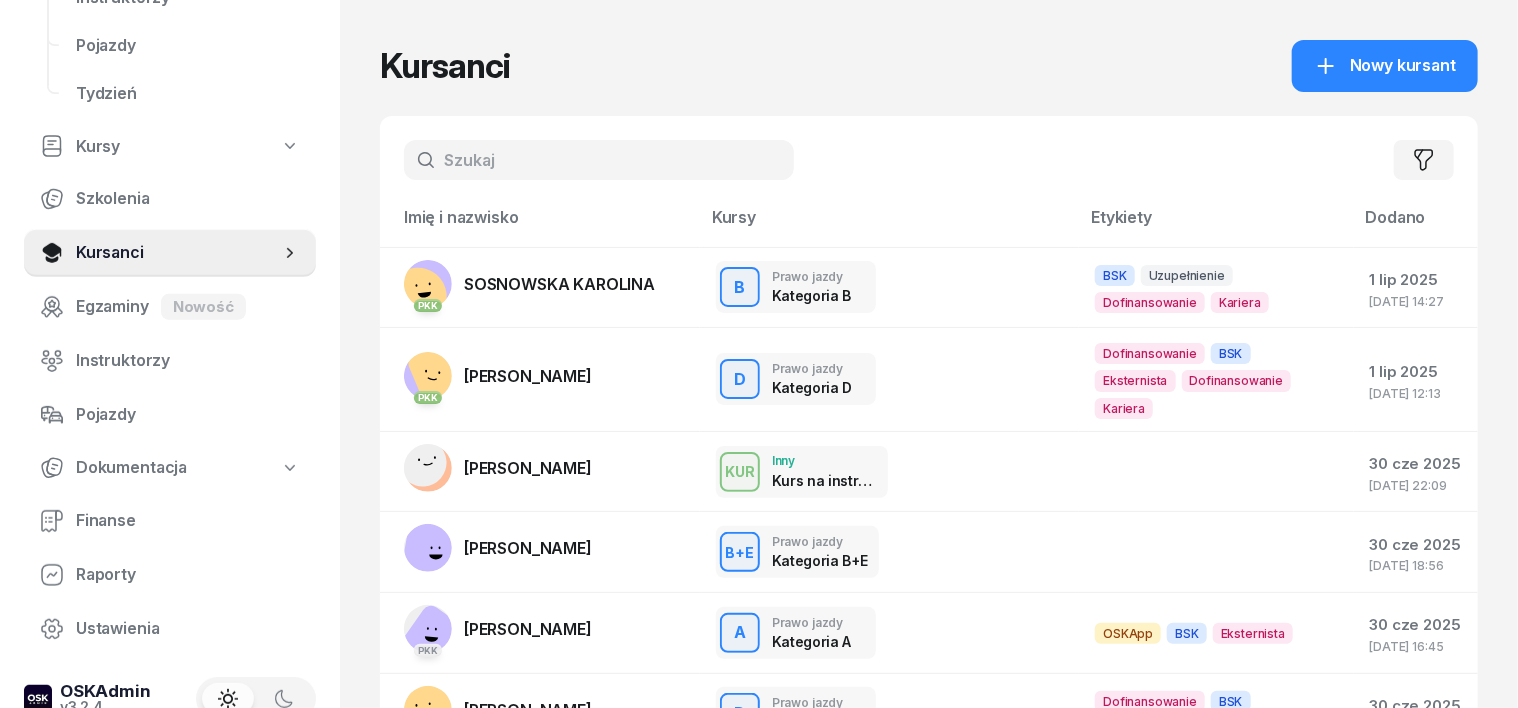 click at bounding box center [599, 160] 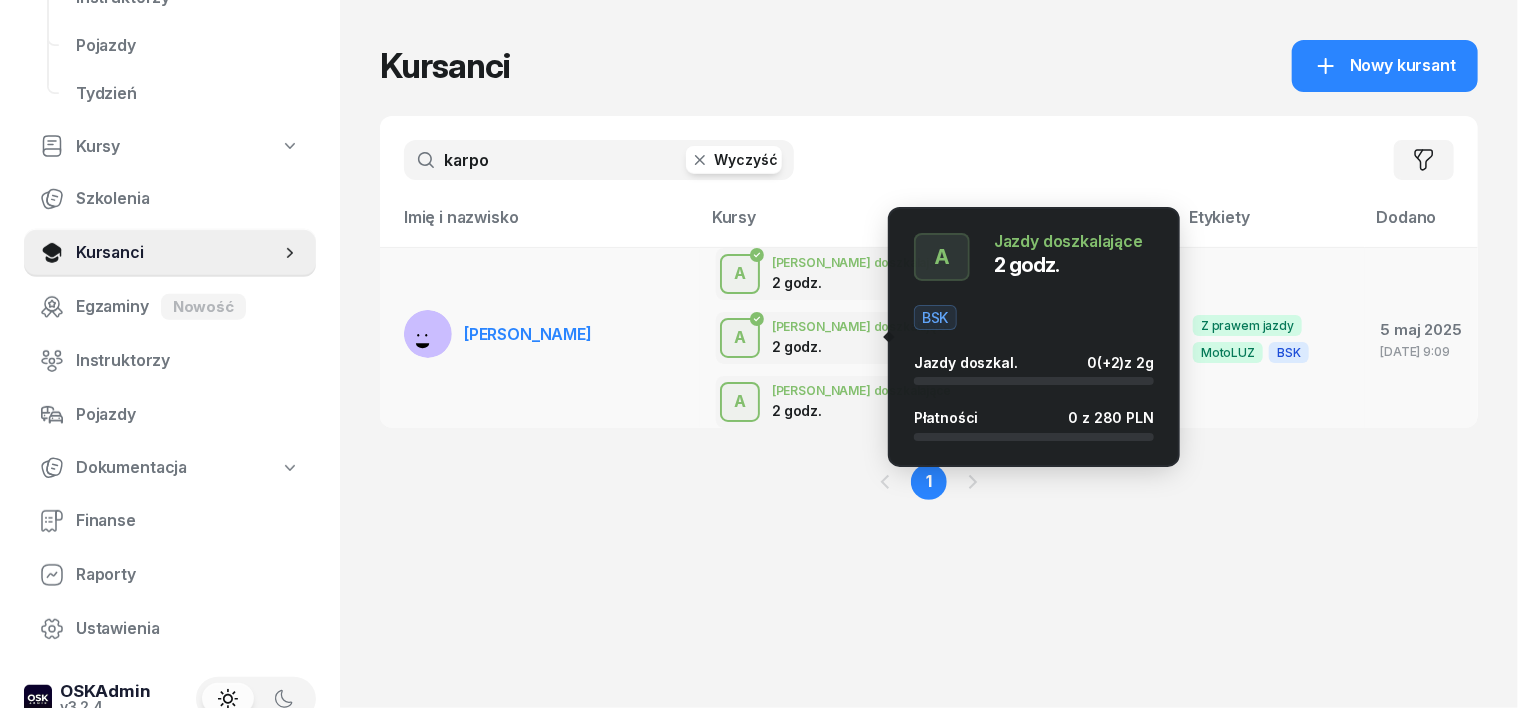 type on "karpo" 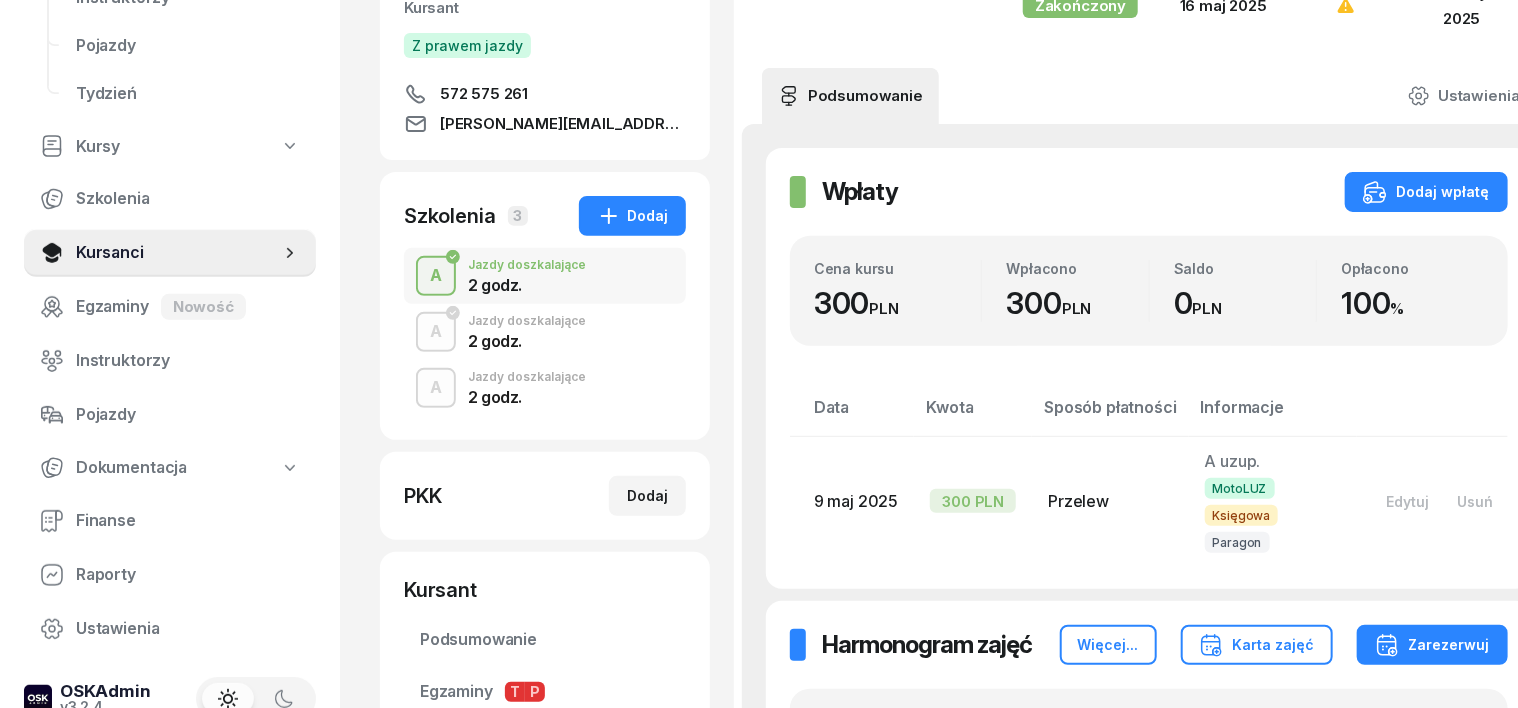 scroll, scrollTop: 250, scrollLeft: 0, axis: vertical 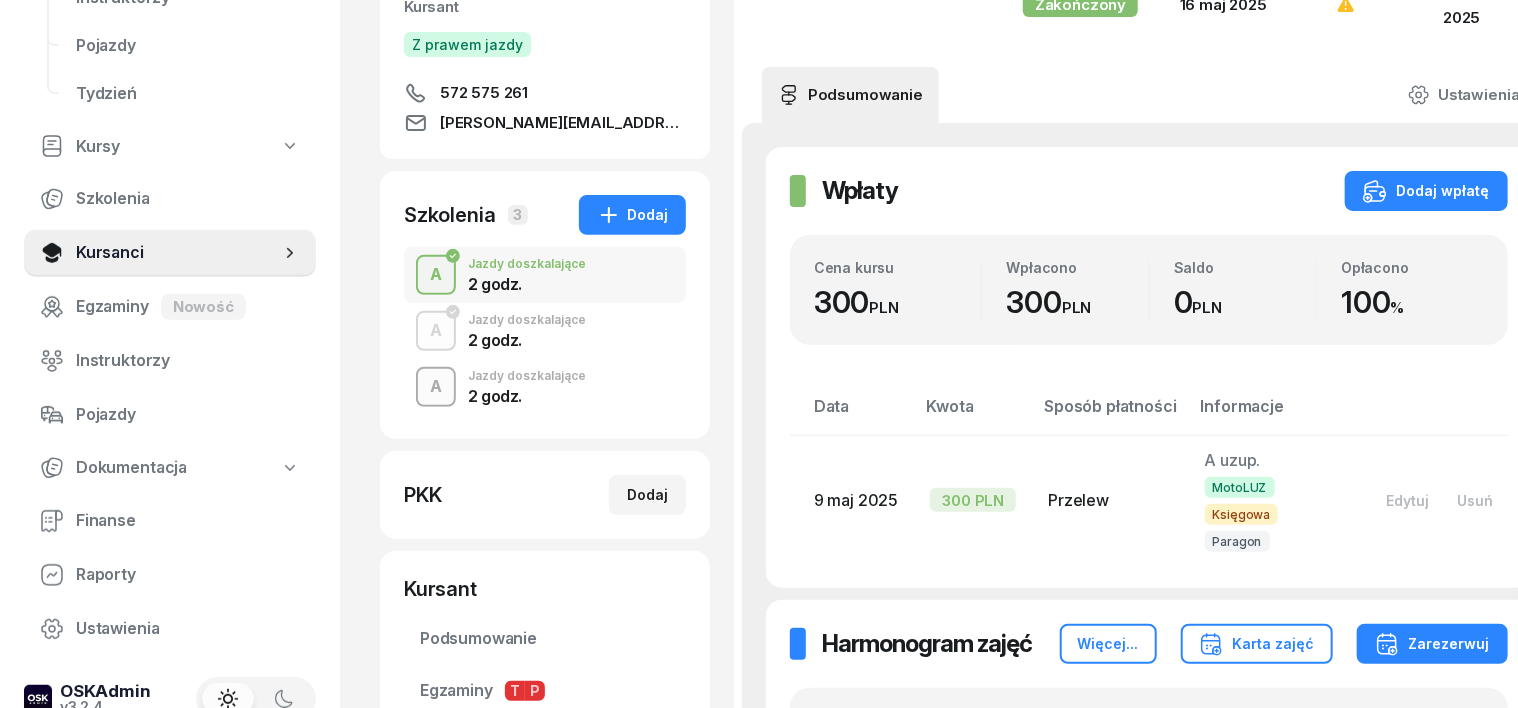 click on "A" at bounding box center [436, 387] 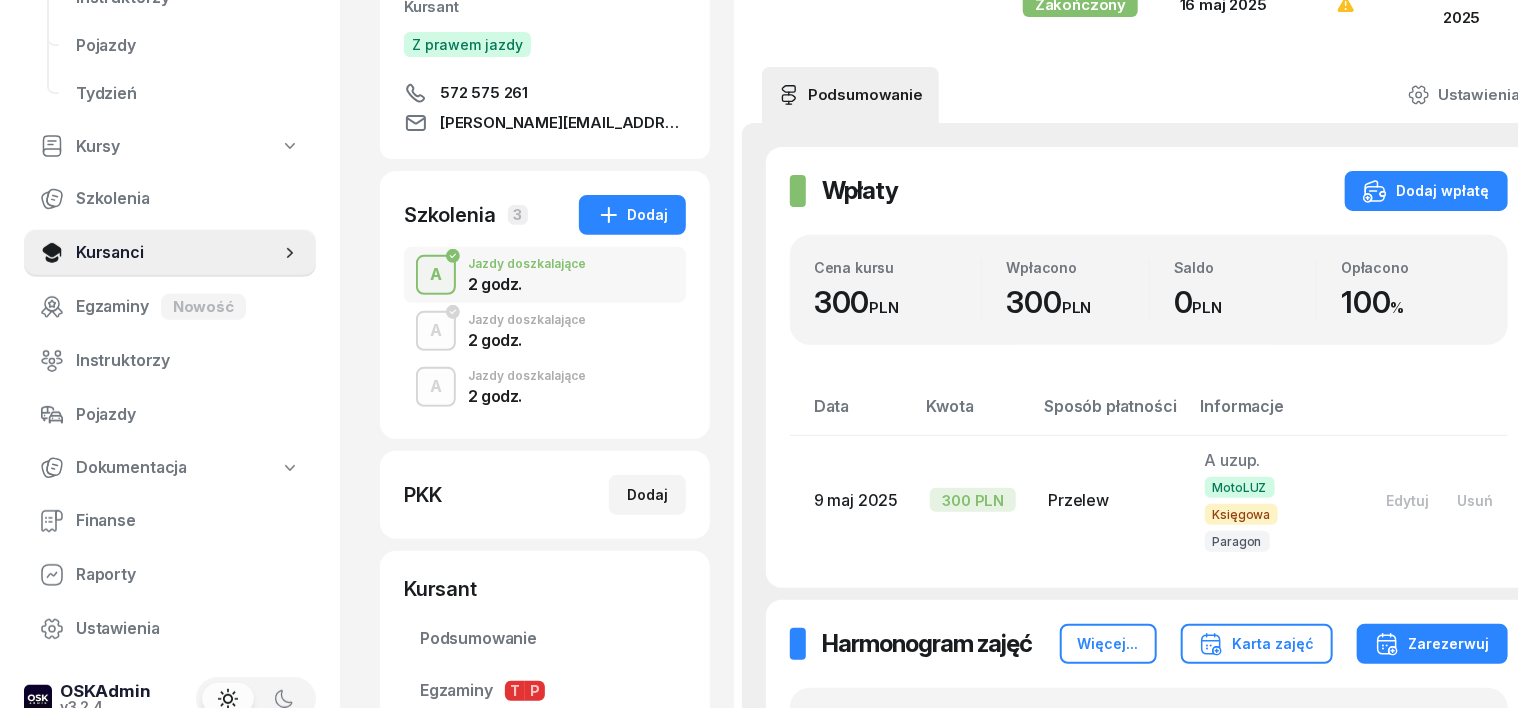 scroll, scrollTop: 0, scrollLeft: 0, axis: both 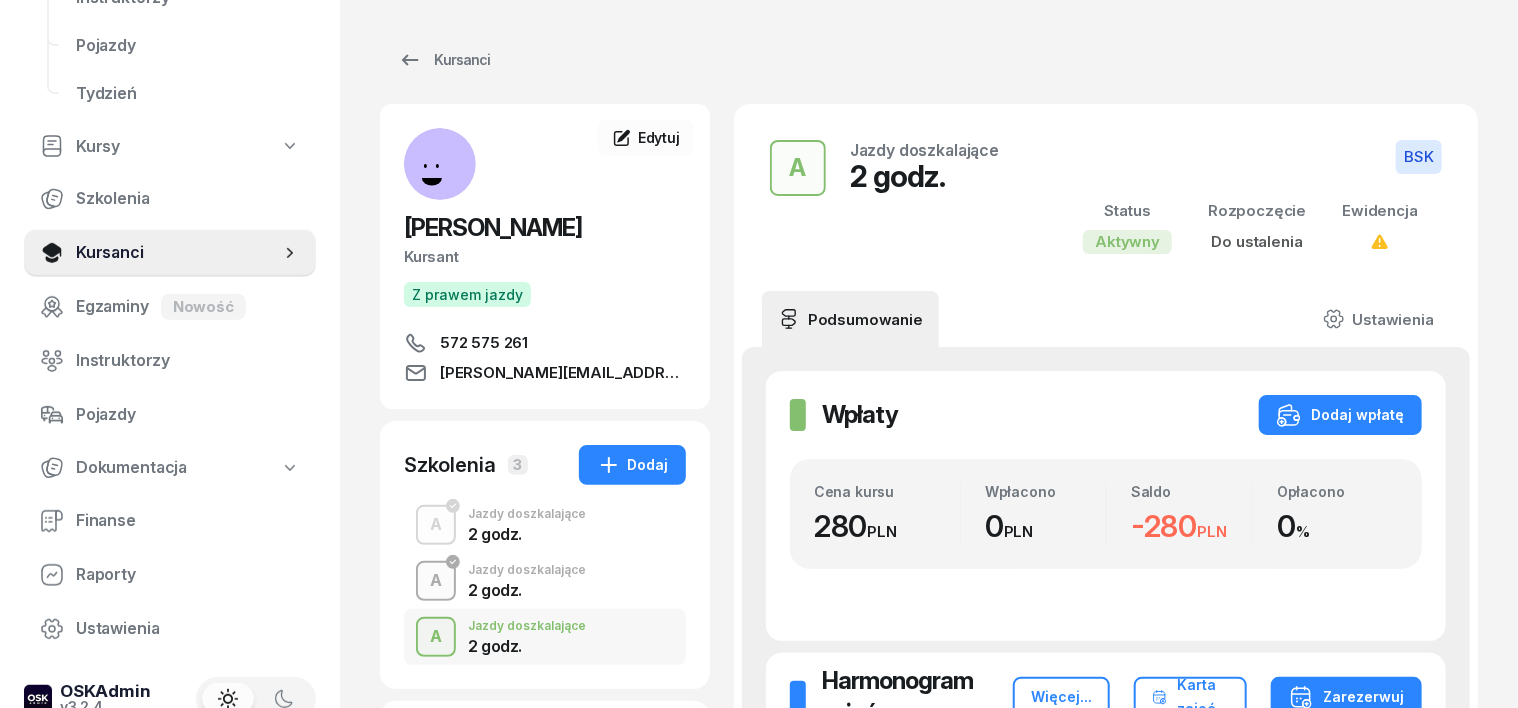 click on "A" at bounding box center [436, 581] 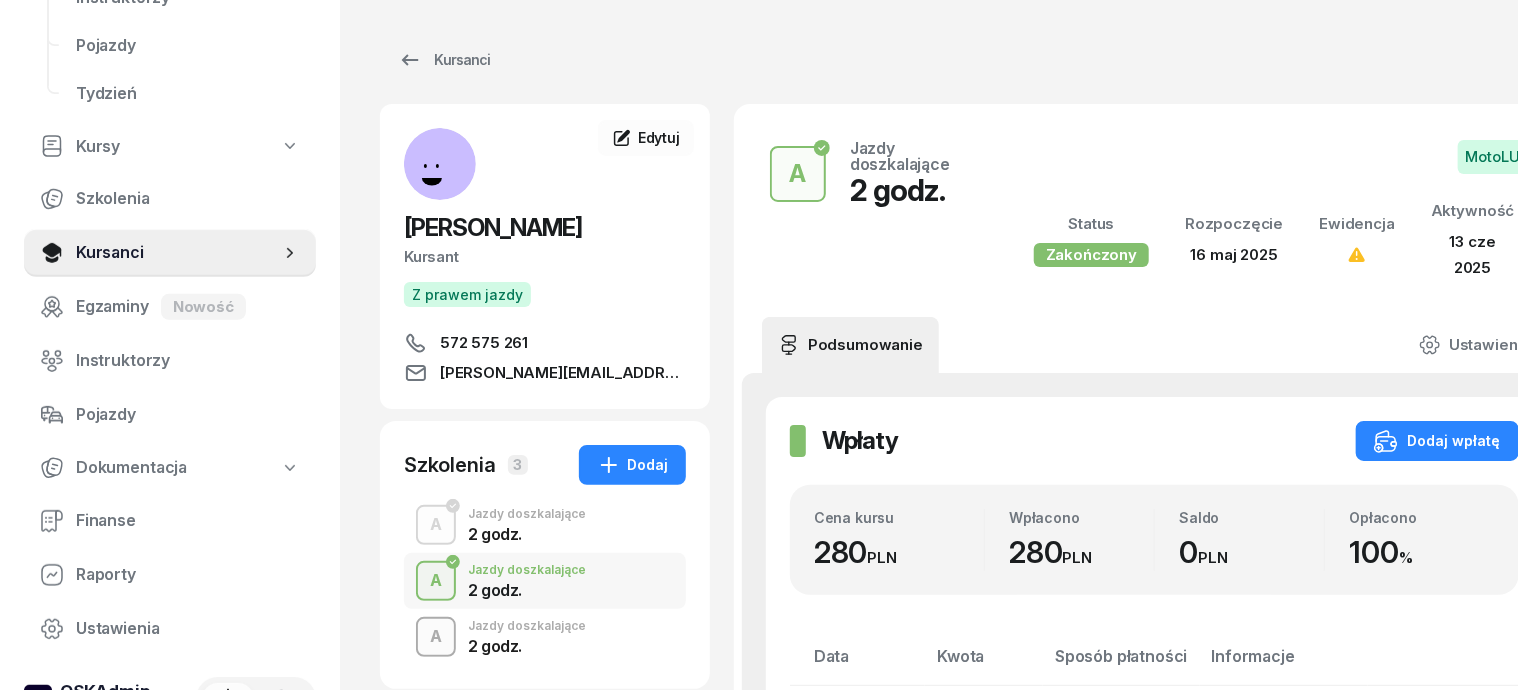 click on "A" at bounding box center (436, 637) 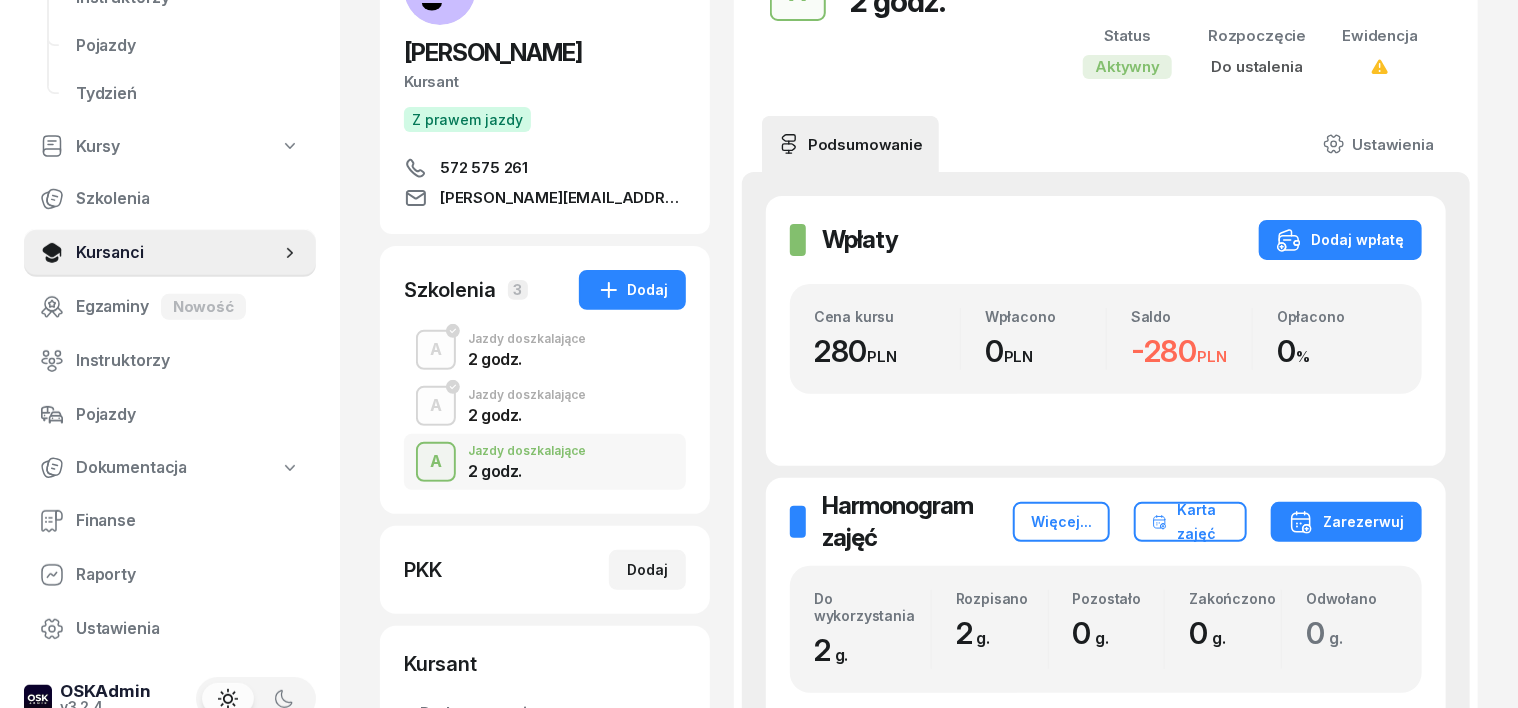 scroll, scrollTop: 250, scrollLeft: 0, axis: vertical 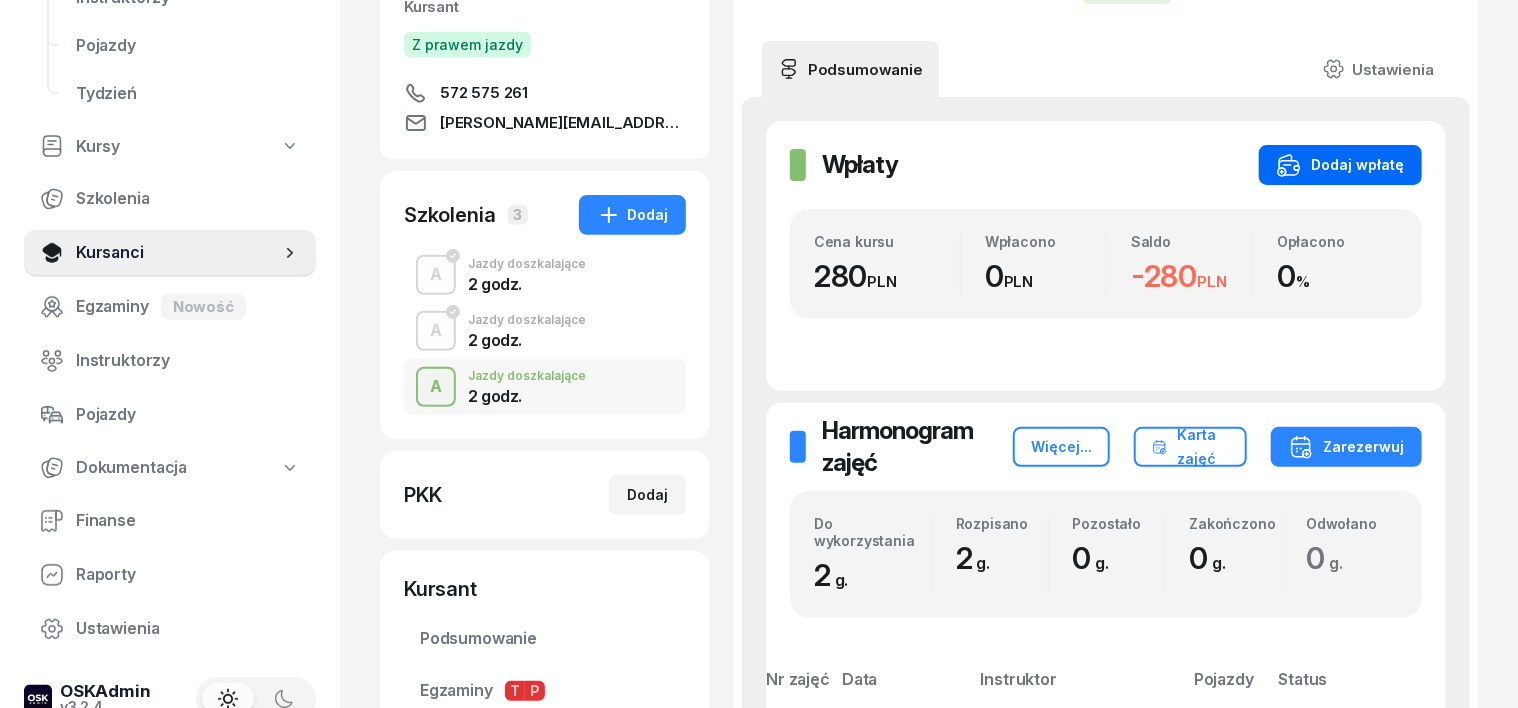 click on "Dodaj wpłatę" at bounding box center (1340, 165) 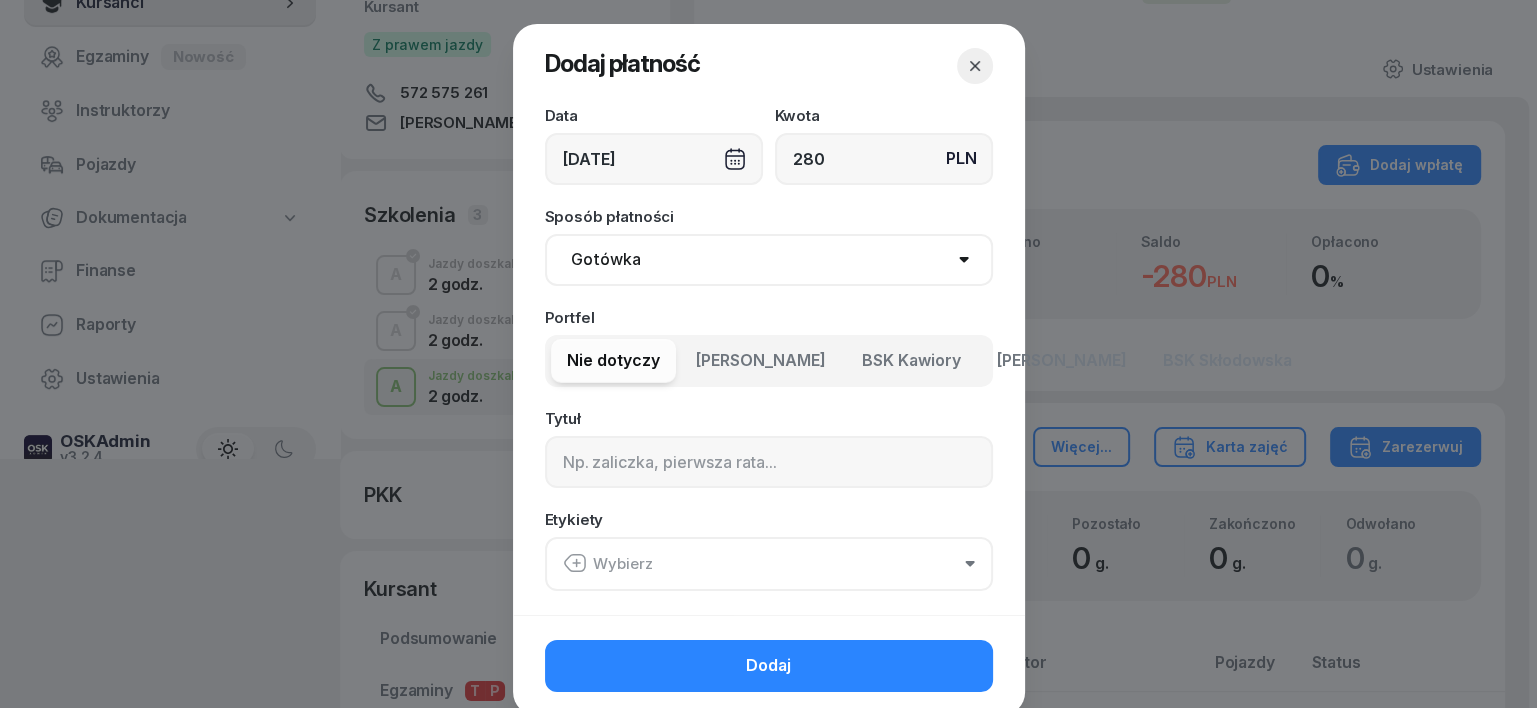 type on "280" 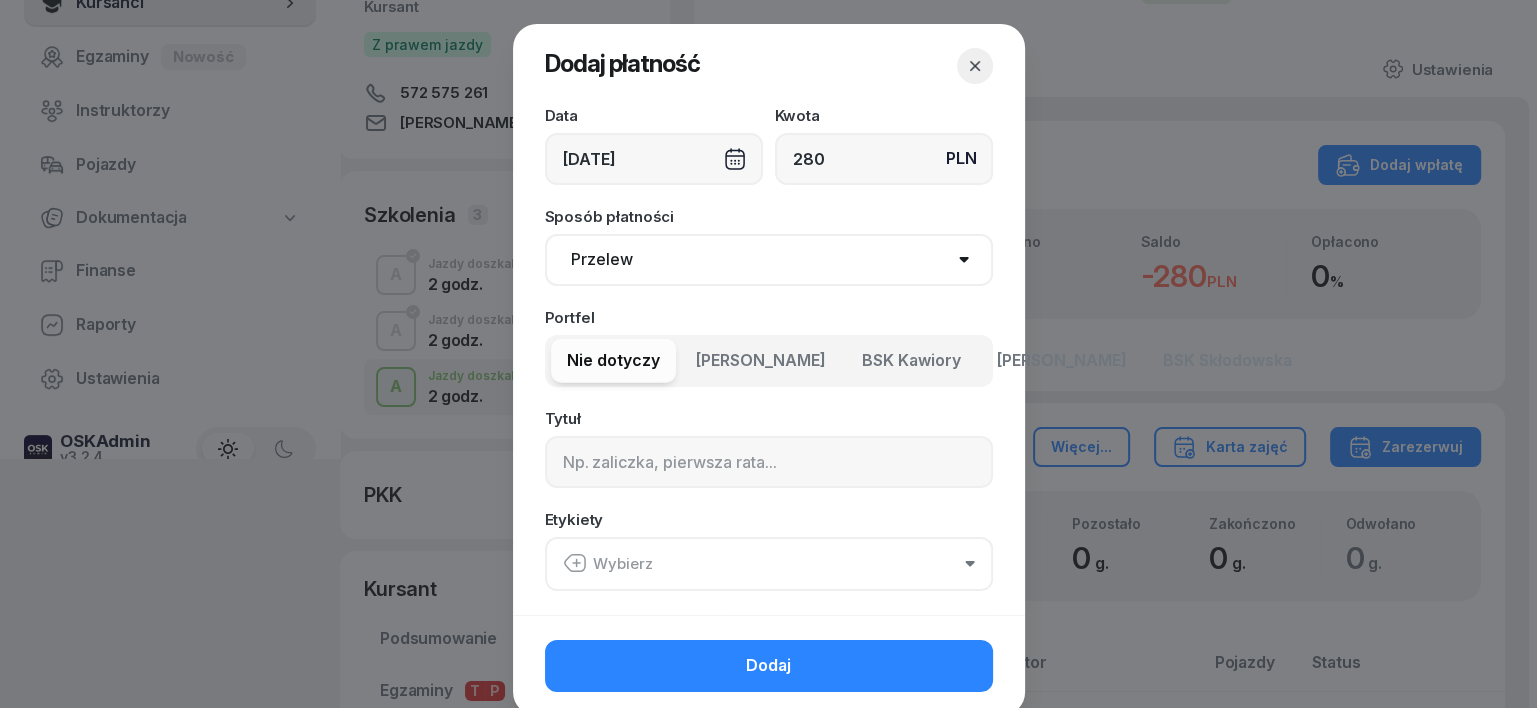click on "Gotówka Karta Przelew Płatności online BLIK" at bounding box center [769, 260] 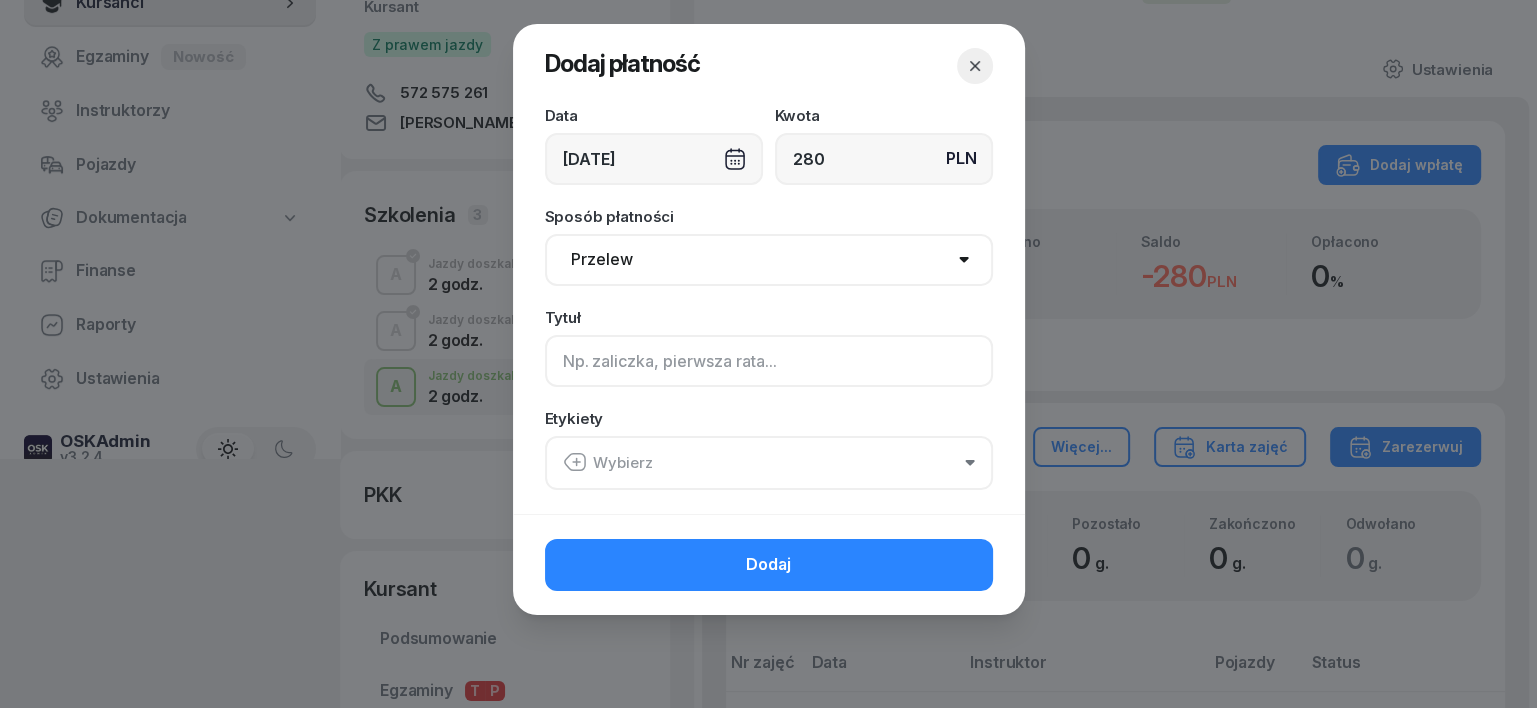 click 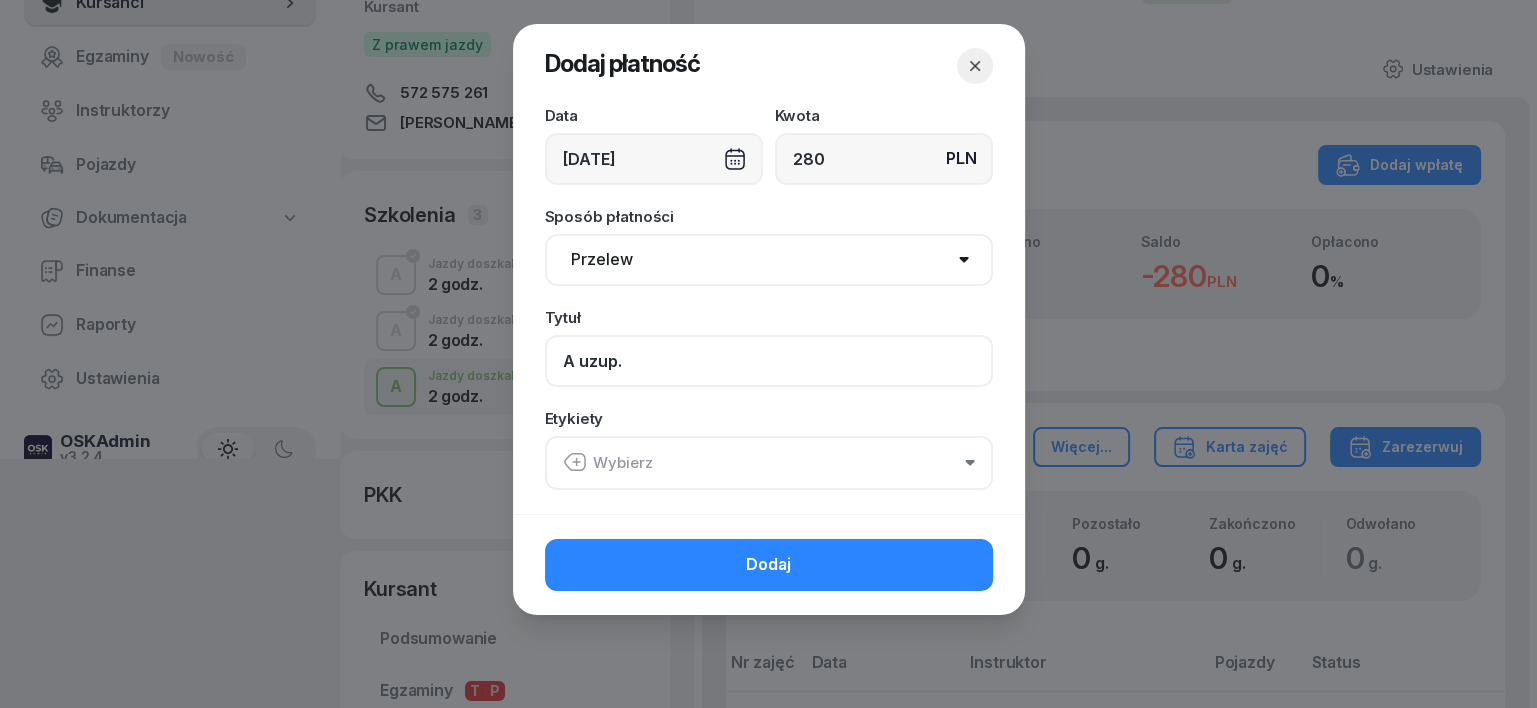 type on "A uzup." 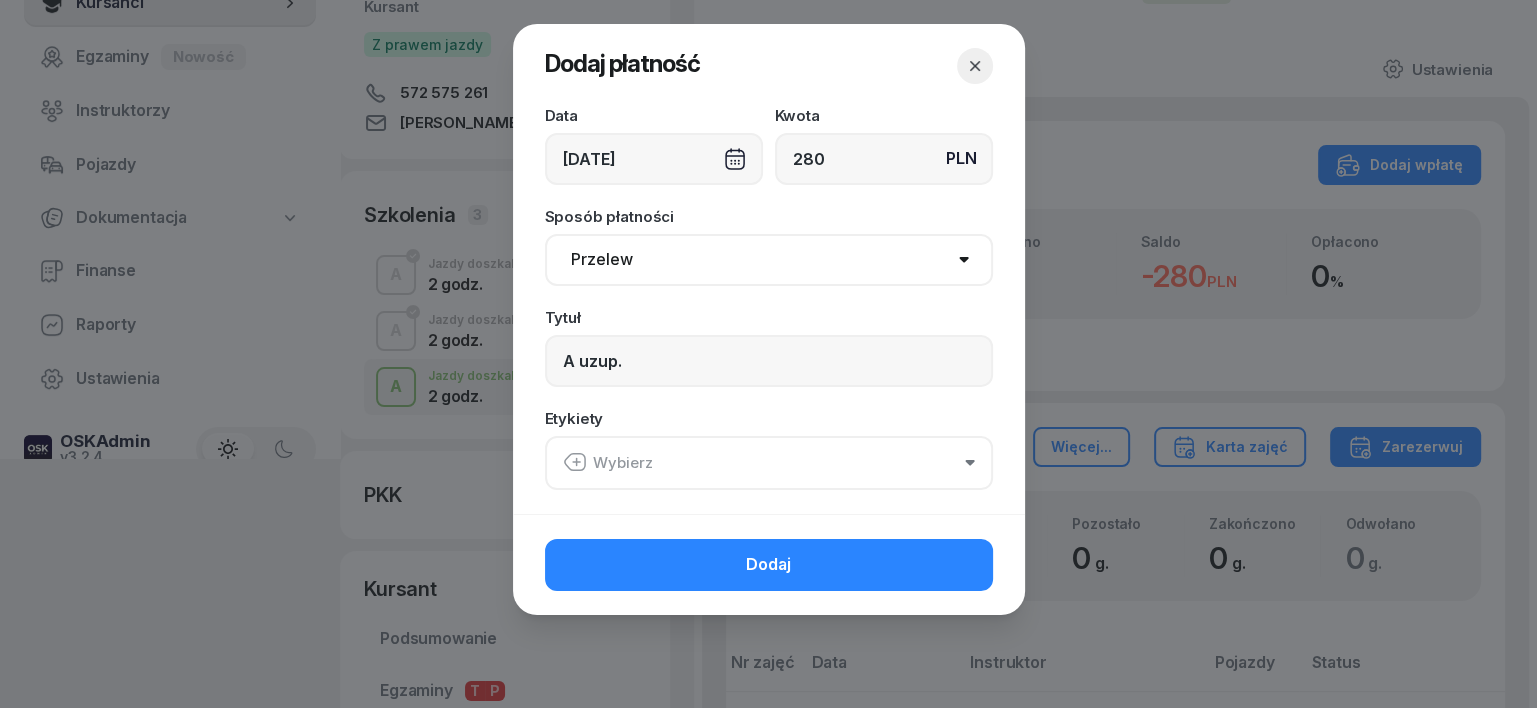 click 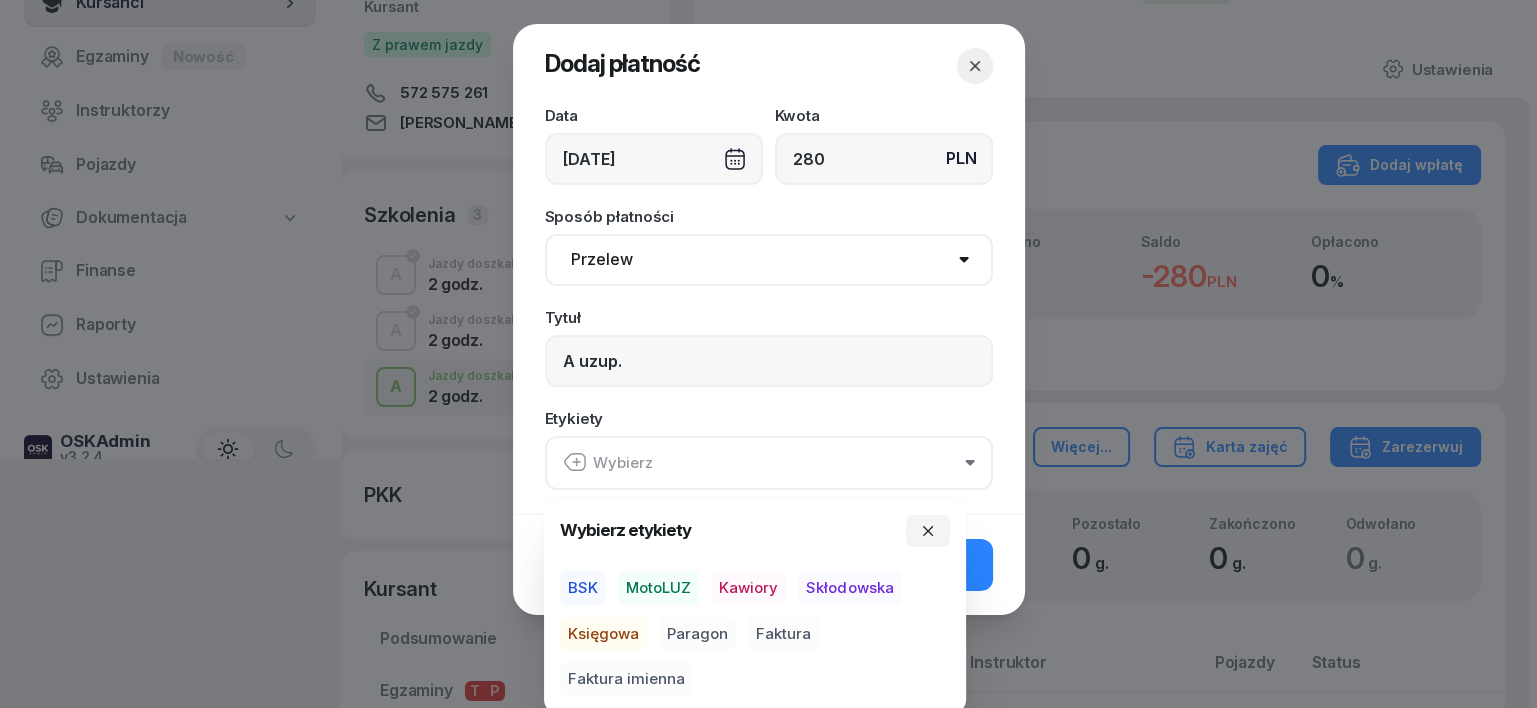 drag, startPoint x: 586, startPoint y: 596, endPoint x: 589, endPoint y: 627, distance: 31.144823 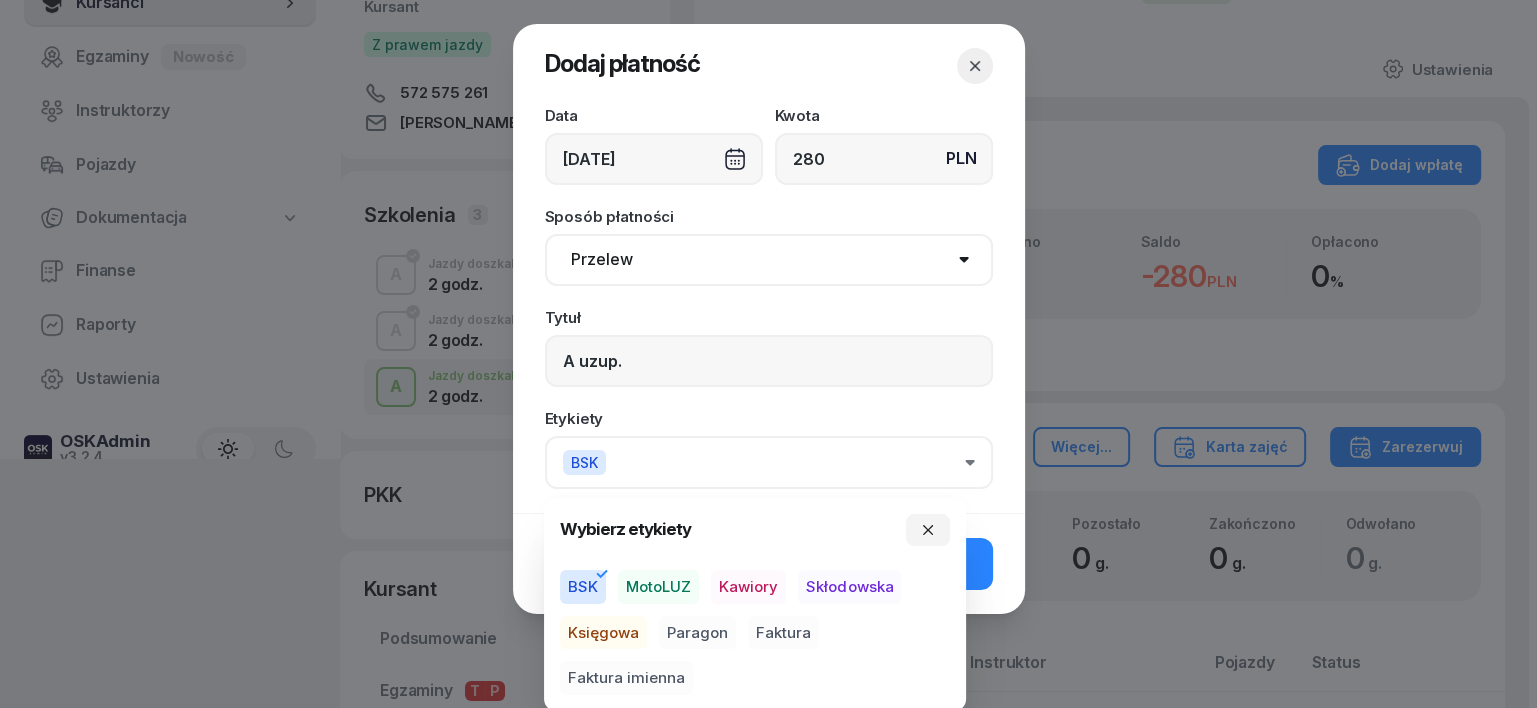 click on "Księgowa" at bounding box center (603, 633) 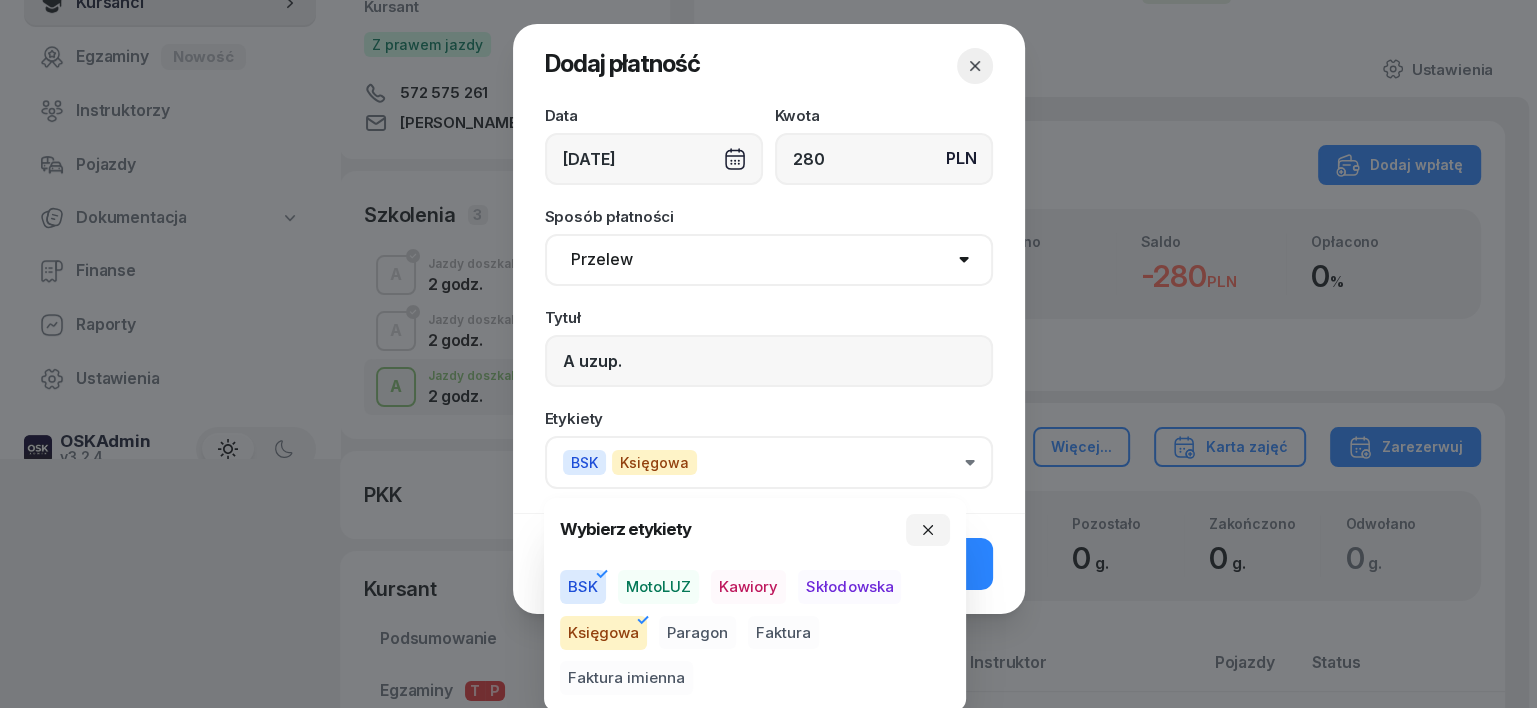 click on "Paragon" at bounding box center (697, 633) 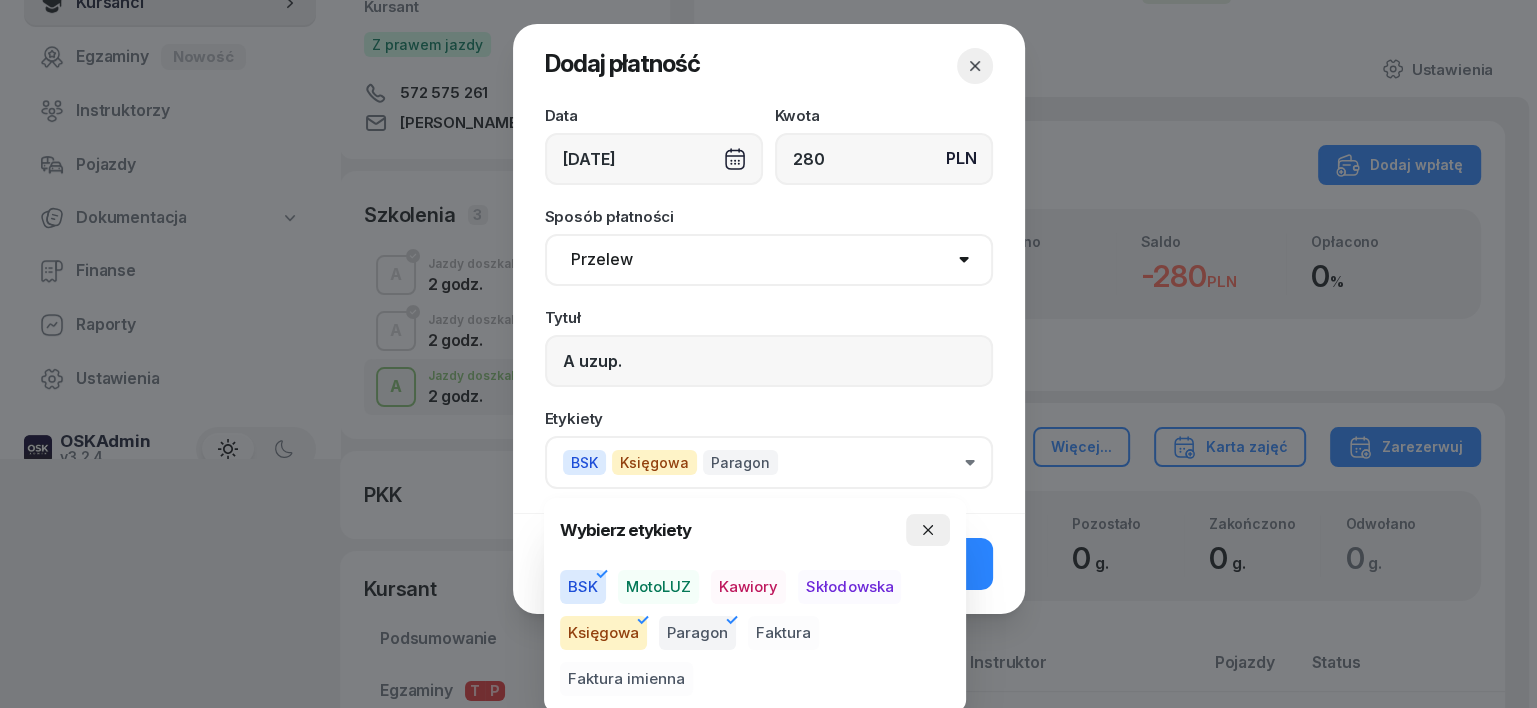 click 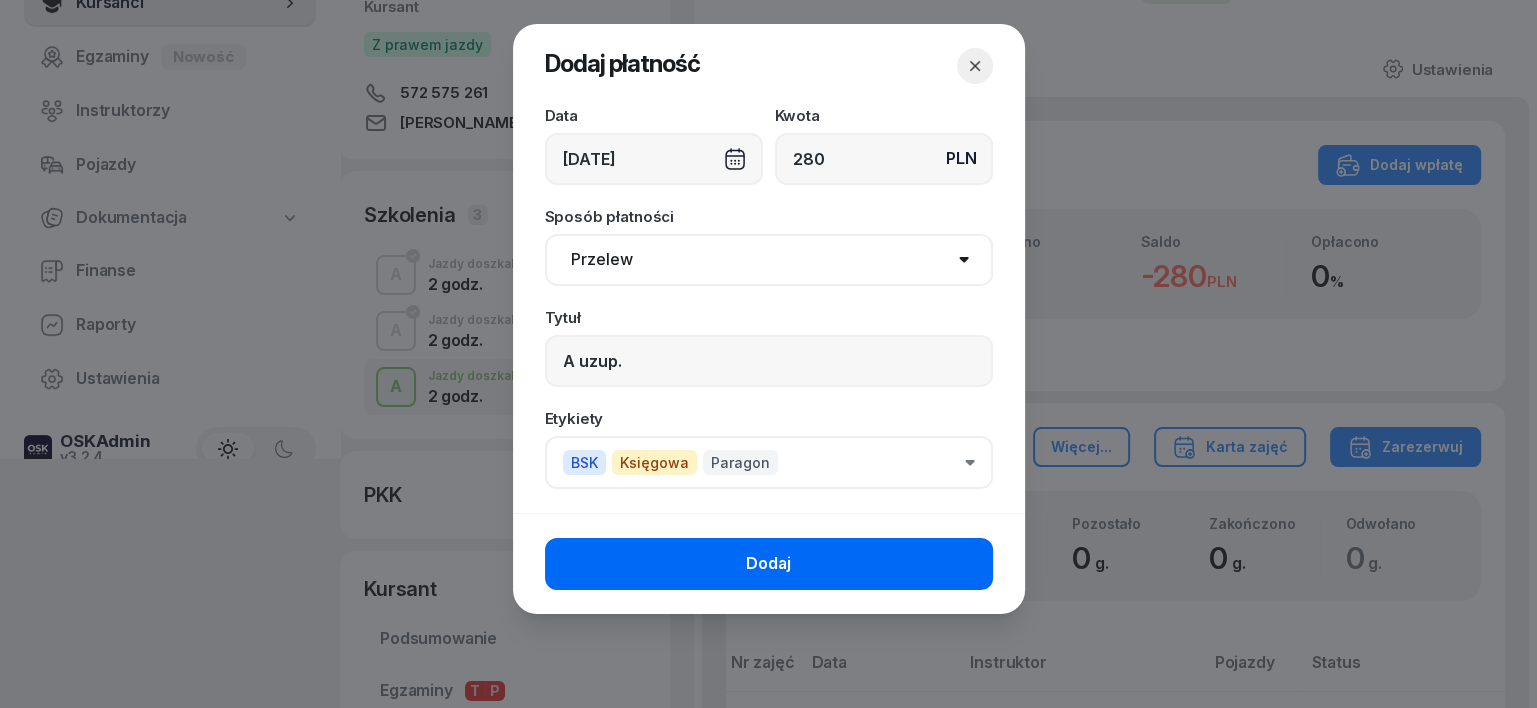 click on "Dodaj" 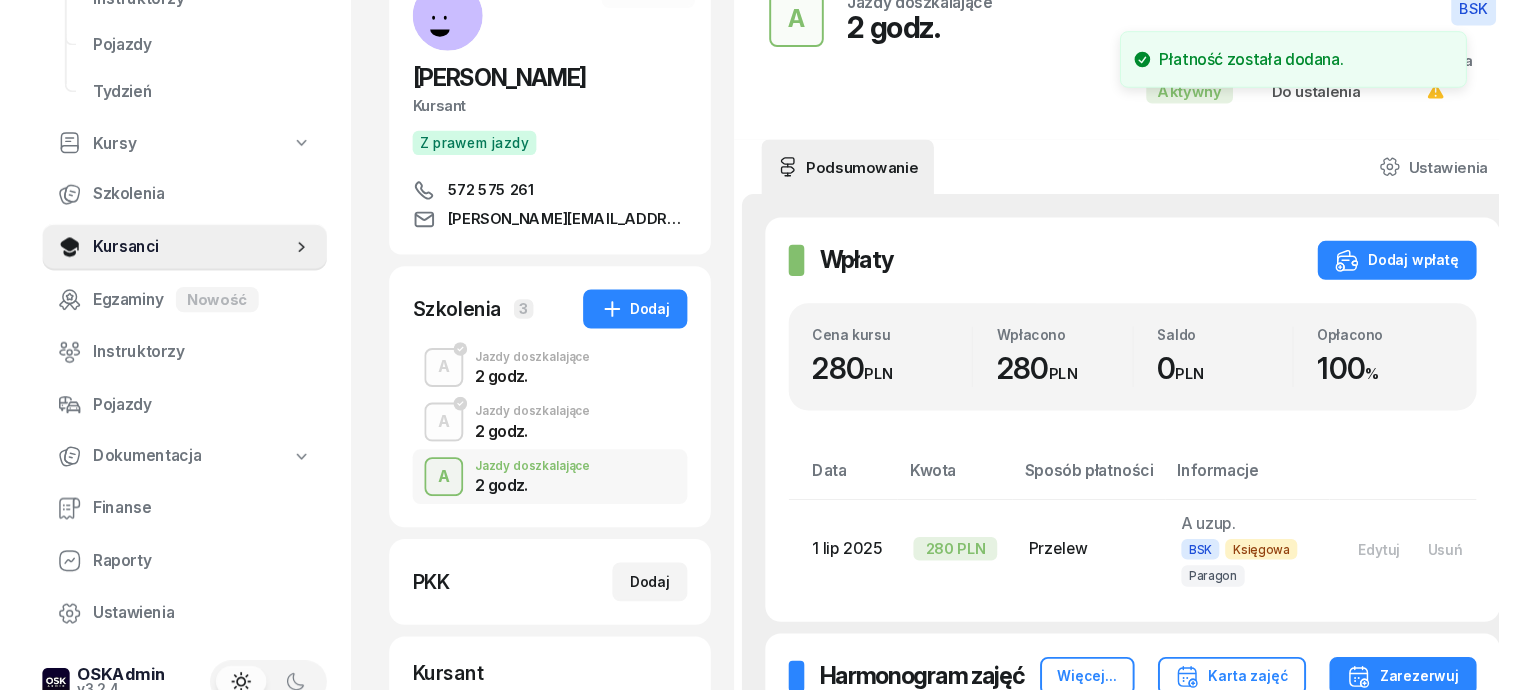 scroll, scrollTop: 0, scrollLeft: 0, axis: both 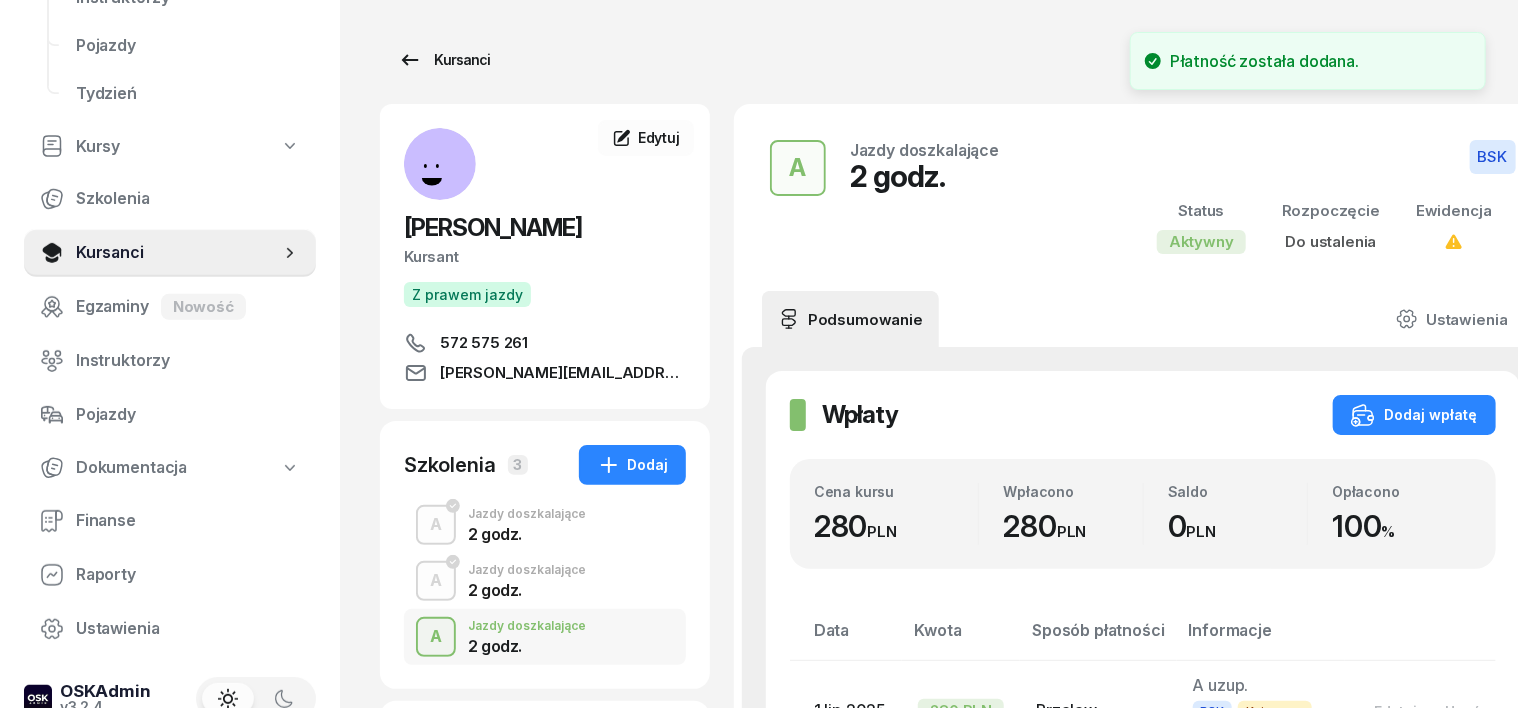 click on "Kursanci" at bounding box center [444, 60] 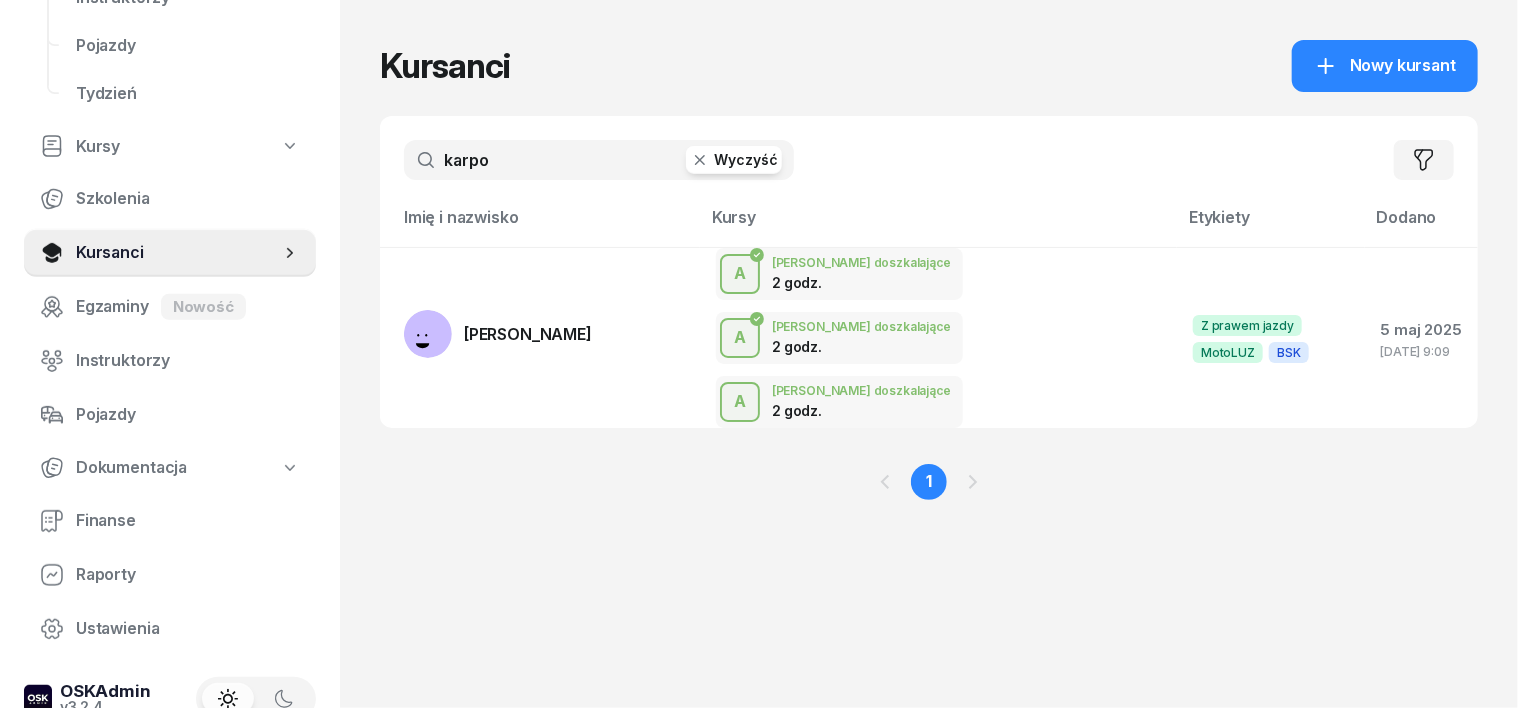 click 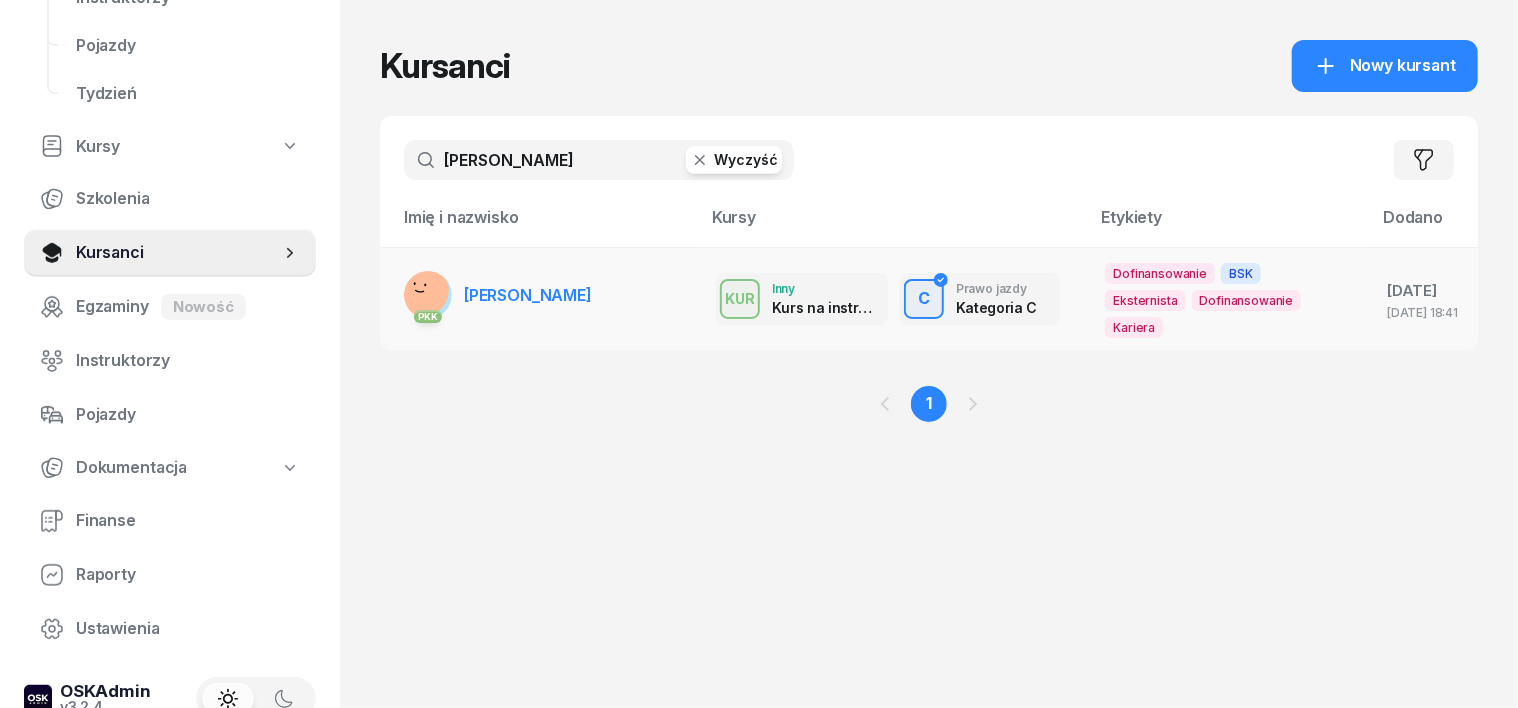 type on "[PERSON_NAME]" 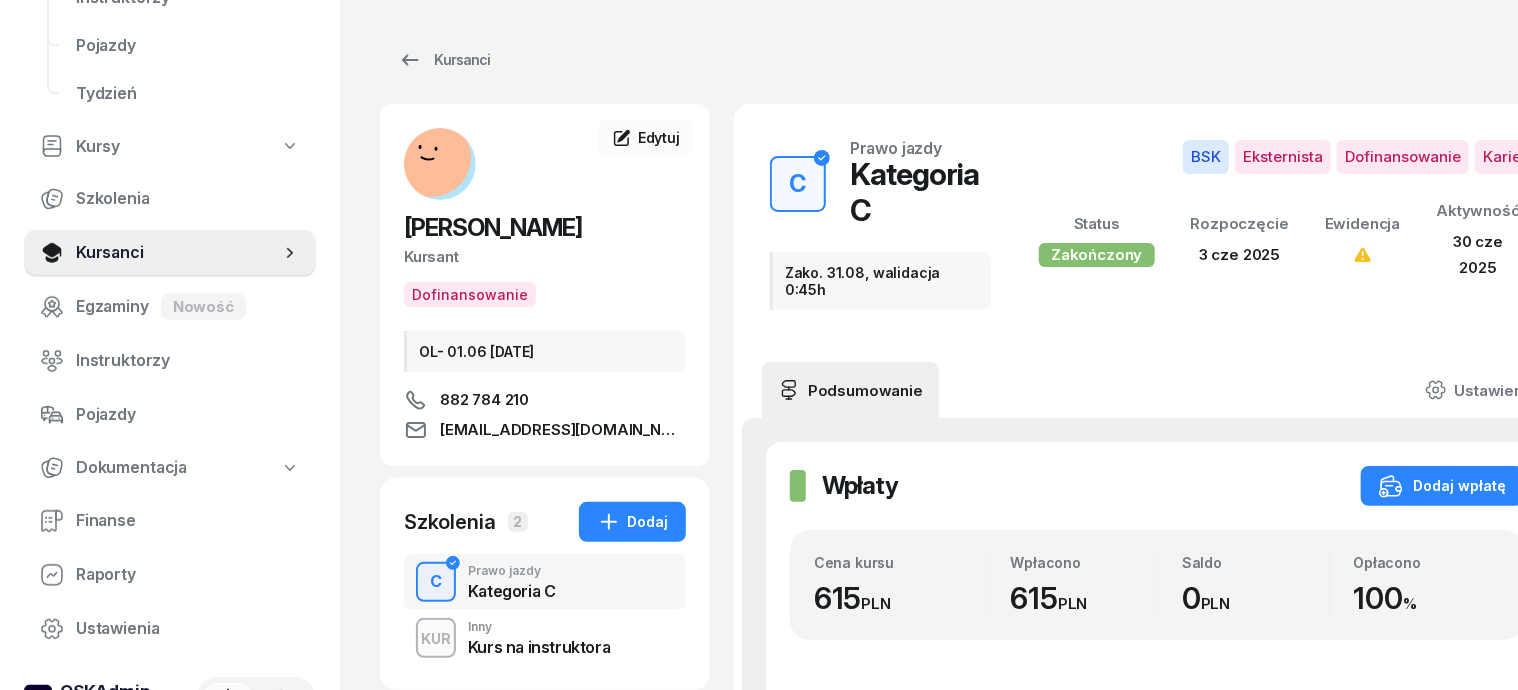 click on "KUR" at bounding box center (436, 638) 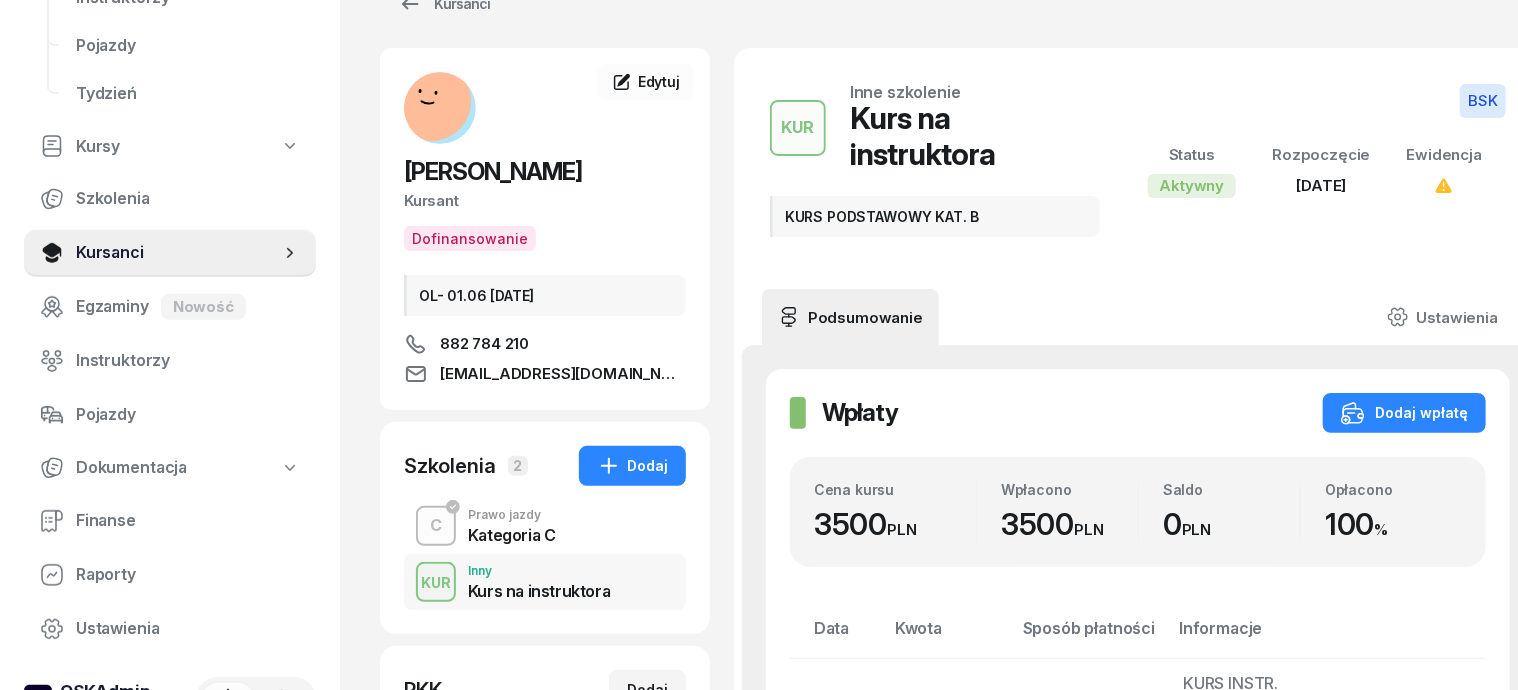 scroll, scrollTop: 0, scrollLeft: 0, axis: both 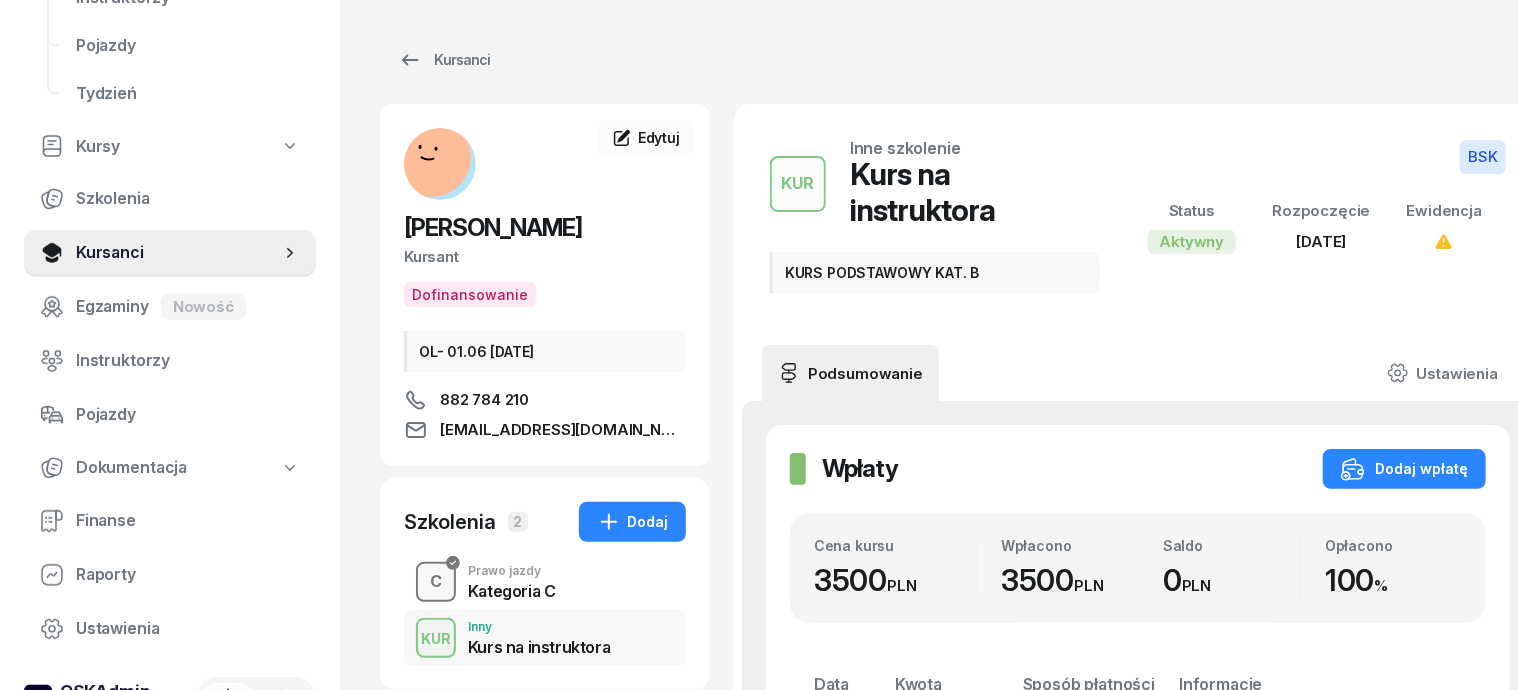 click on "C" at bounding box center (436, 582) 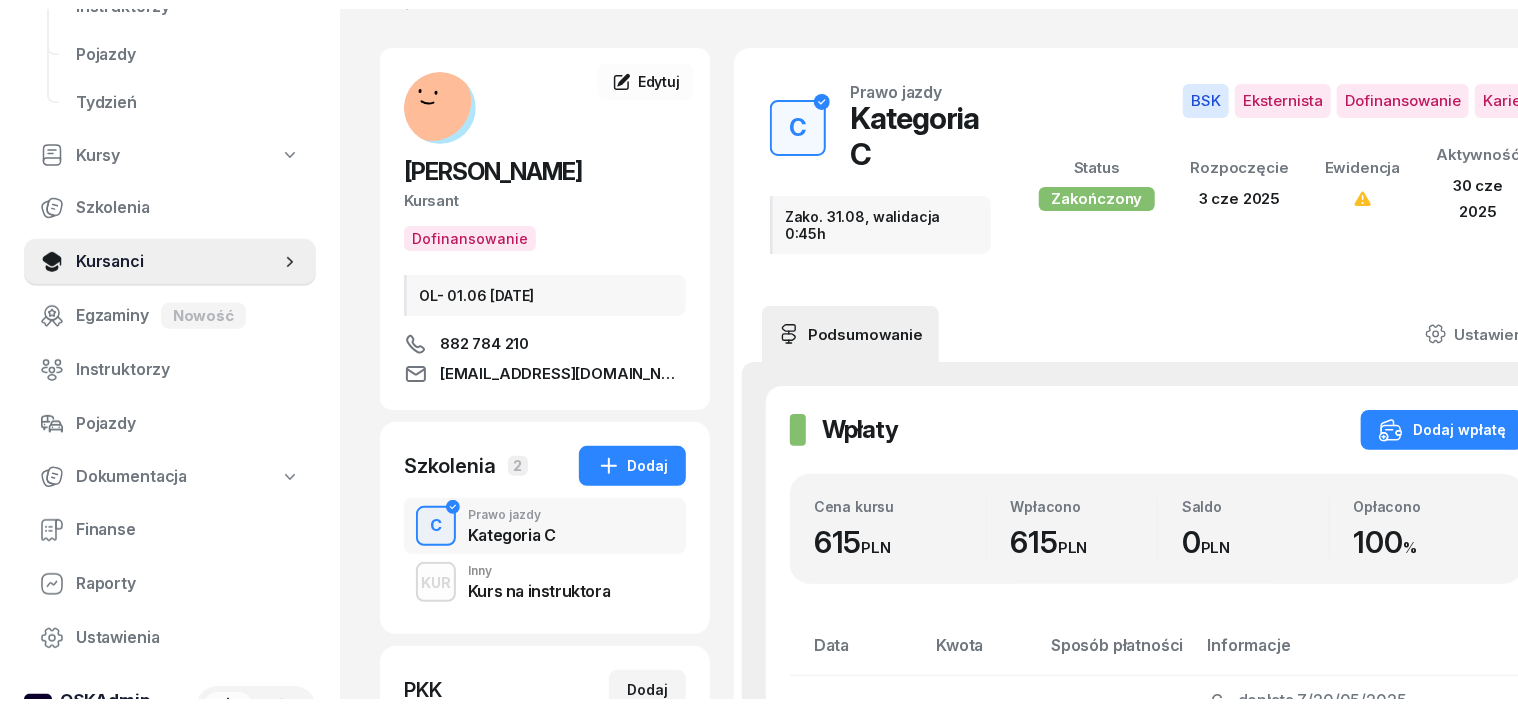 scroll, scrollTop: 0, scrollLeft: 0, axis: both 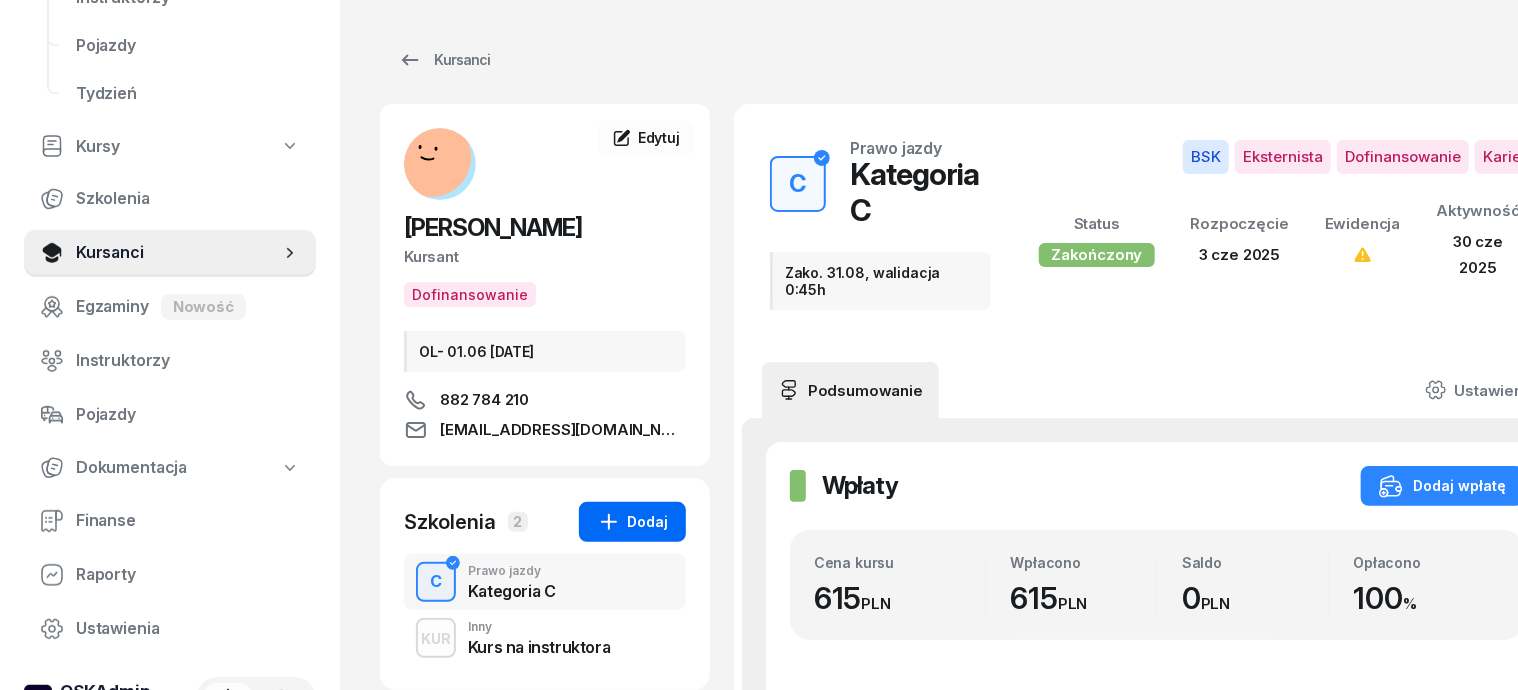 click on "Dodaj" at bounding box center (632, 522) 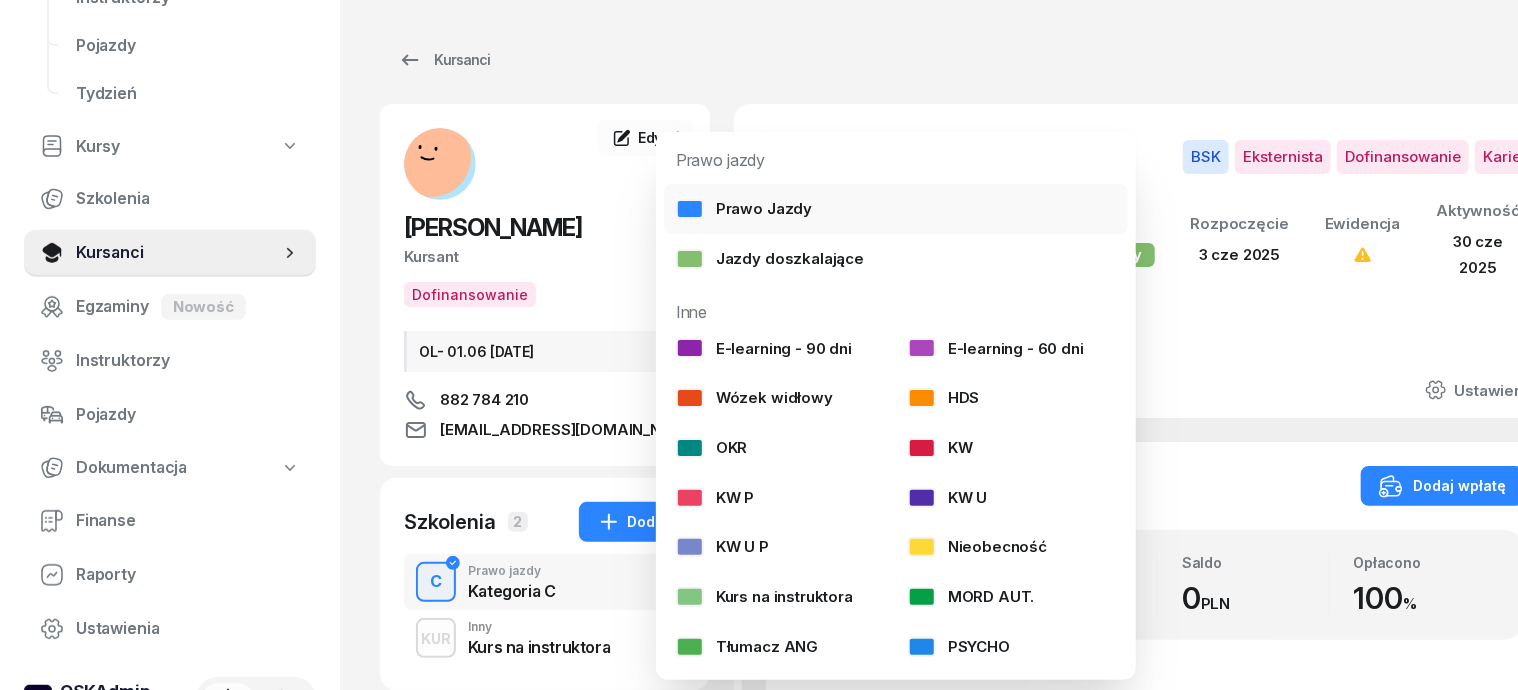 click at bounding box center (690, 209) 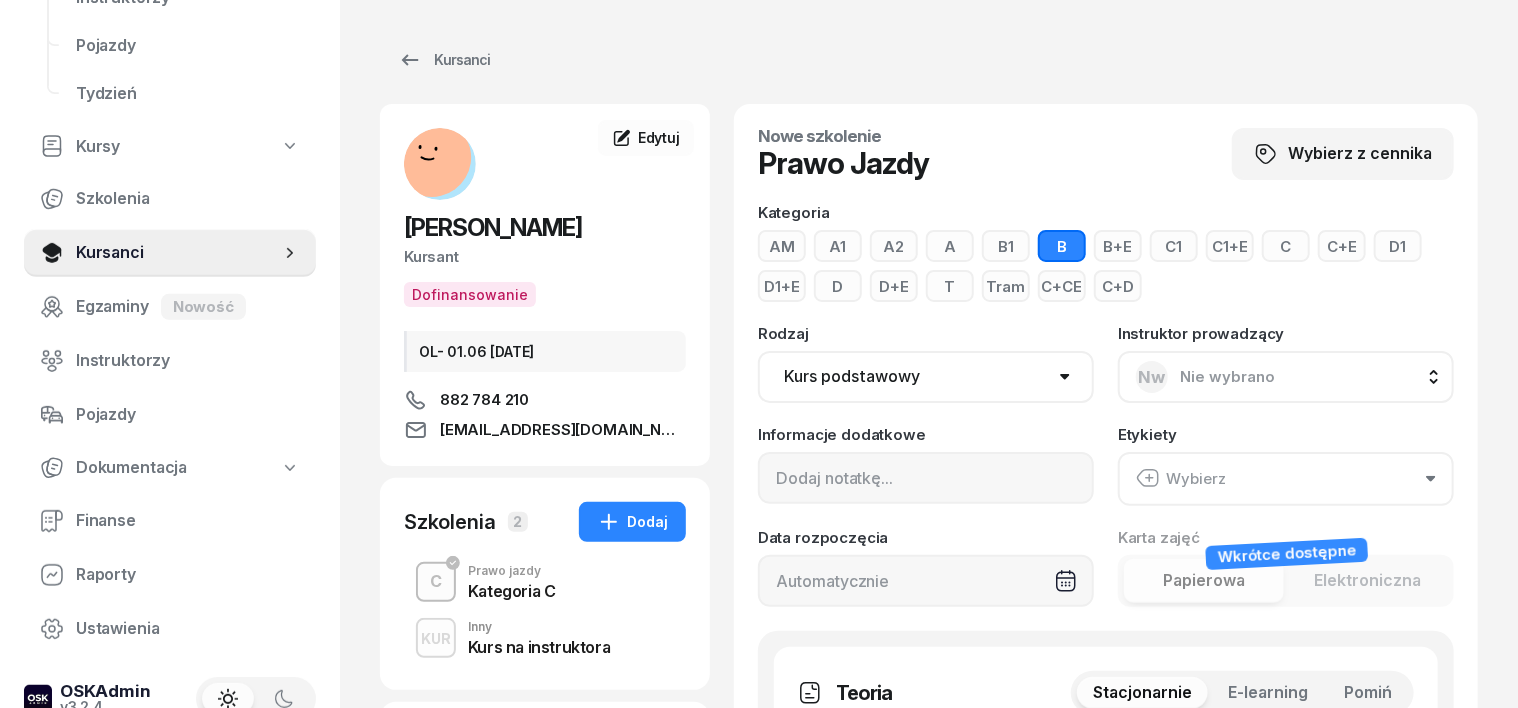 click on "C+E" at bounding box center [1342, 246] 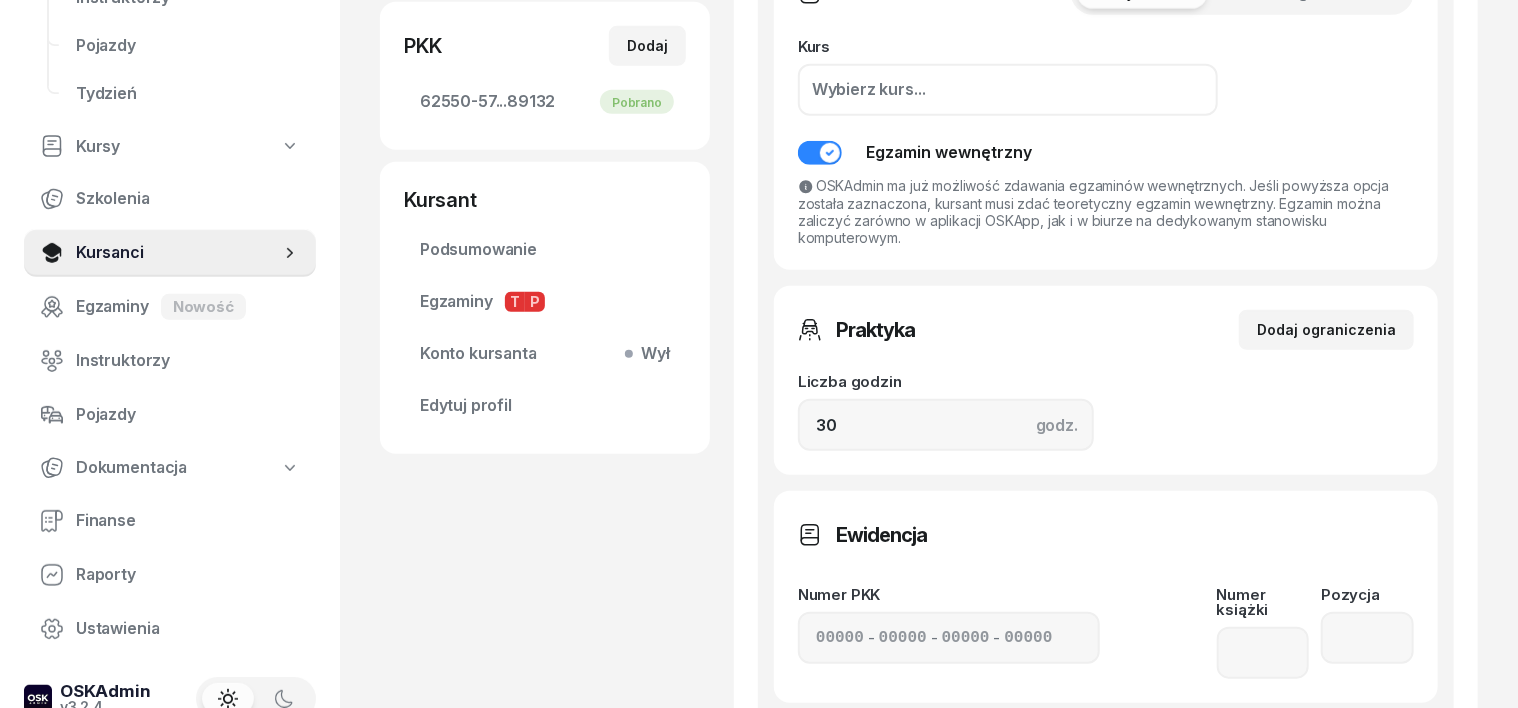 scroll, scrollTop: 750, scrollLeft: 0, axis: vertical 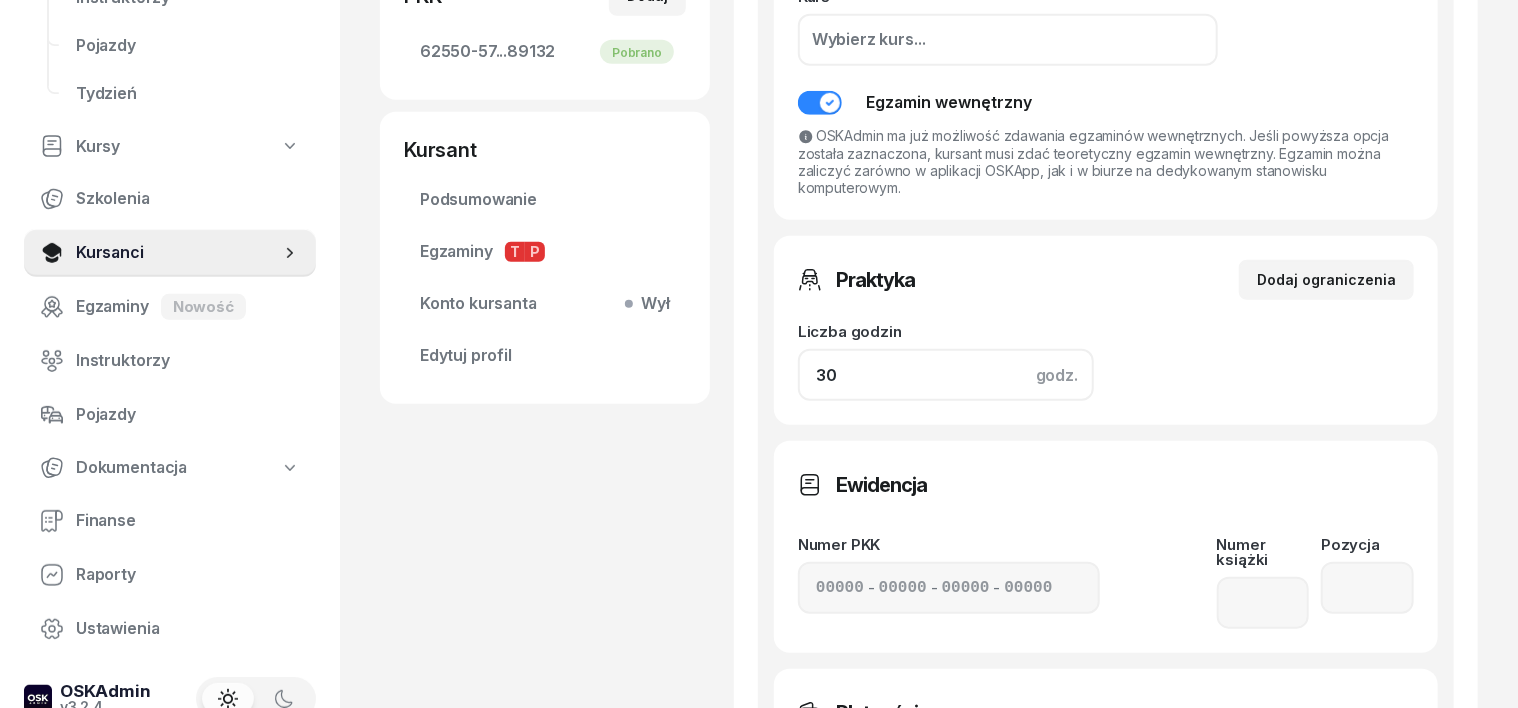 click on "30" 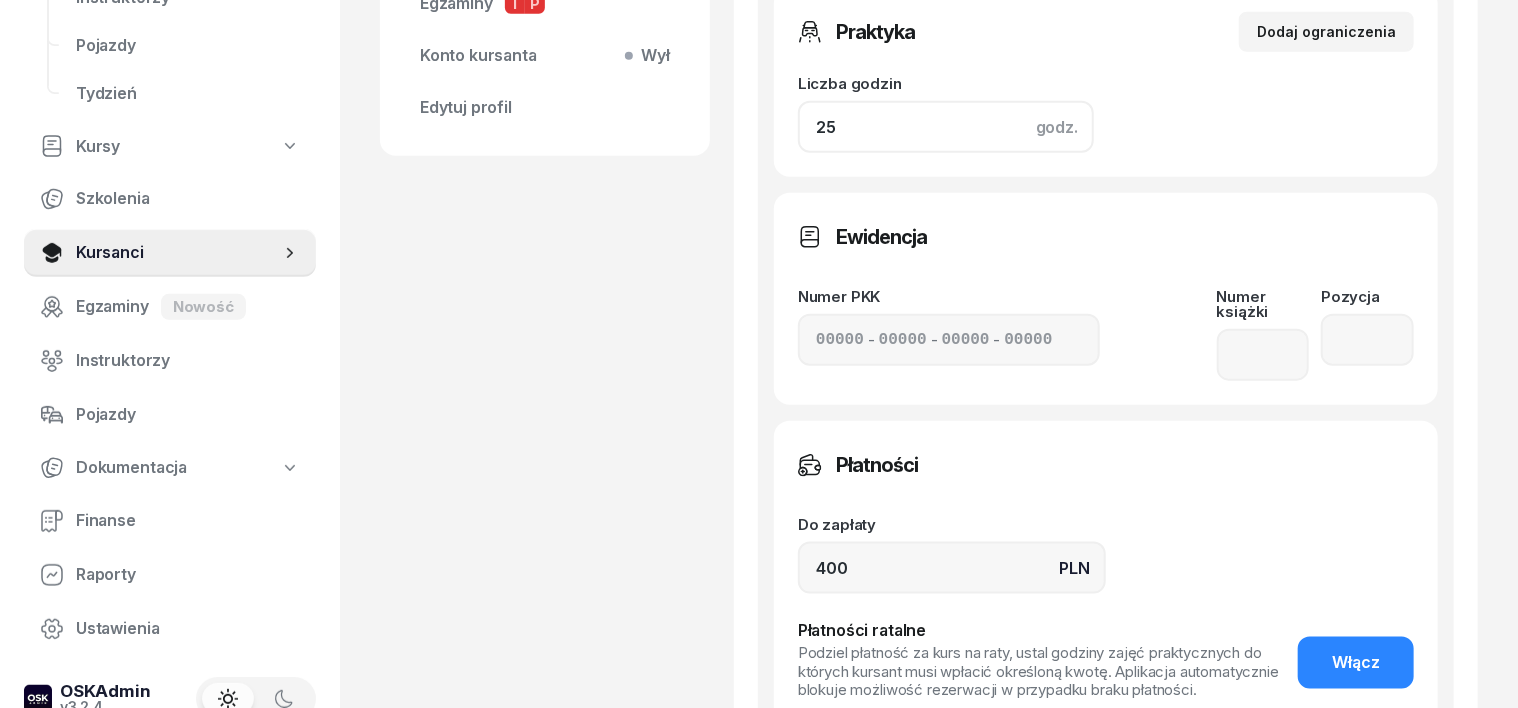 scroll, scrollTop: 1000, scrollLeft: 0, axis: vertical 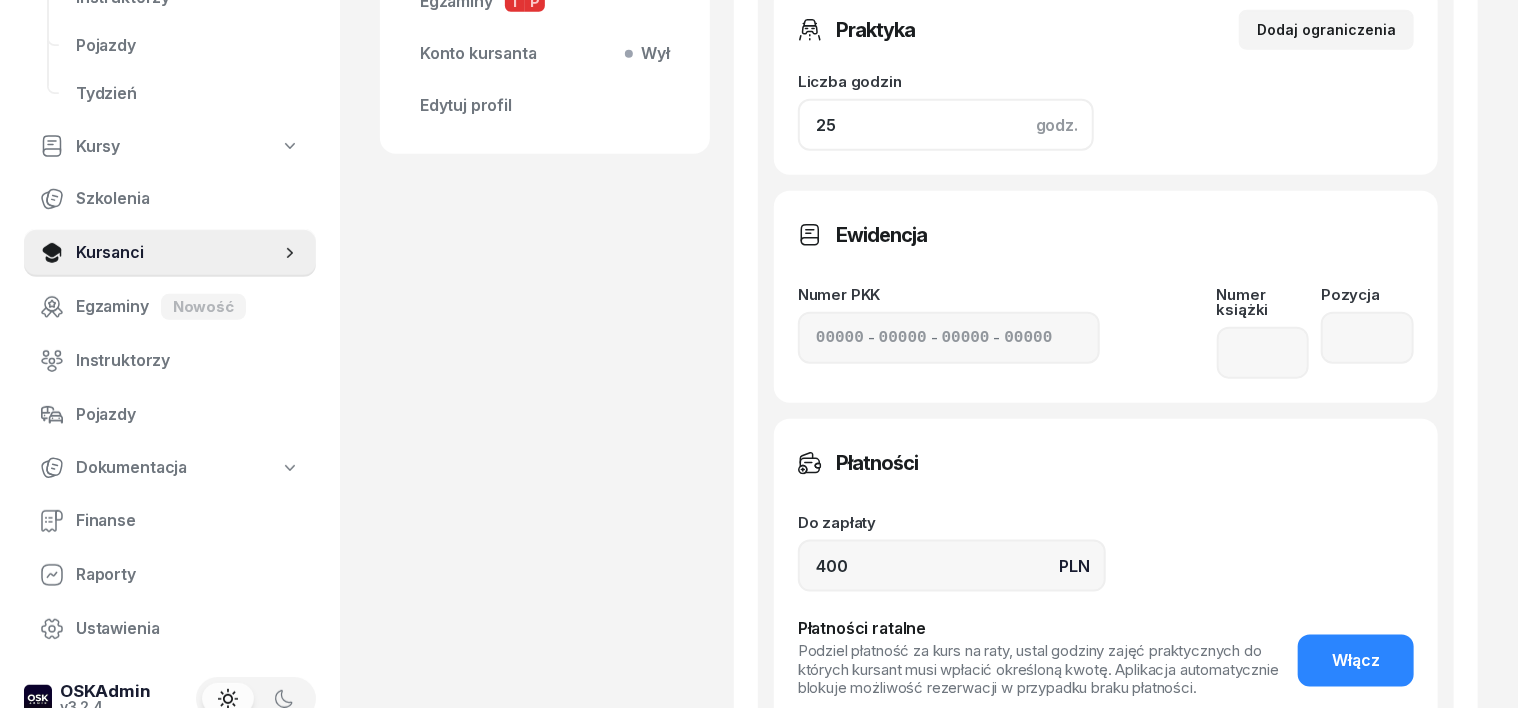 type on "25" 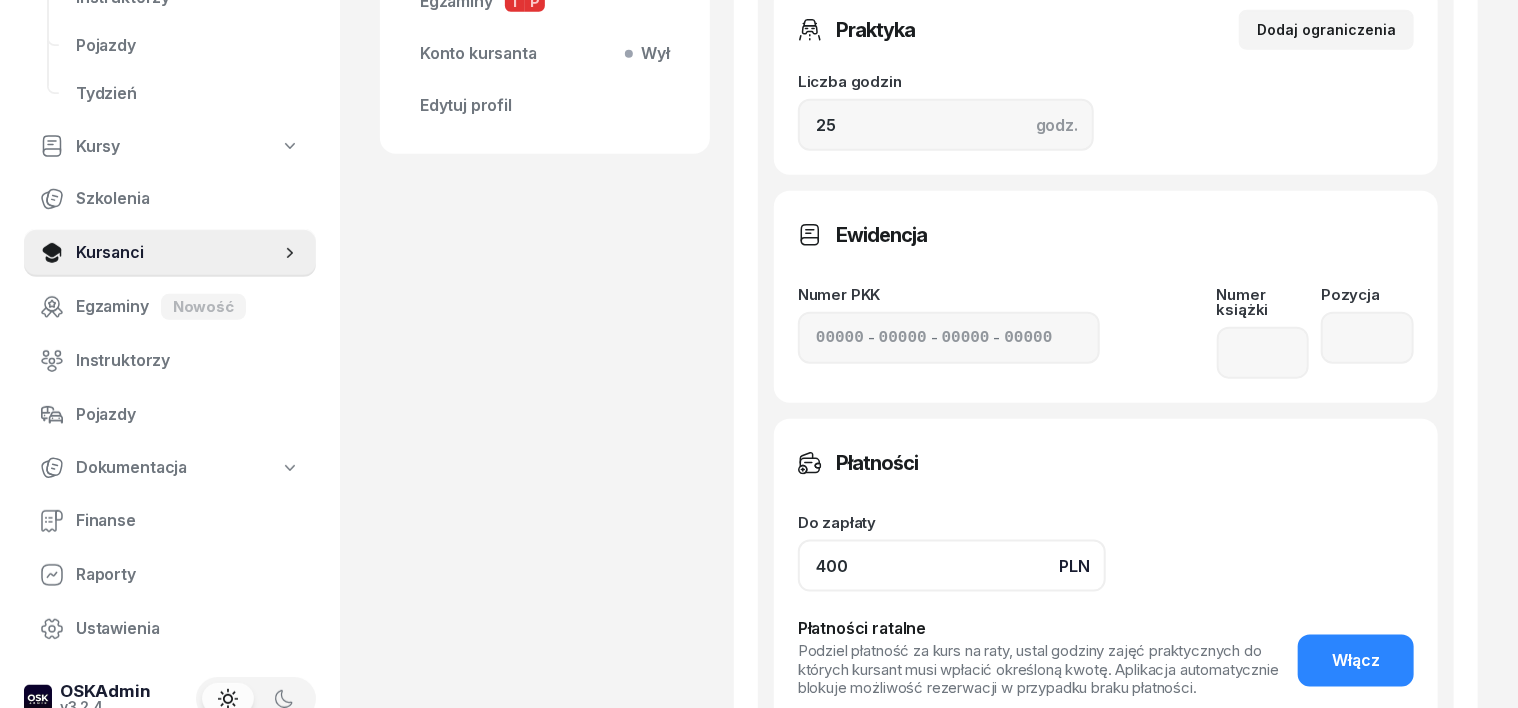 click on "400" 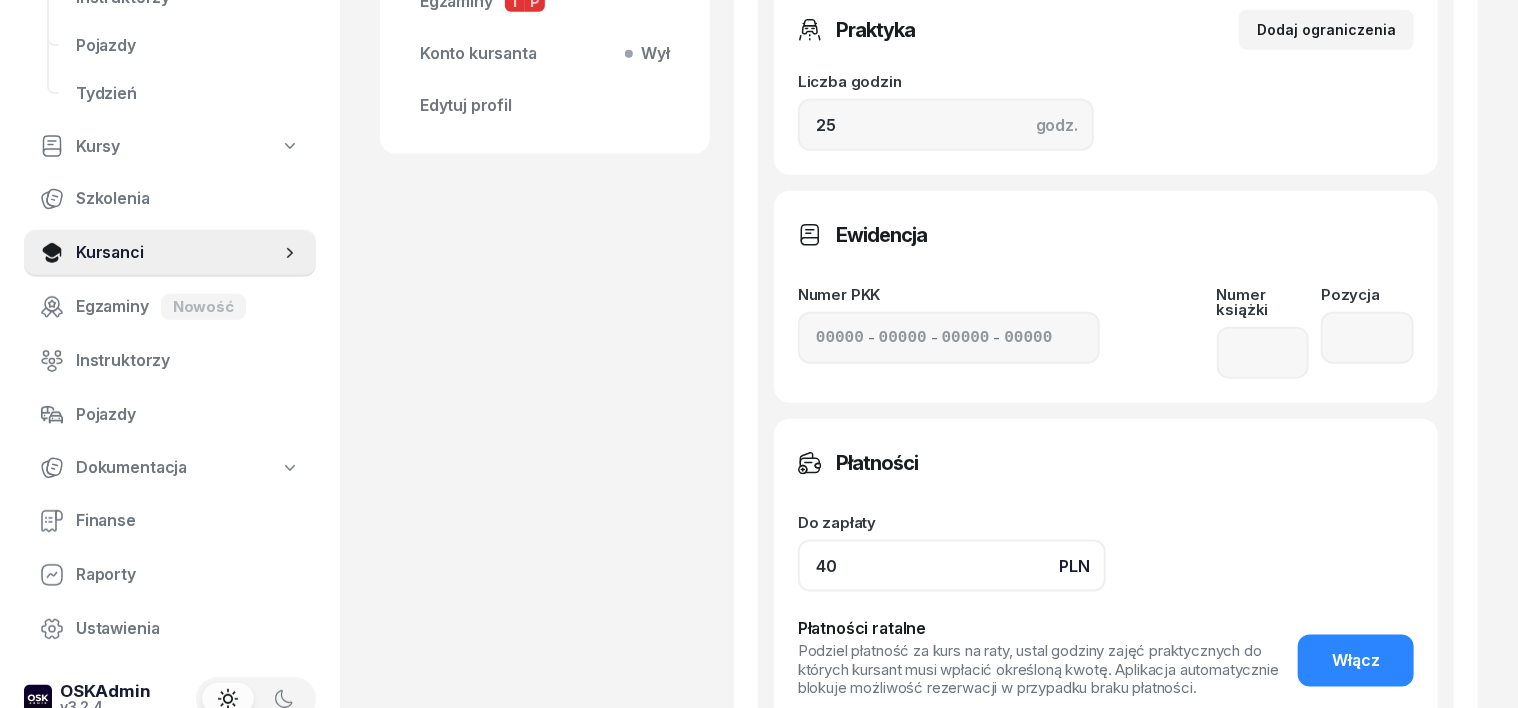 type on "4" 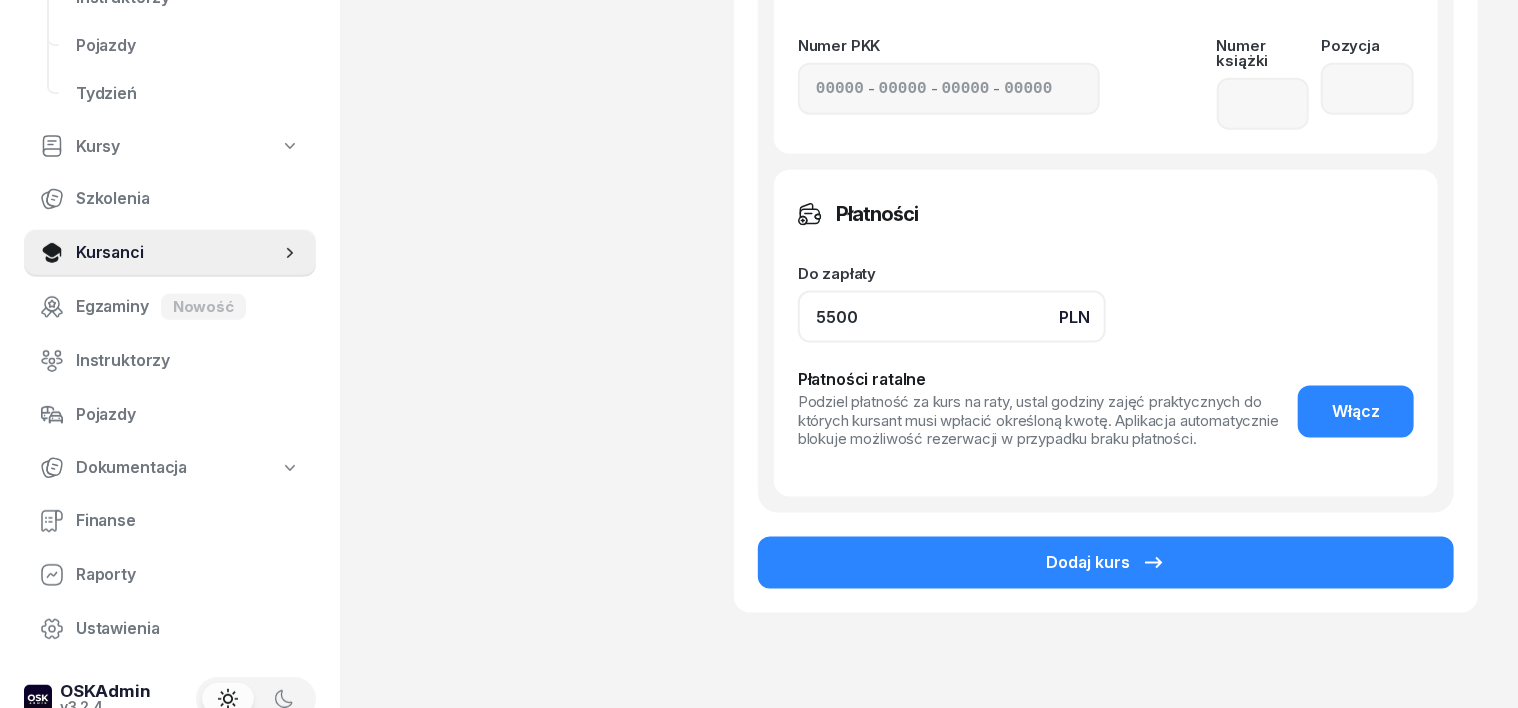 scroll, scrollTop: 1250, scrollLeft: 0, axis: vertical 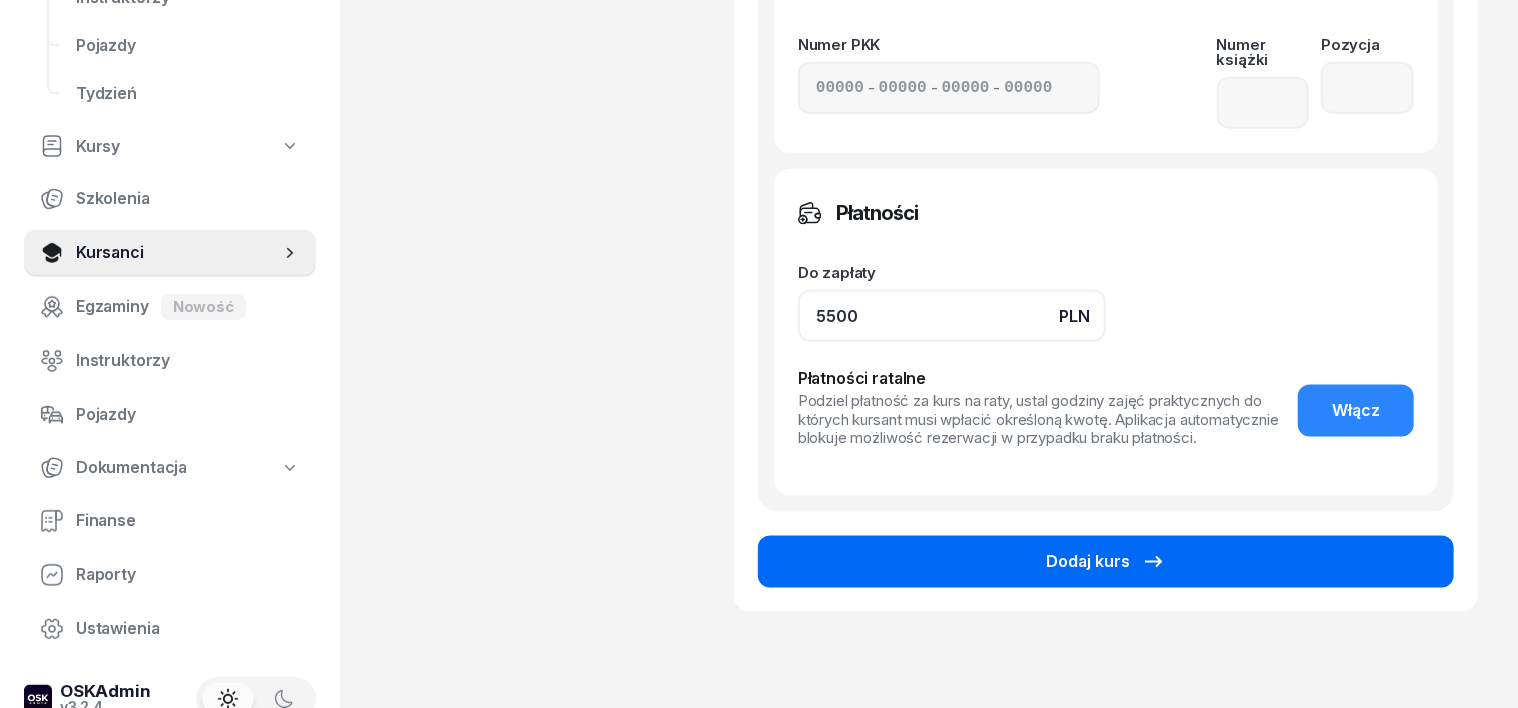 type on "5500" 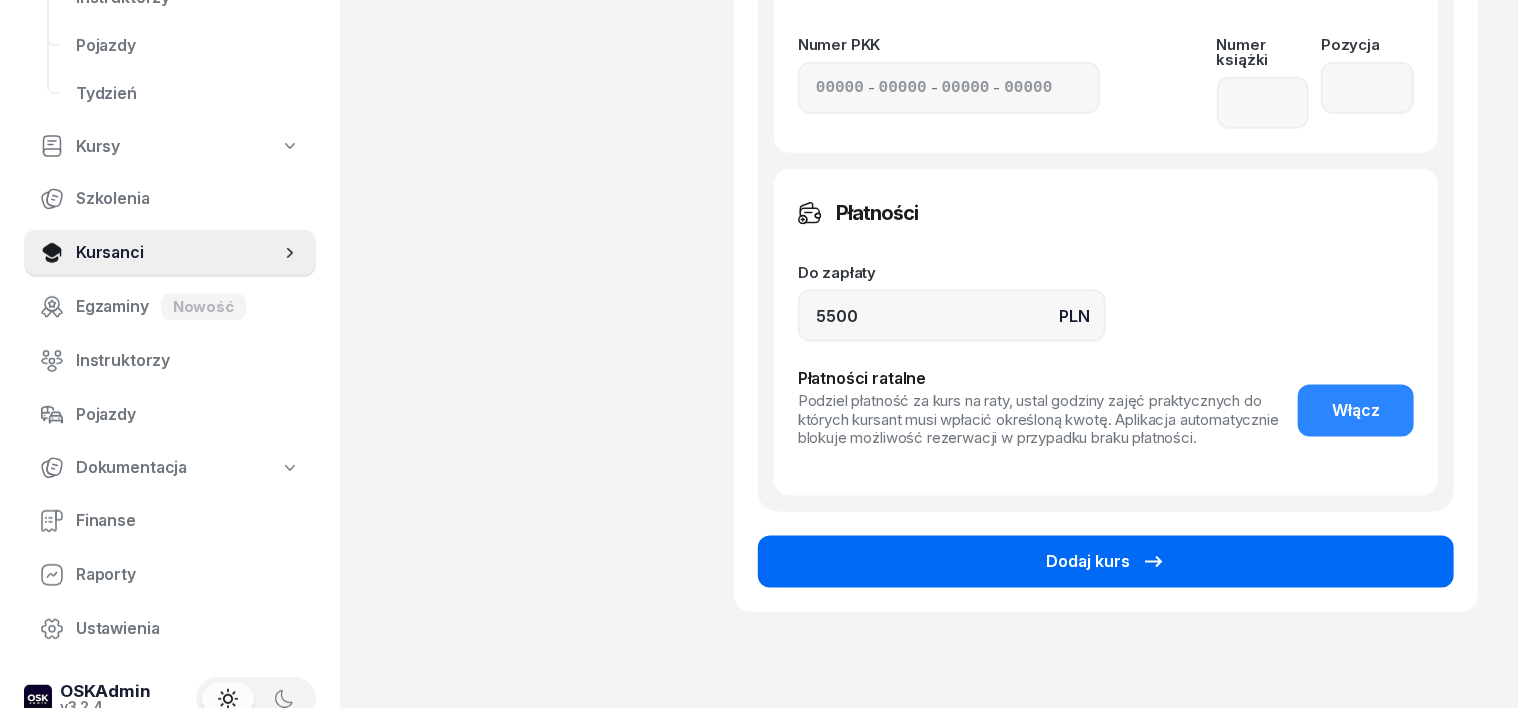 click on "Dodaj kurs" at bounding box center (1106, 562) 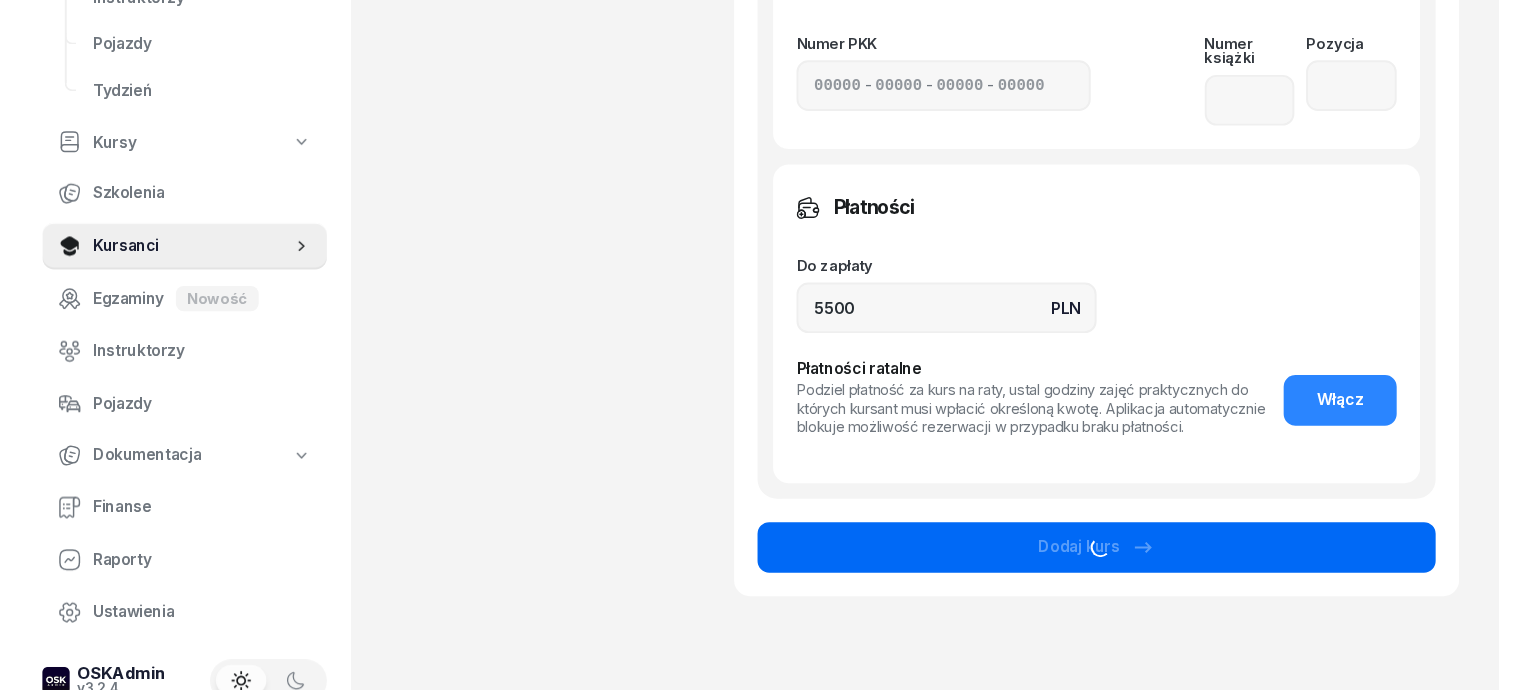 scroll, scrollTop: 0, scrollLeft: 0, axis: both 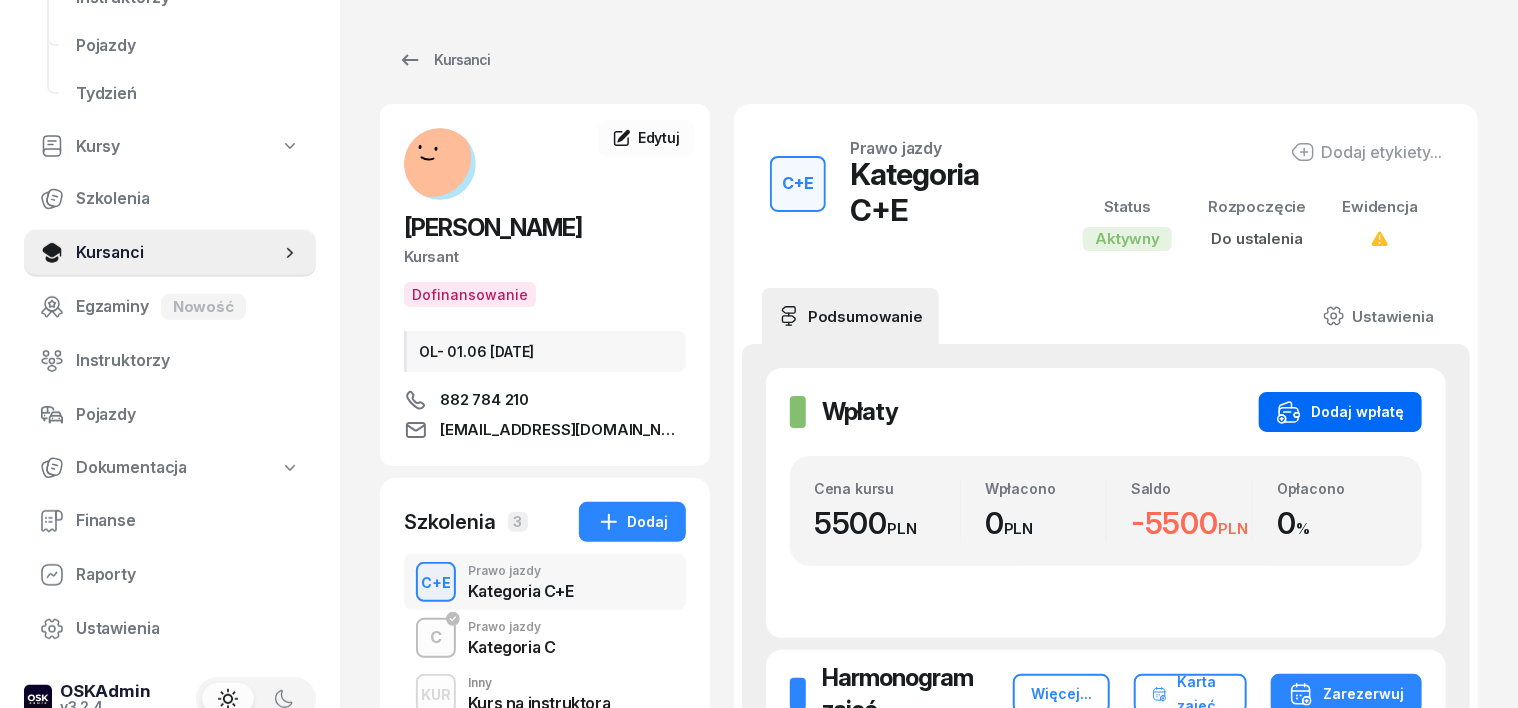 click on "Dodaj wpłatę" at bounding box center (1340, 412) 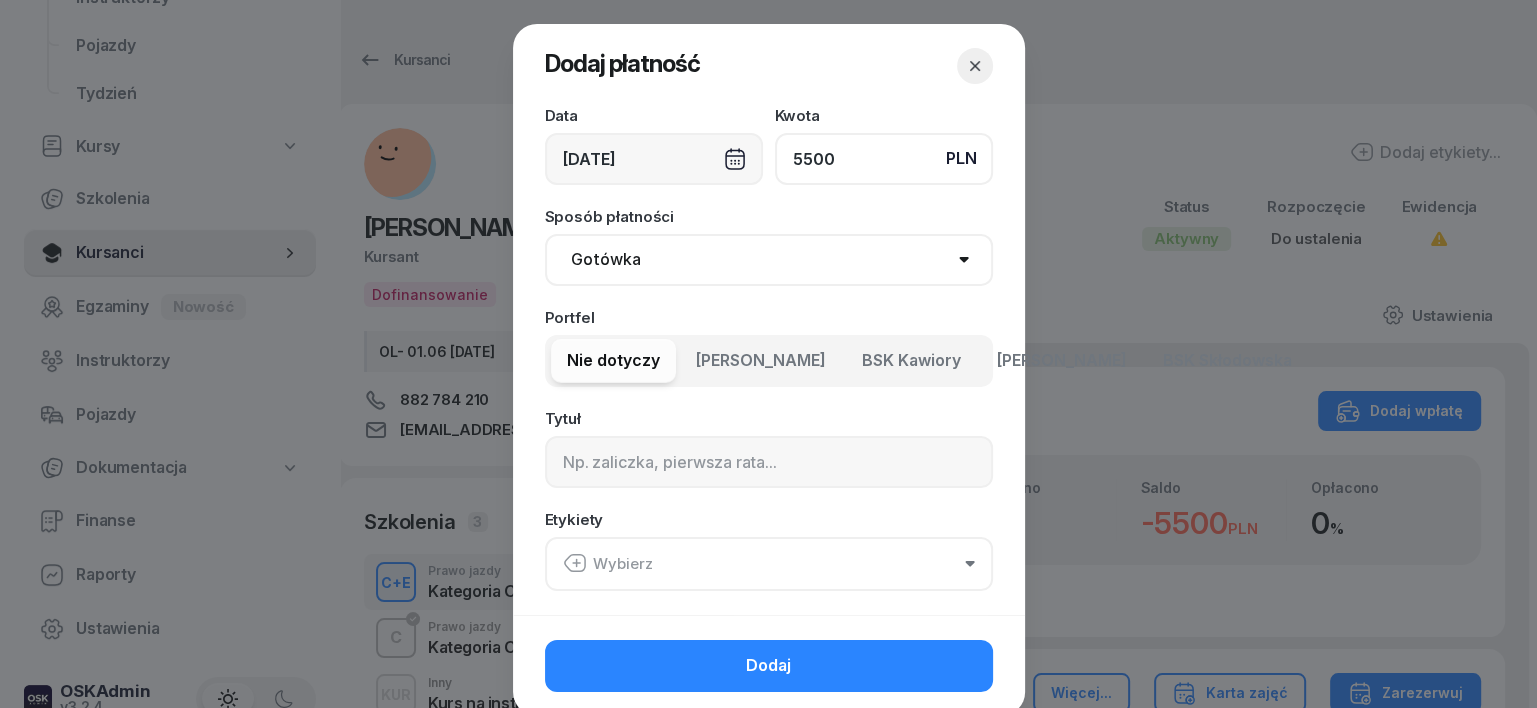 type on "5500" 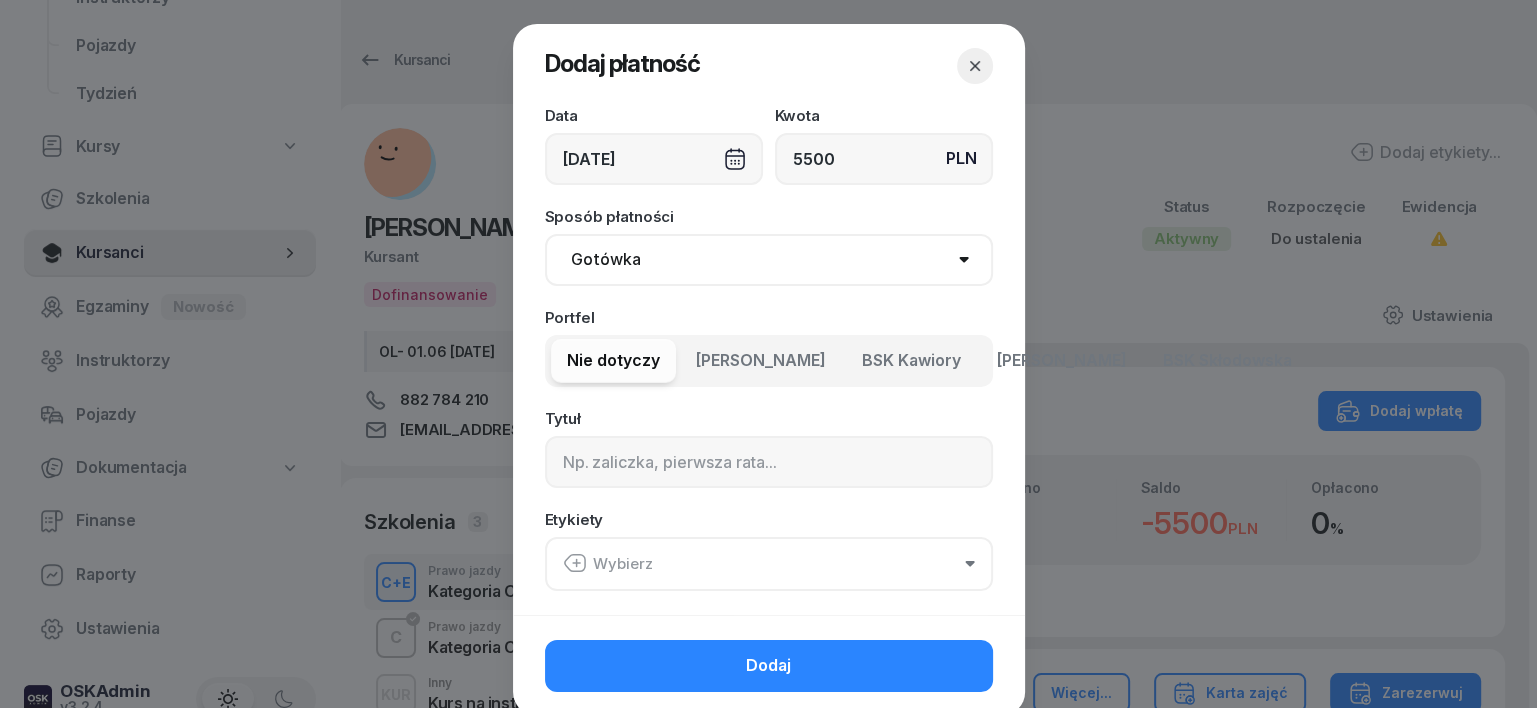 click on "Gotówka Karta Przelew Płatności online BLIK" at bounding box center [769, 260] 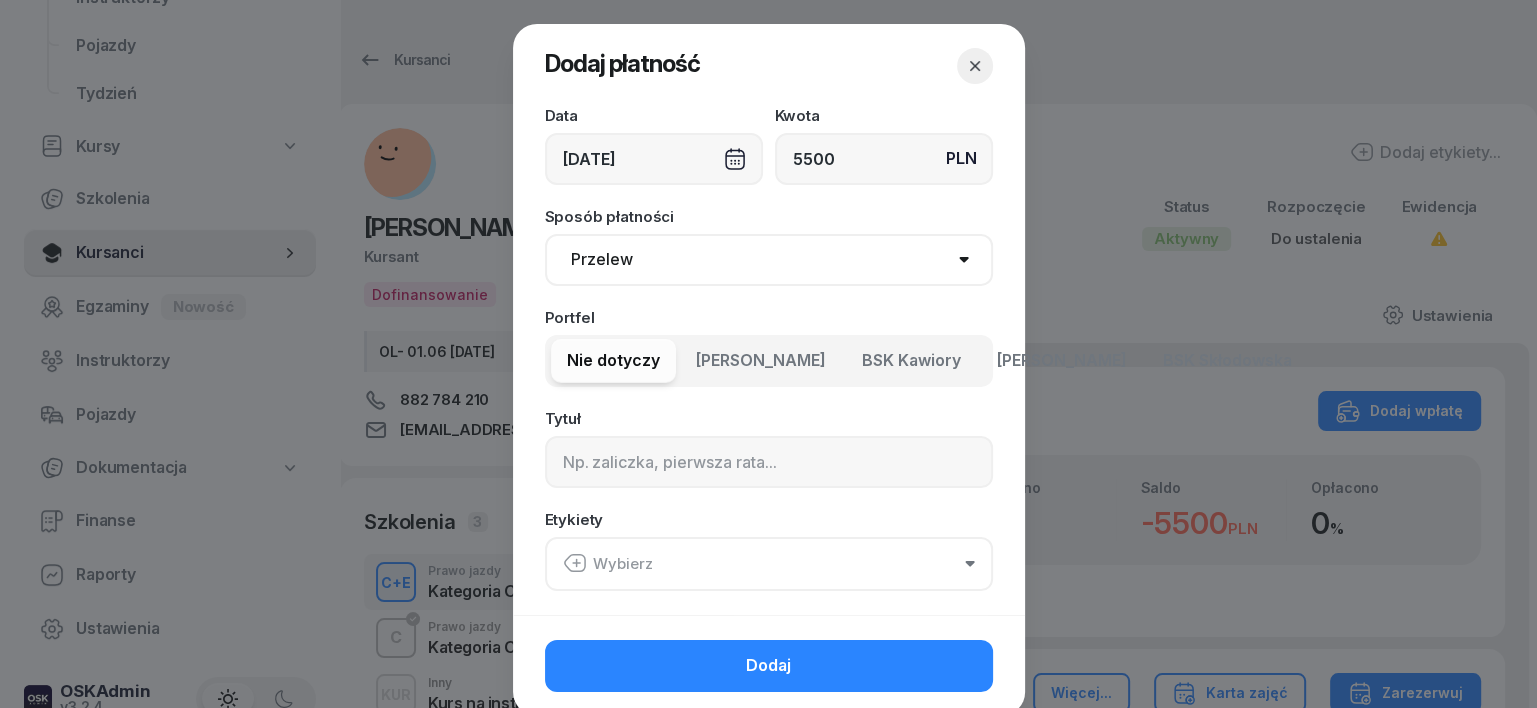 click on "Gotówka Karta Przelew Płatności online BLIK" at bounding box center (769, 260) 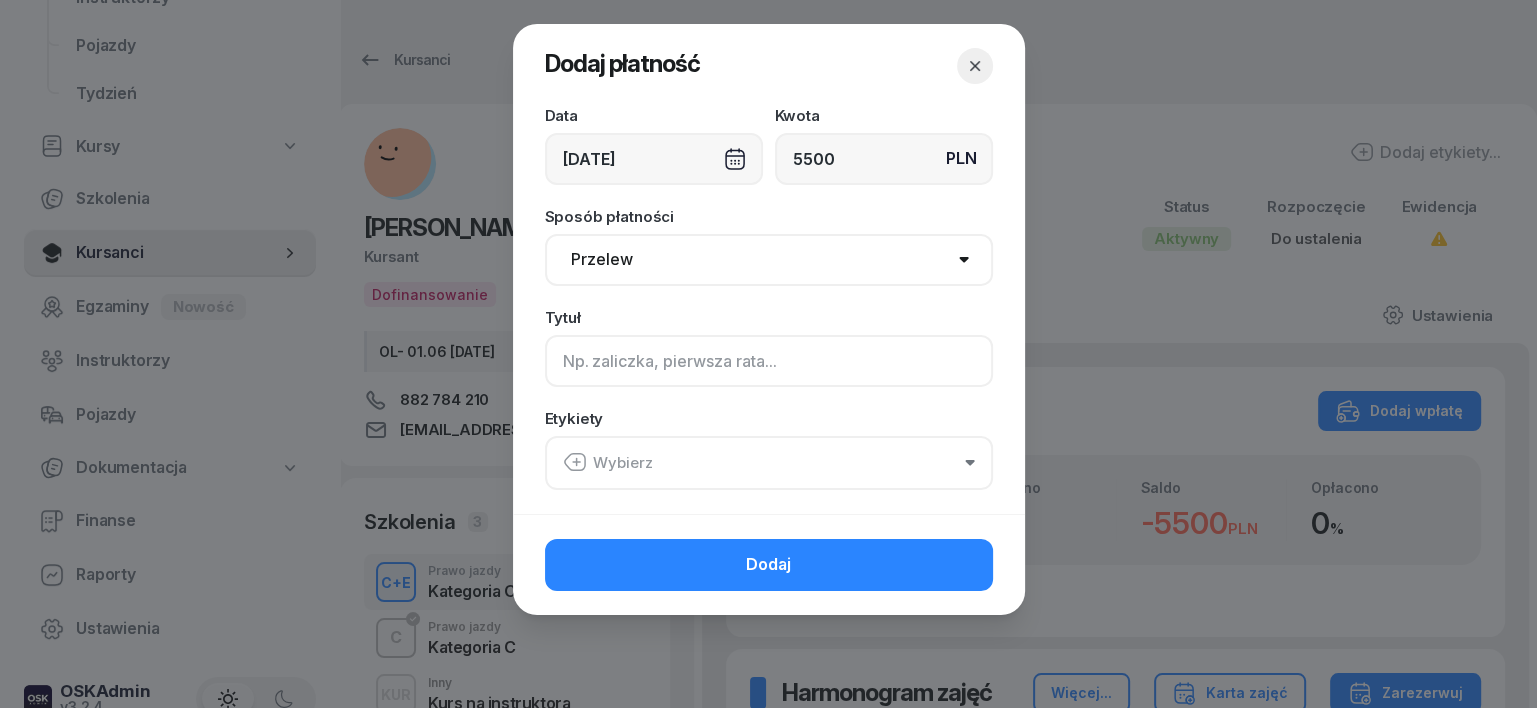 click 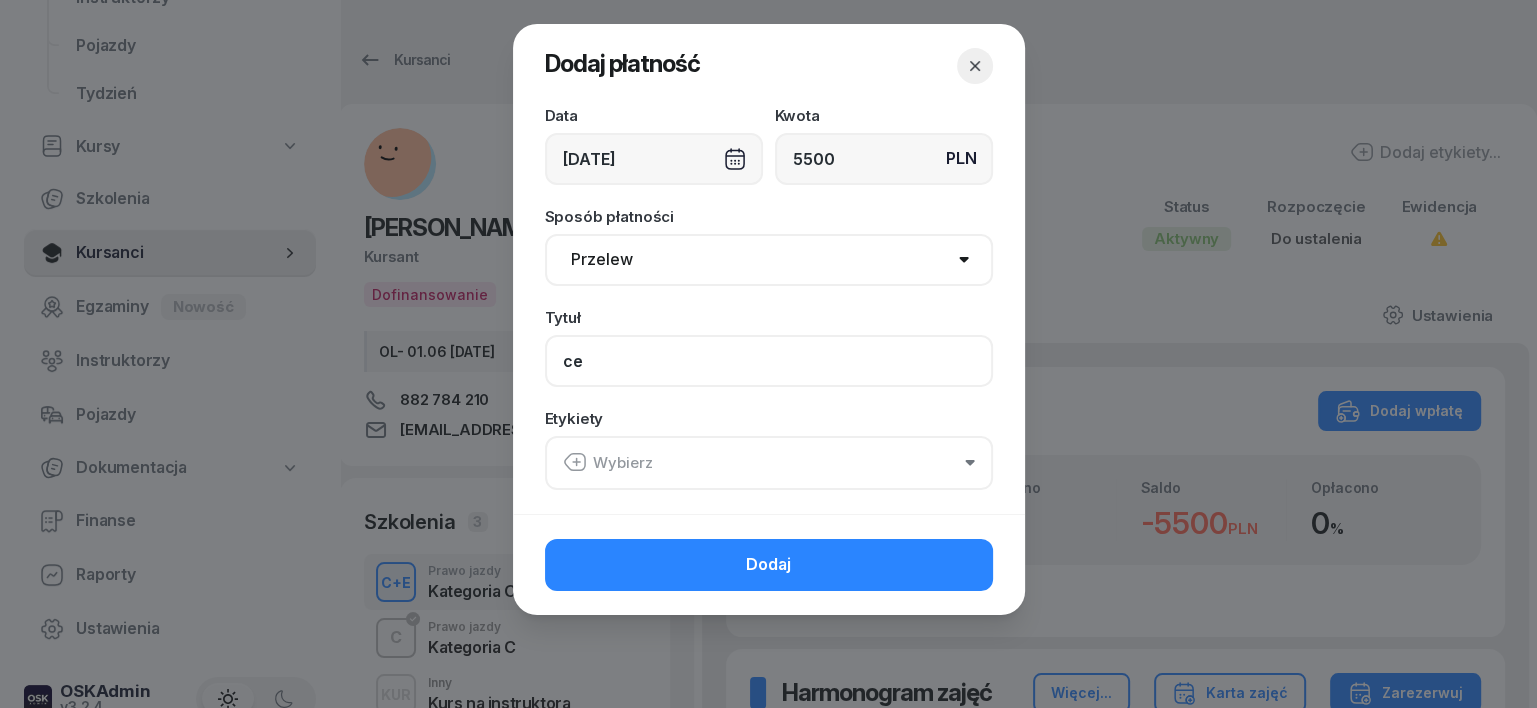 type on "c" 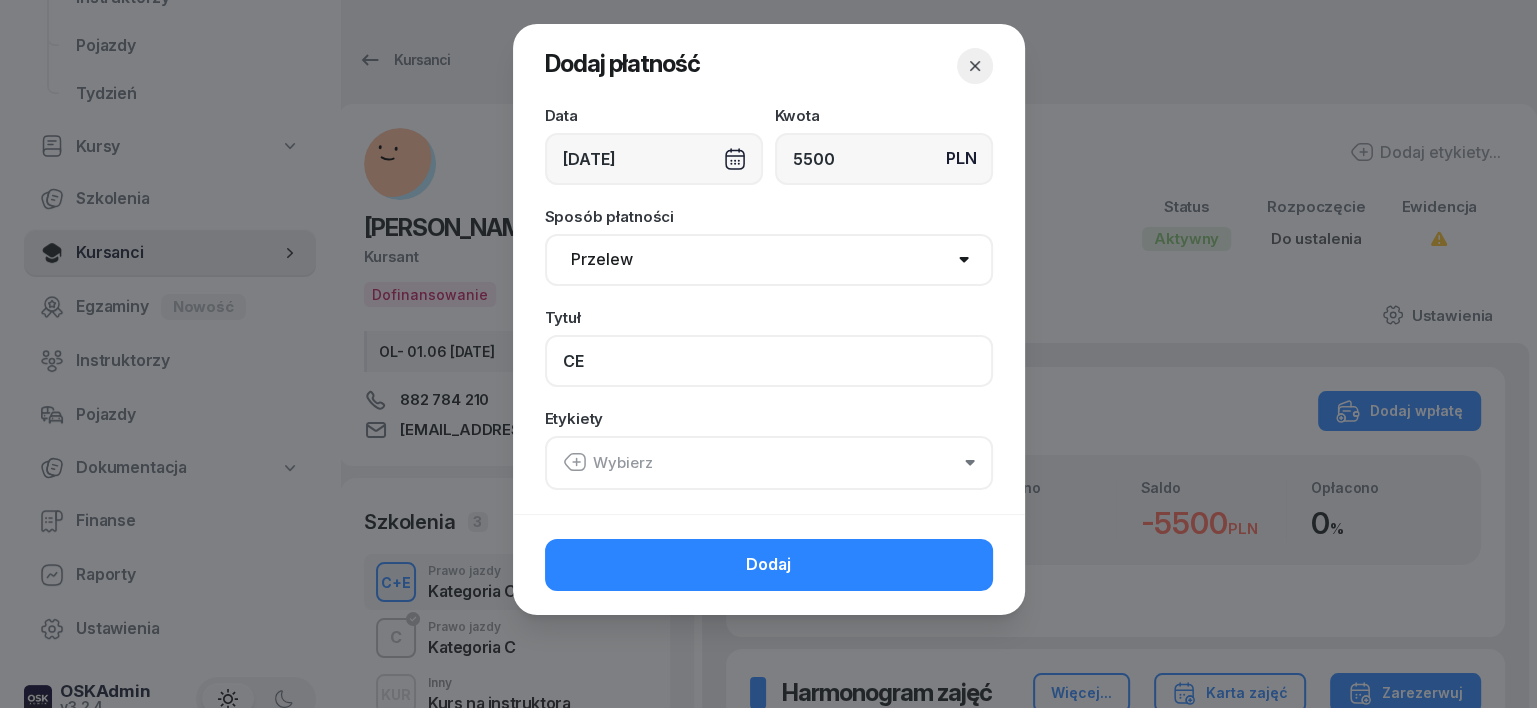 type on "CE" 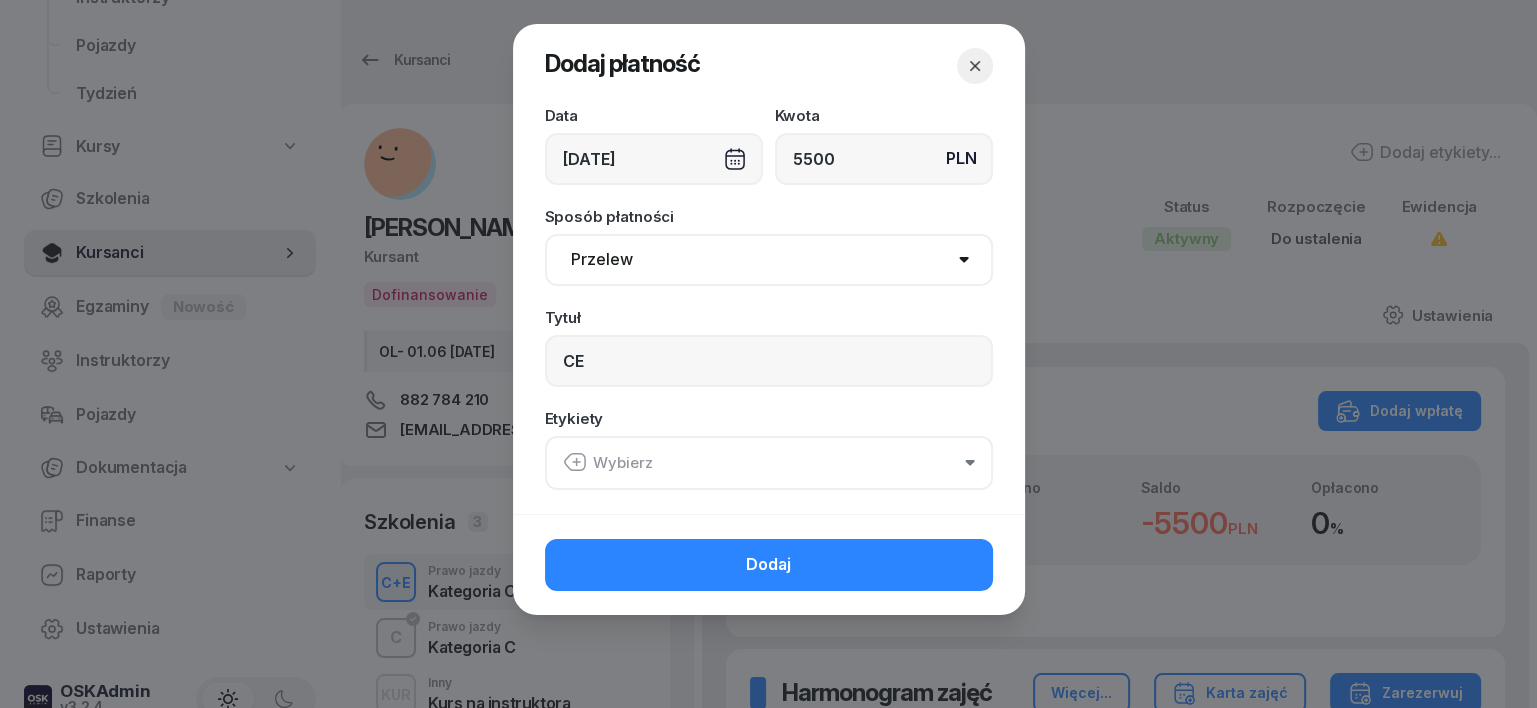 click 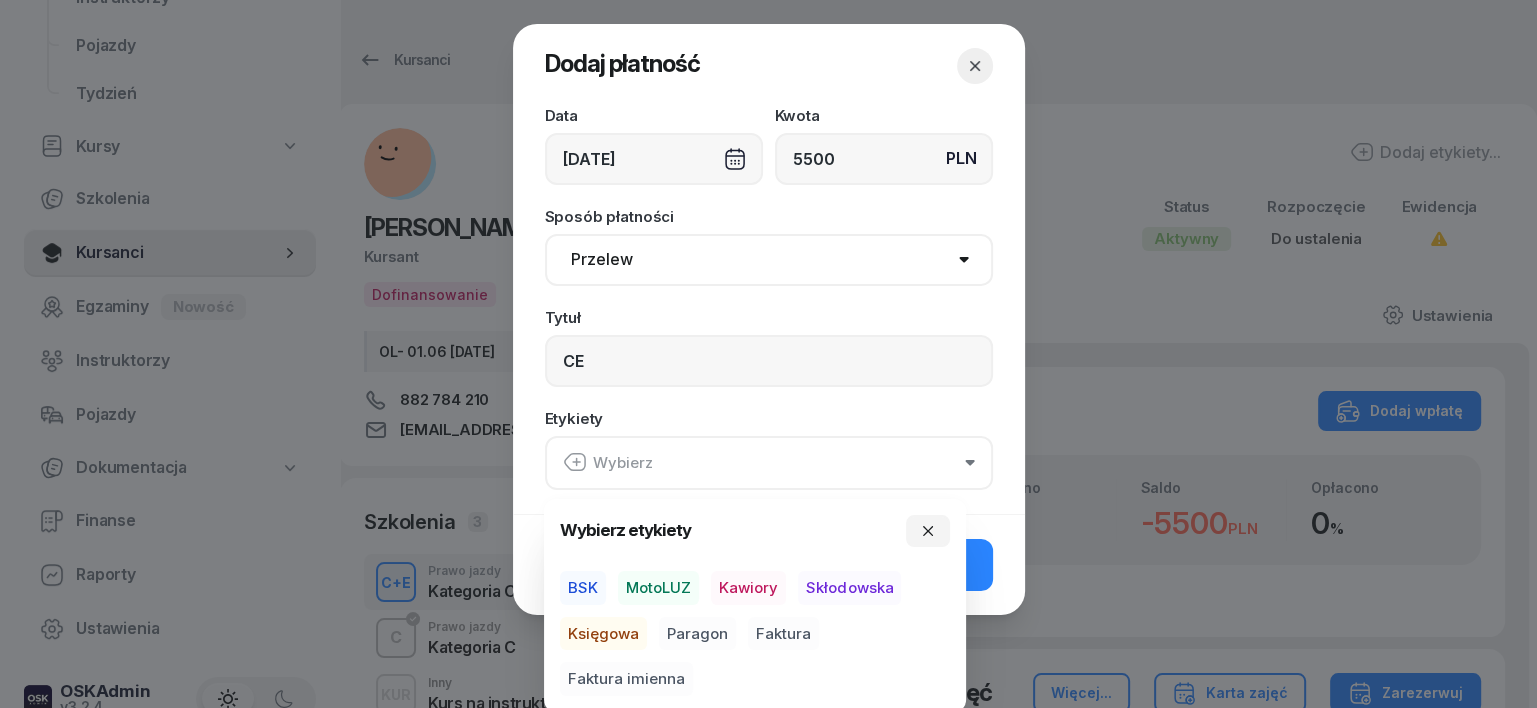 drag, startPoint x: 583, startPoint y: 579, endPoint x: 585, endPoint y: 623, distance: 44.04543 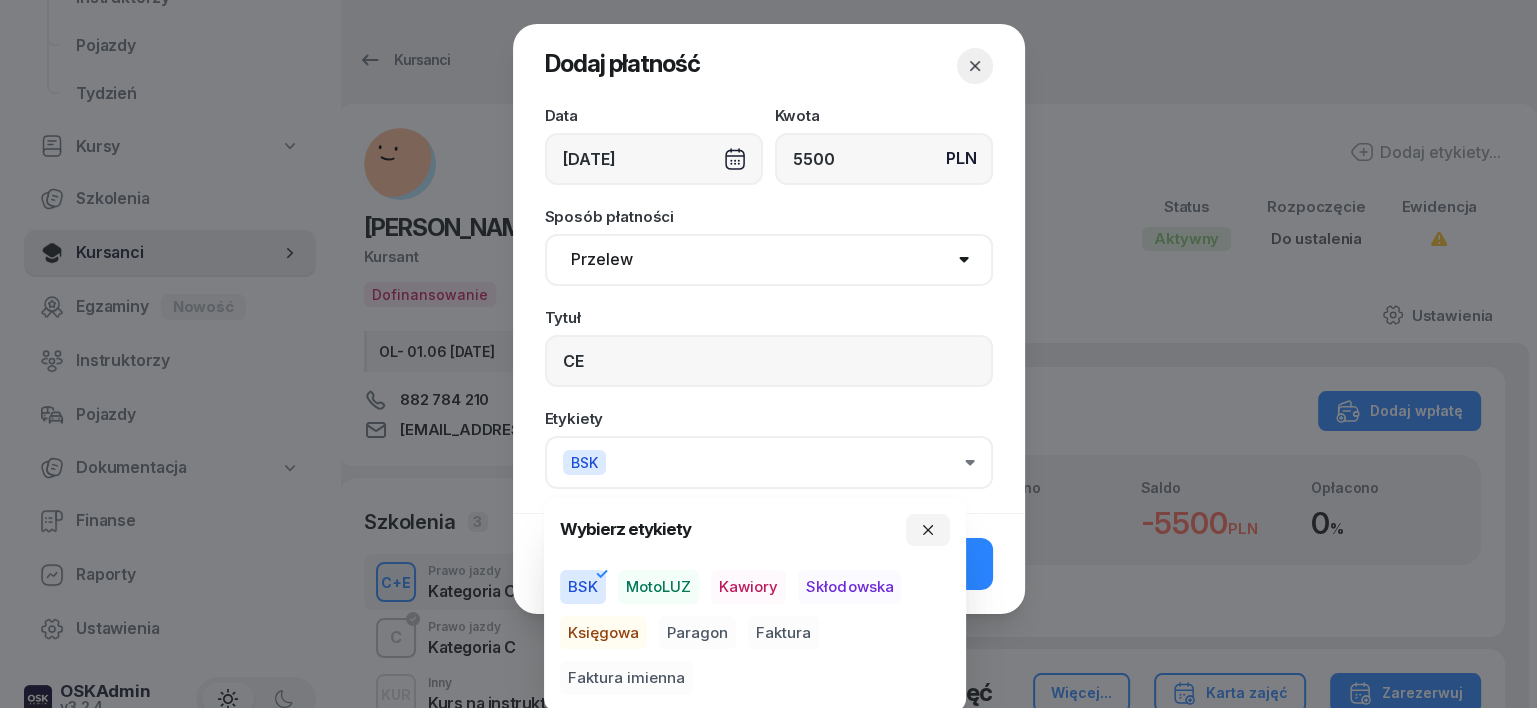 click on "Księgowa" at bounding box center (603, 633) 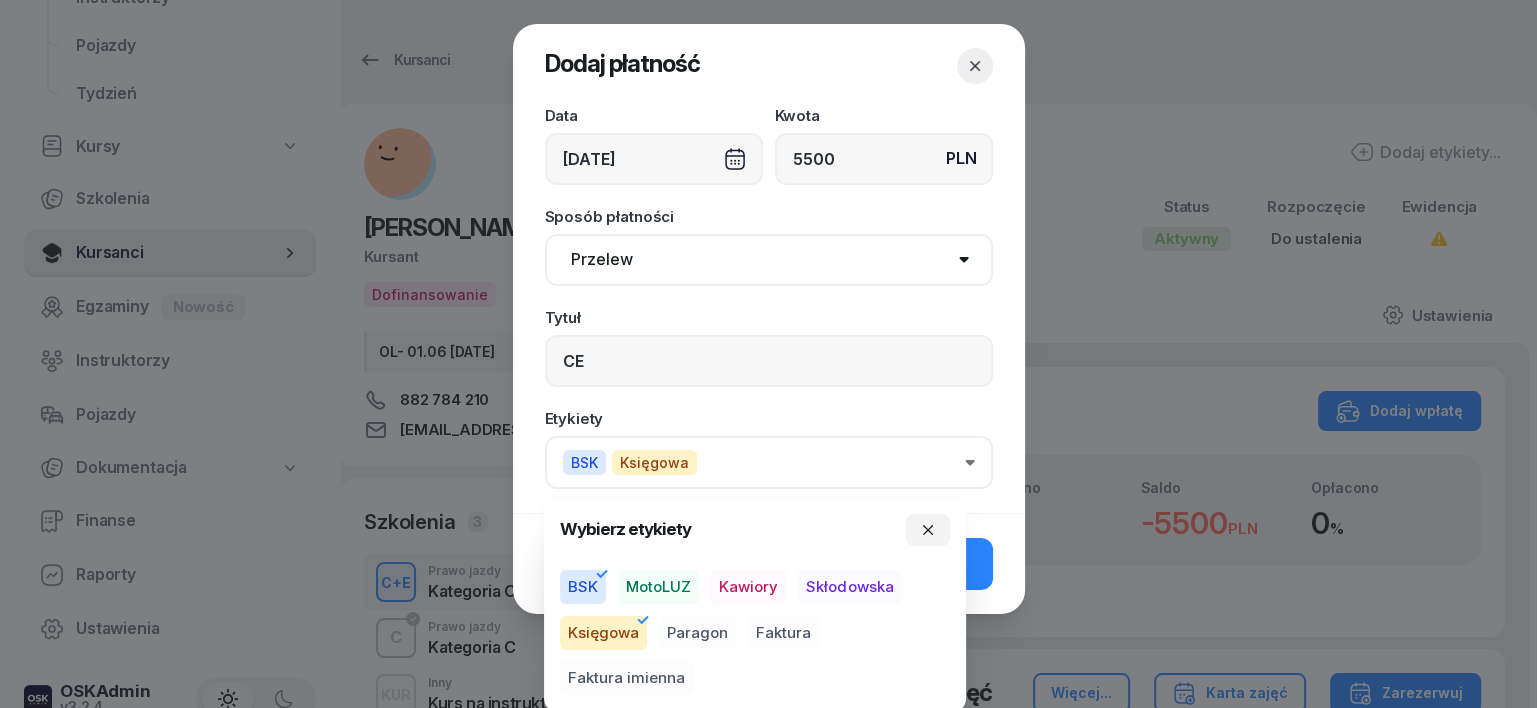 click on "Paragon" at bounding box center (697, 633) 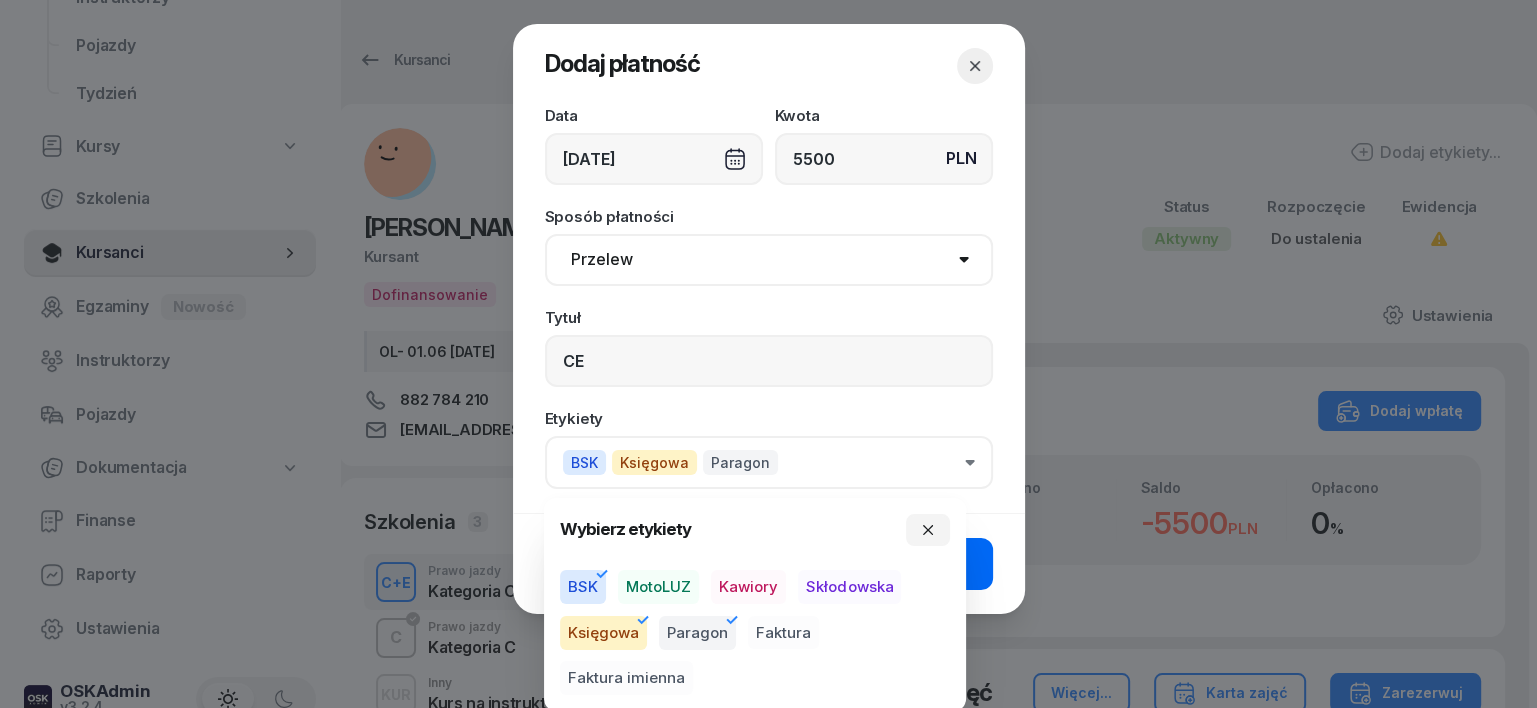 drag, startPoint x: 936, startPoint y: 532, endPoint x: 934, endPoint y: 557, distance: 25.079872 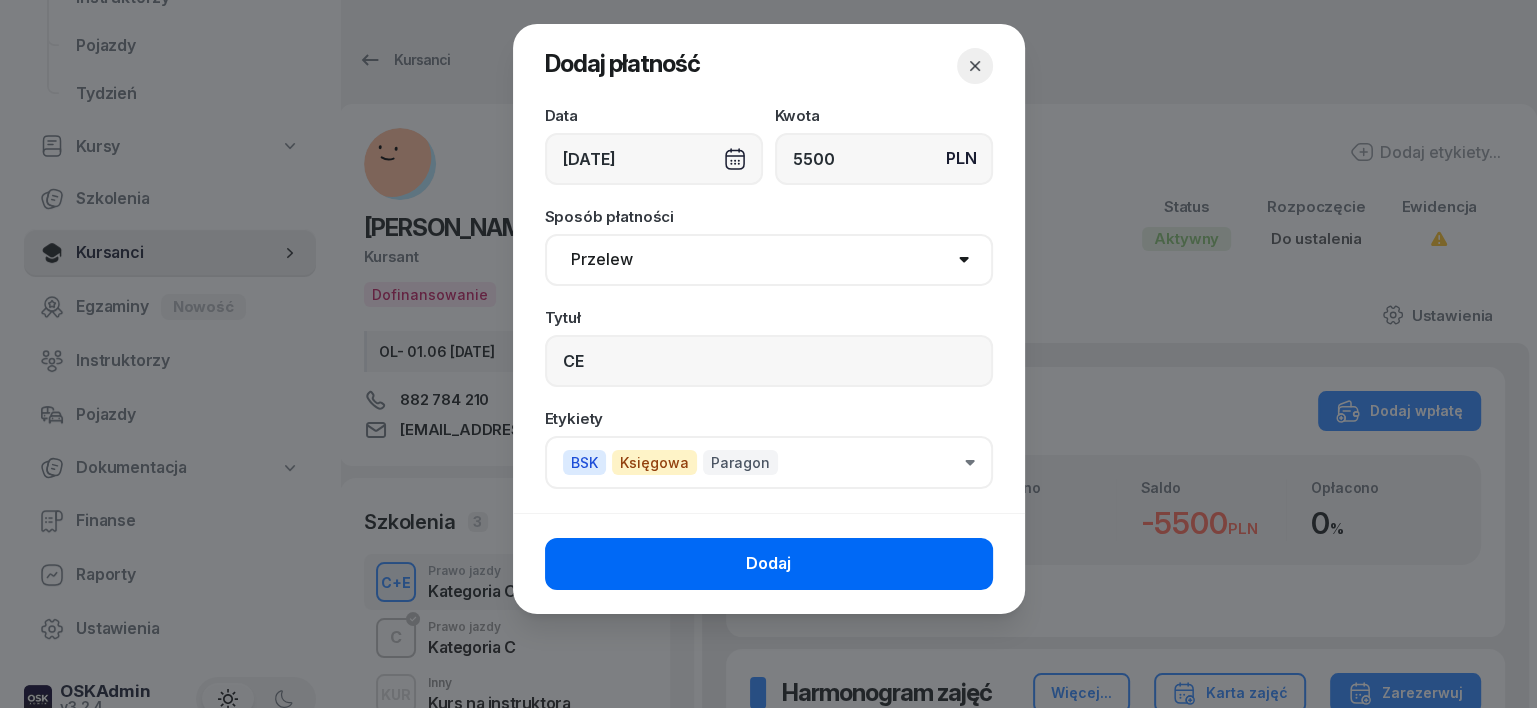 click on "Dodaj" 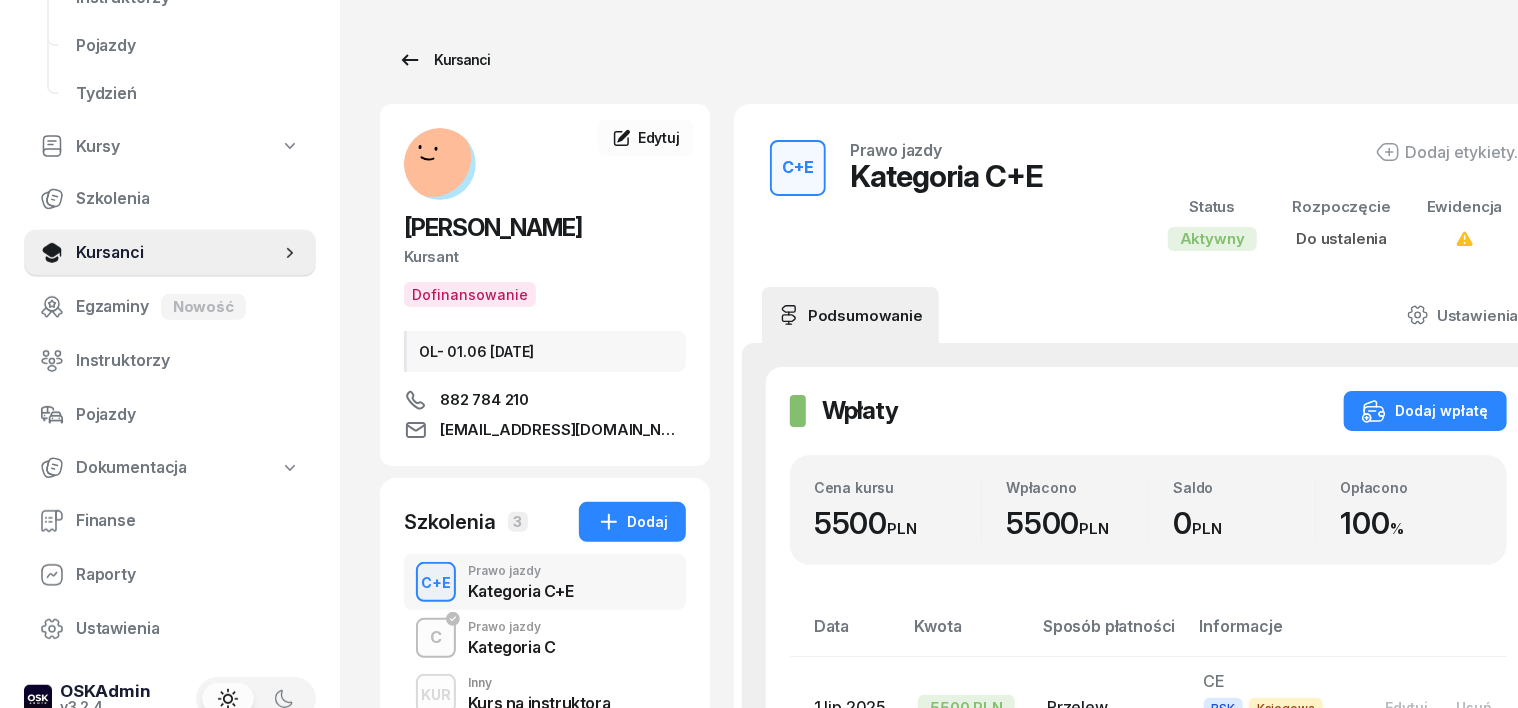 click on "Kursanci" at bounding box center [444, 60] 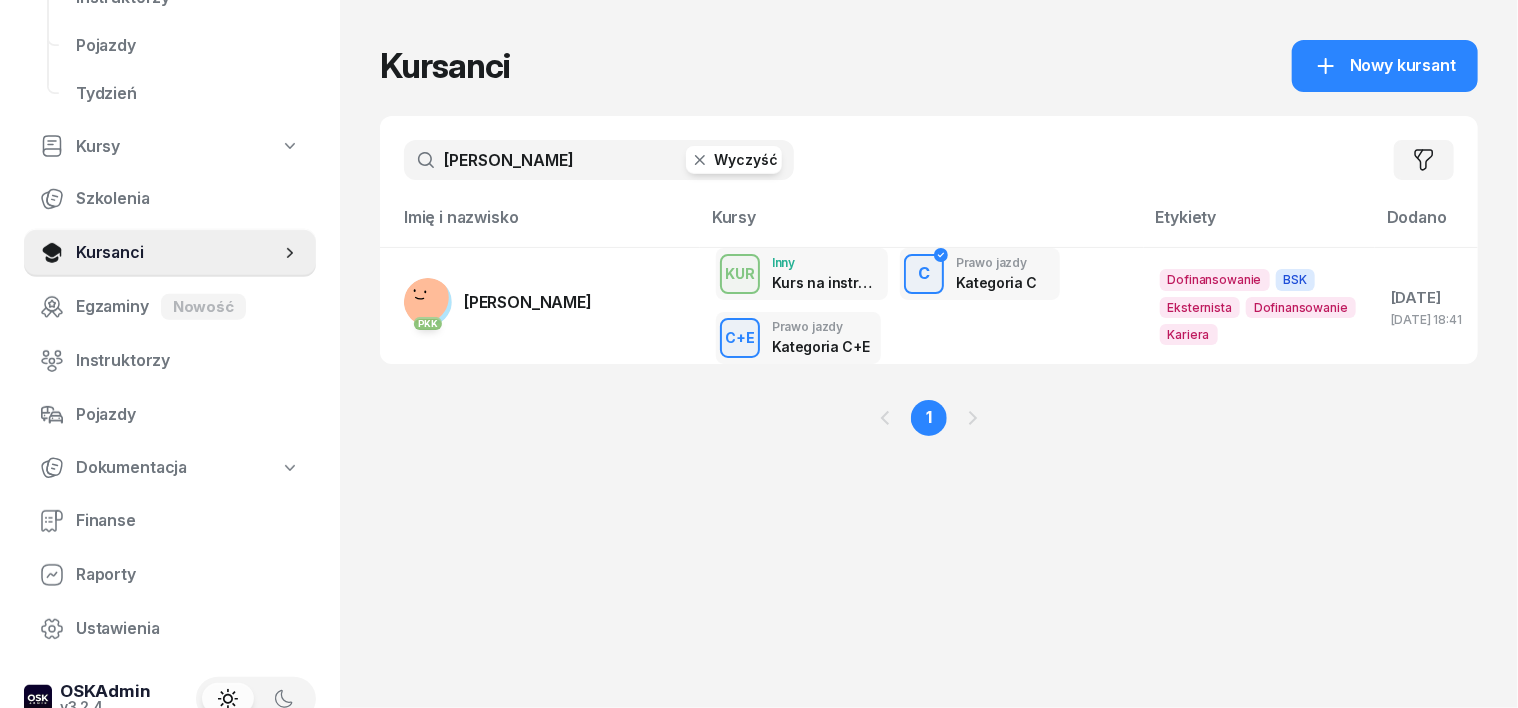 click 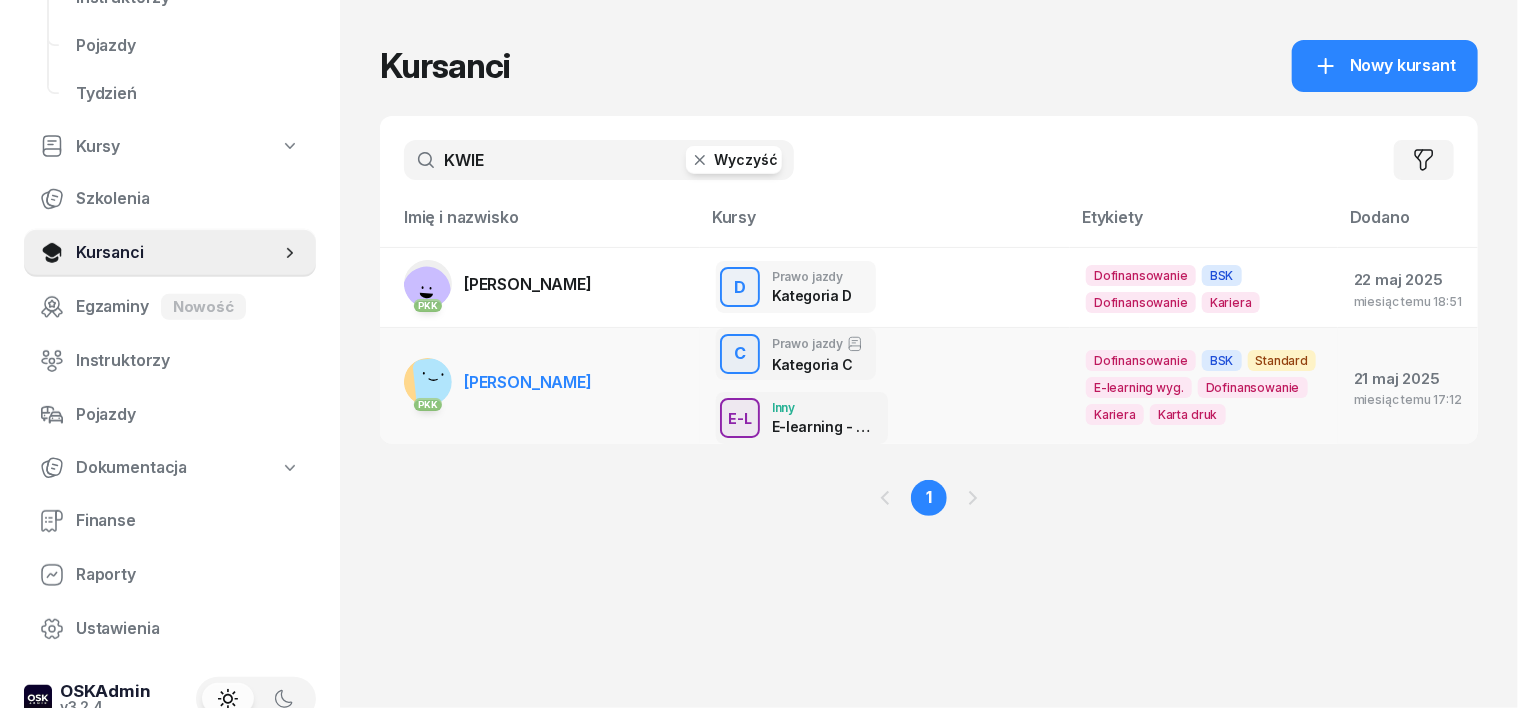 type on "KWIE" 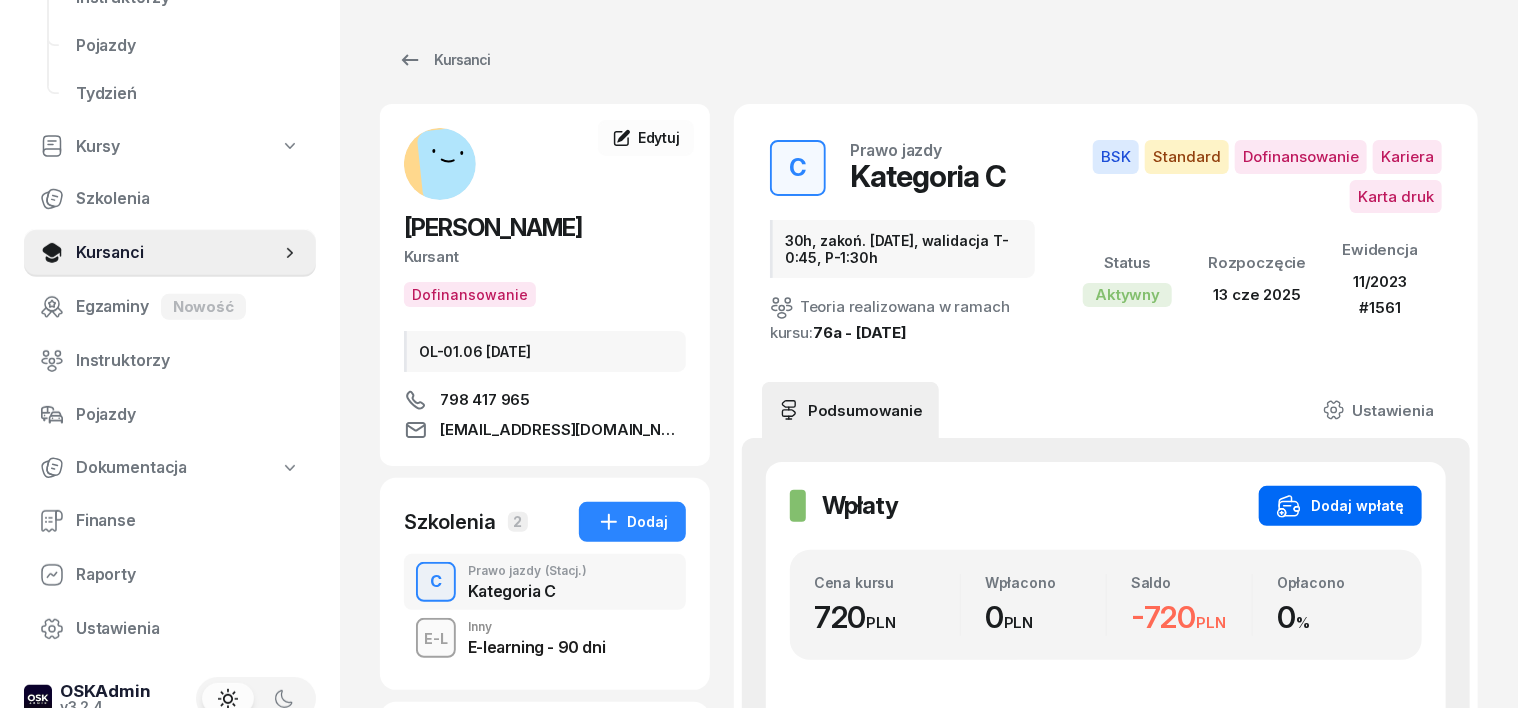 click on "Dodaj wpłatę" at bounding box center (1340, 506) 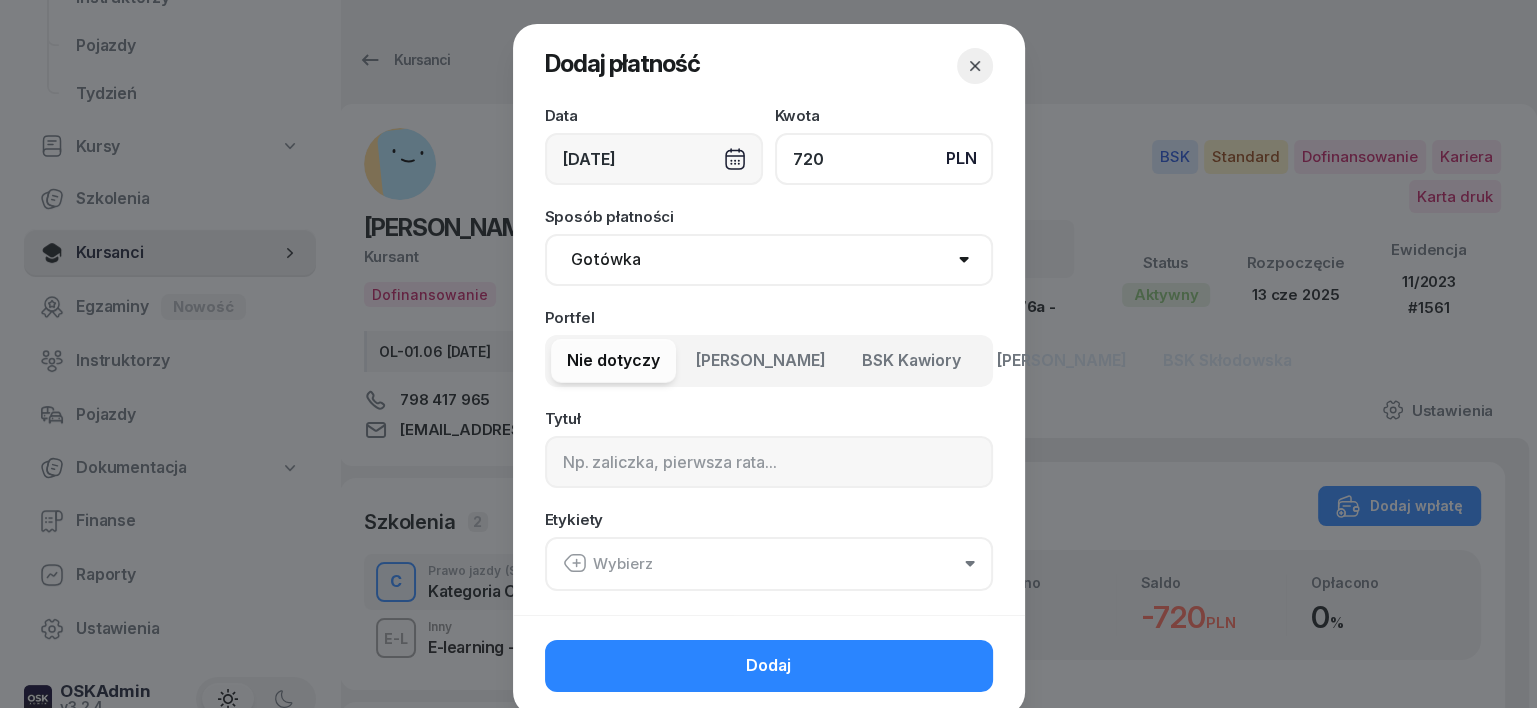 type on "720" 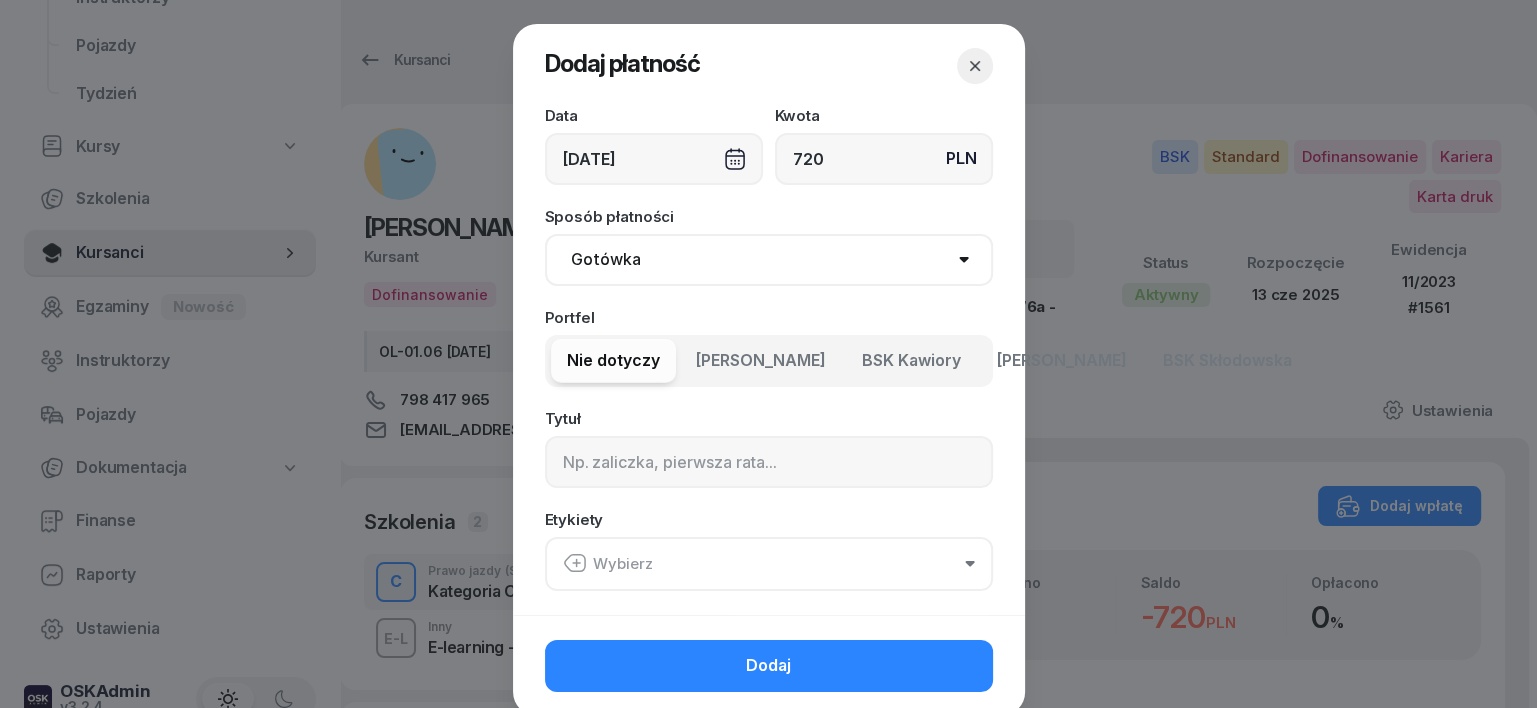 drag, startPoint x: 600, startPoint y: 252, endPoint x: 589, endPoint y: 264, distance: 16.27882 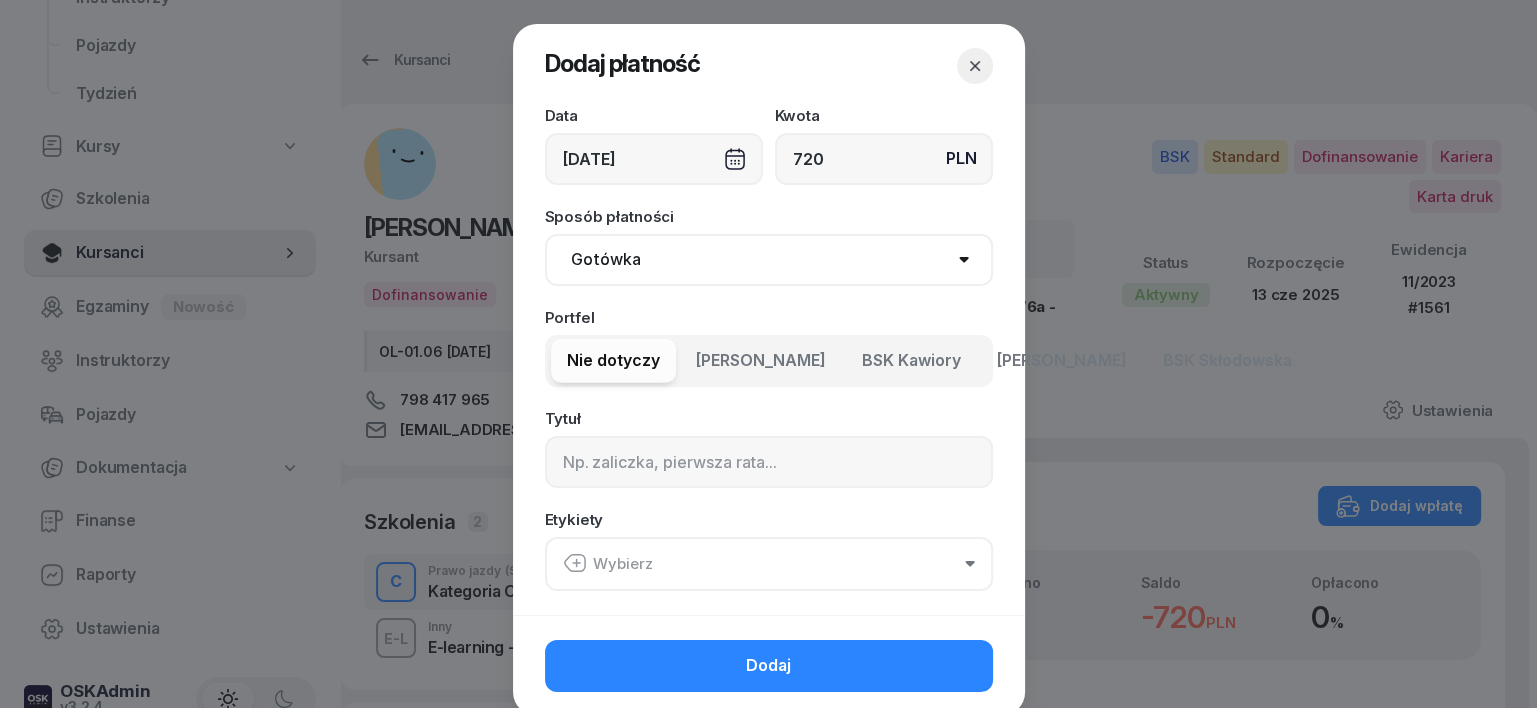 select on "transfer" 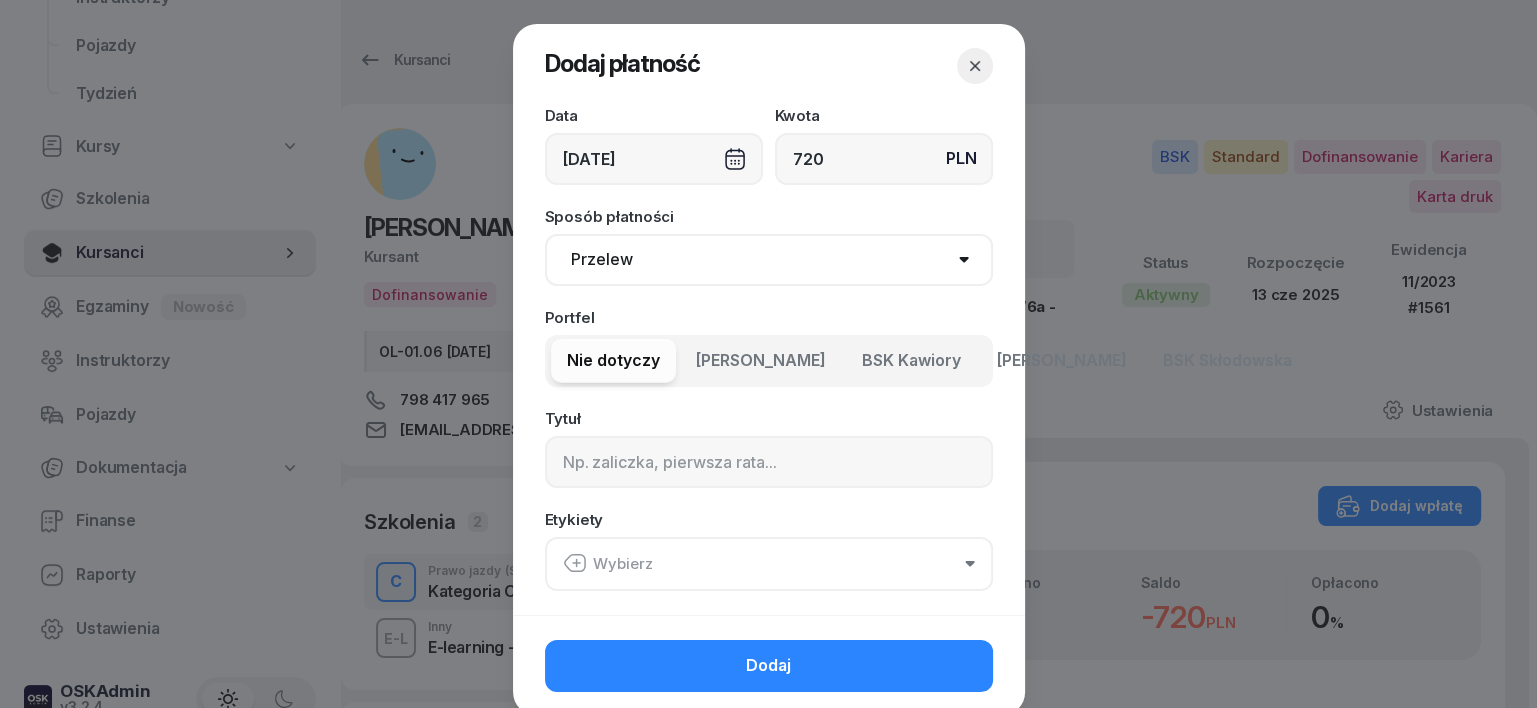click on "Gotówka Karta Przelew Płatności online BLIK" at bounding box center [769, 260] 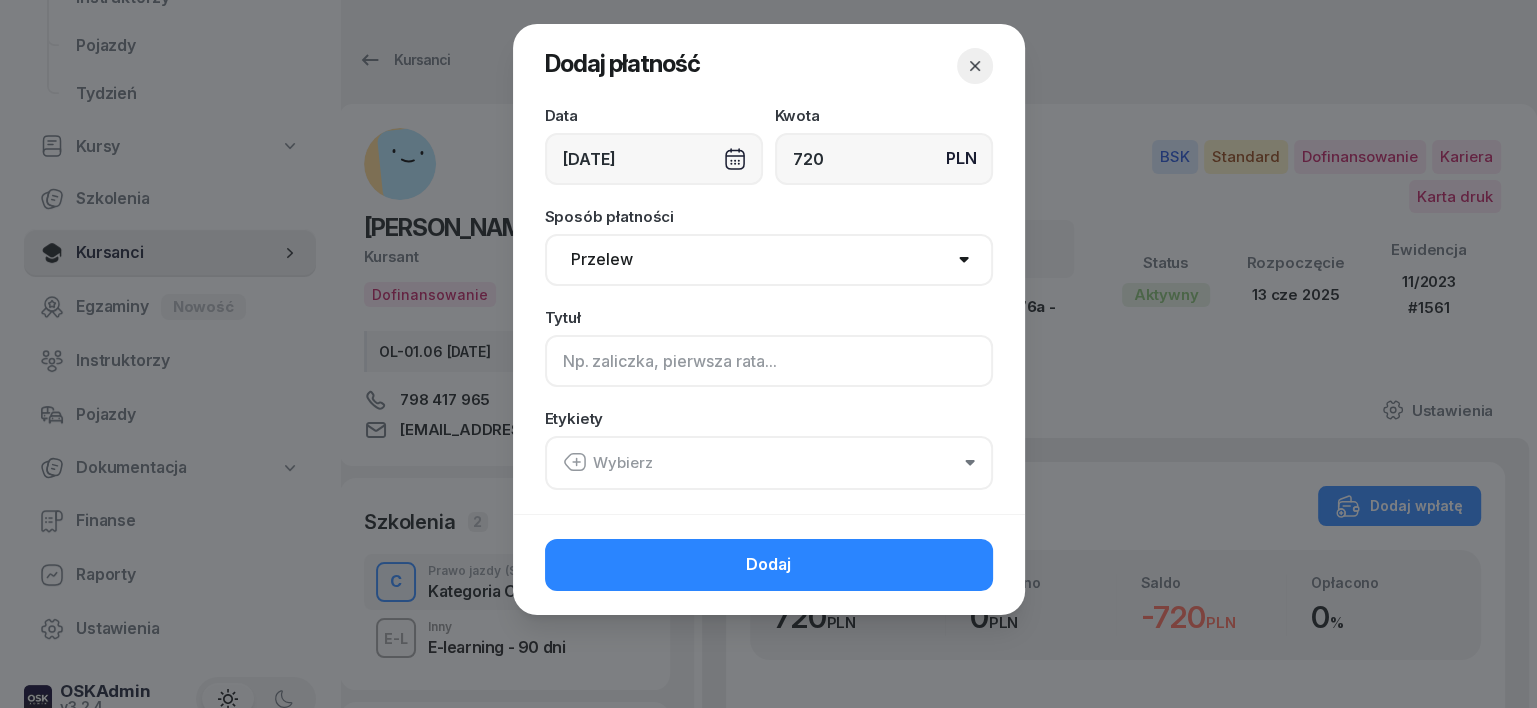 click 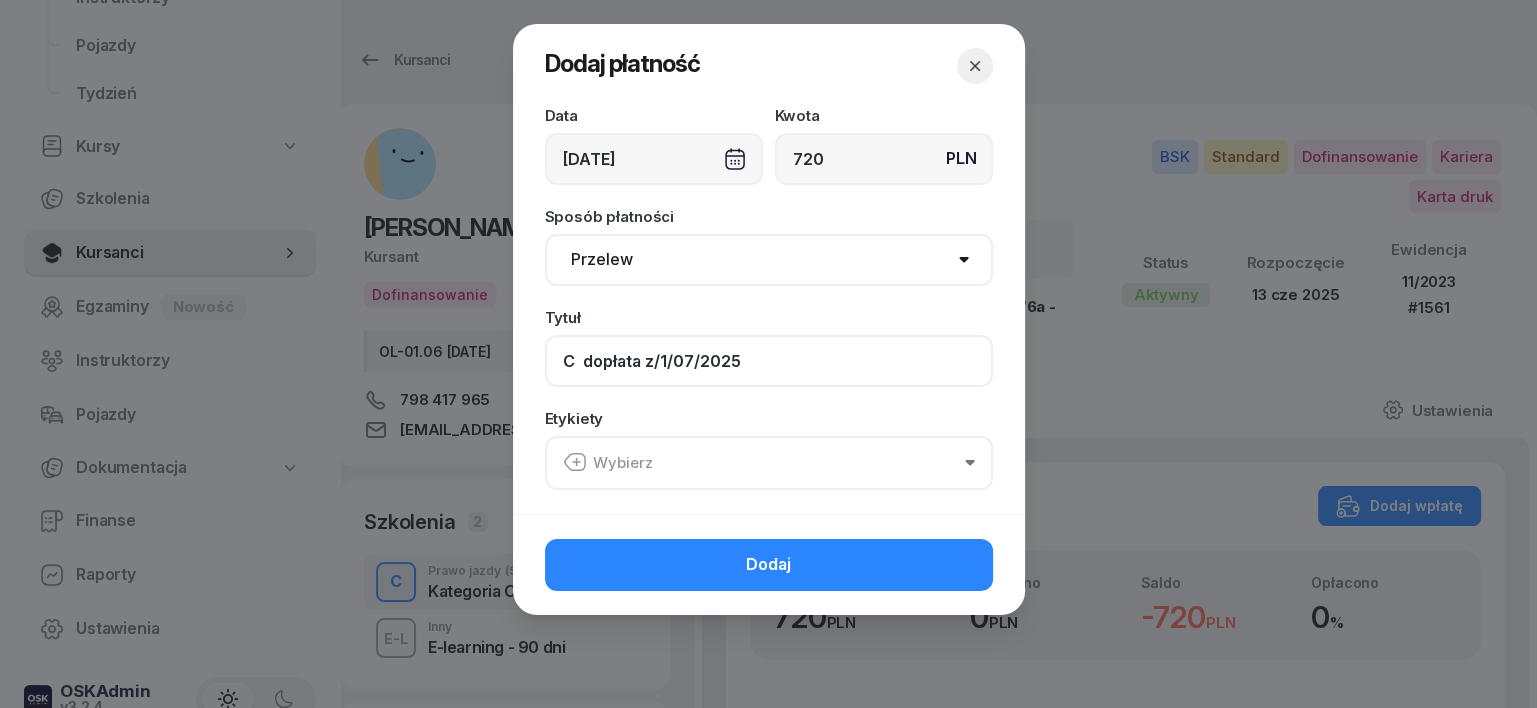 type on "C  dopłata z/1/07/2025" 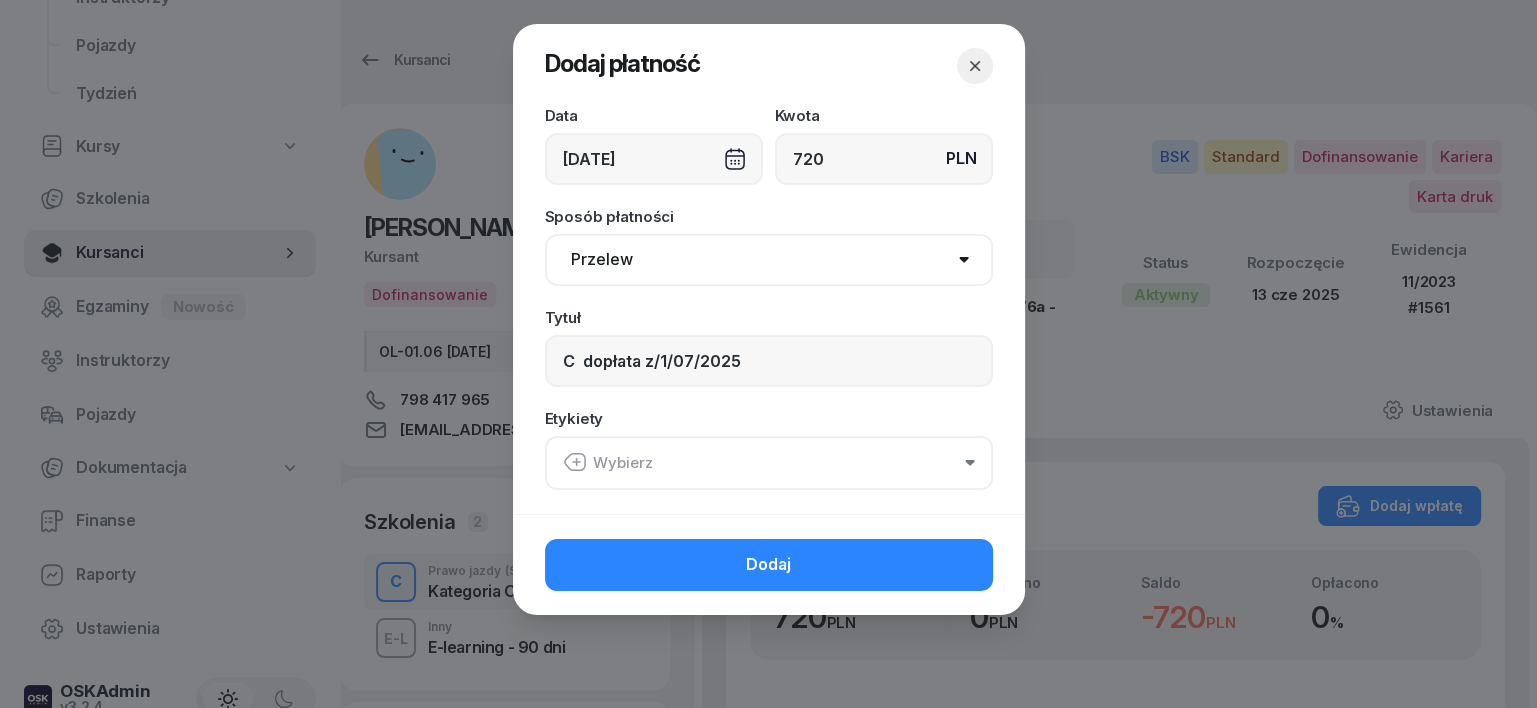 click 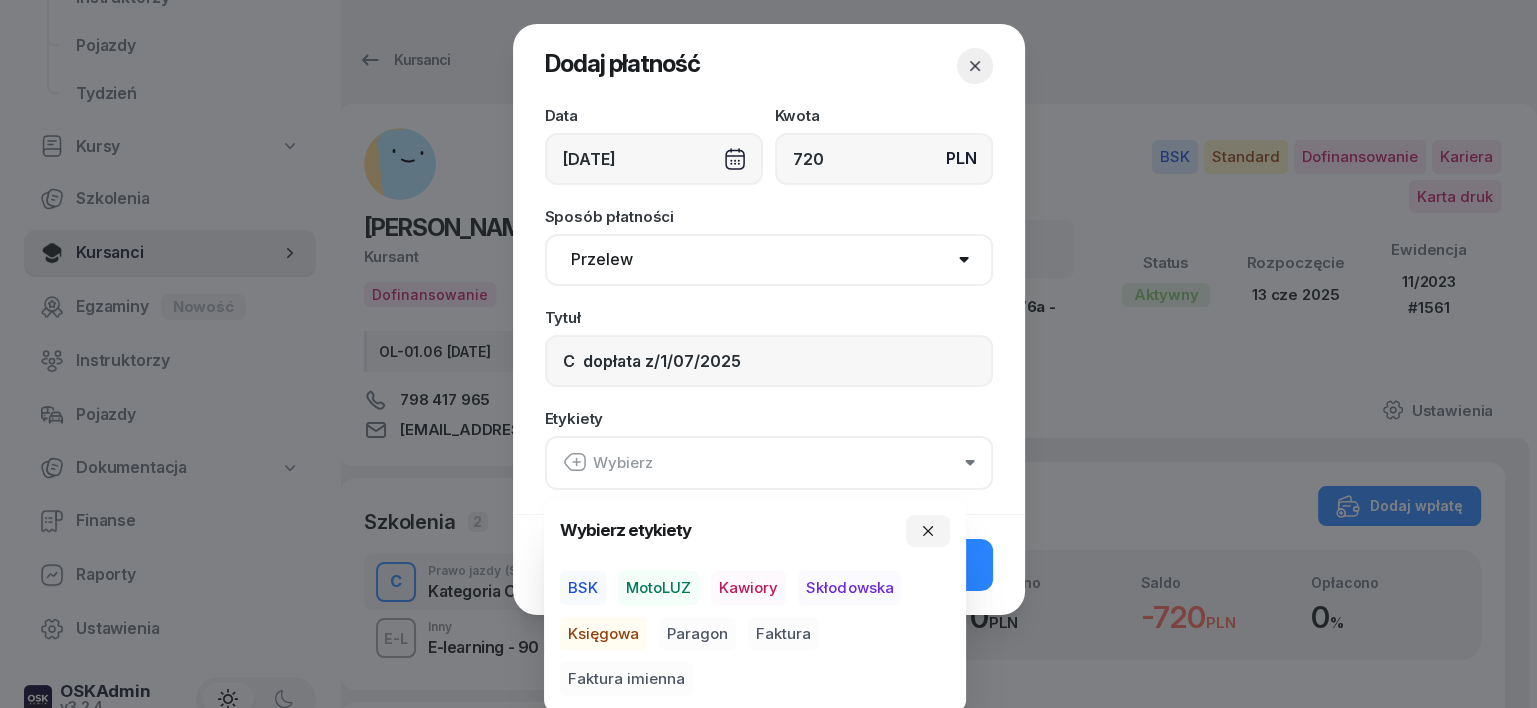 drag, startPoint x: 577, startPoint y: 581, endPoint x: 572, endPoint y: 622, distance: 41.303753 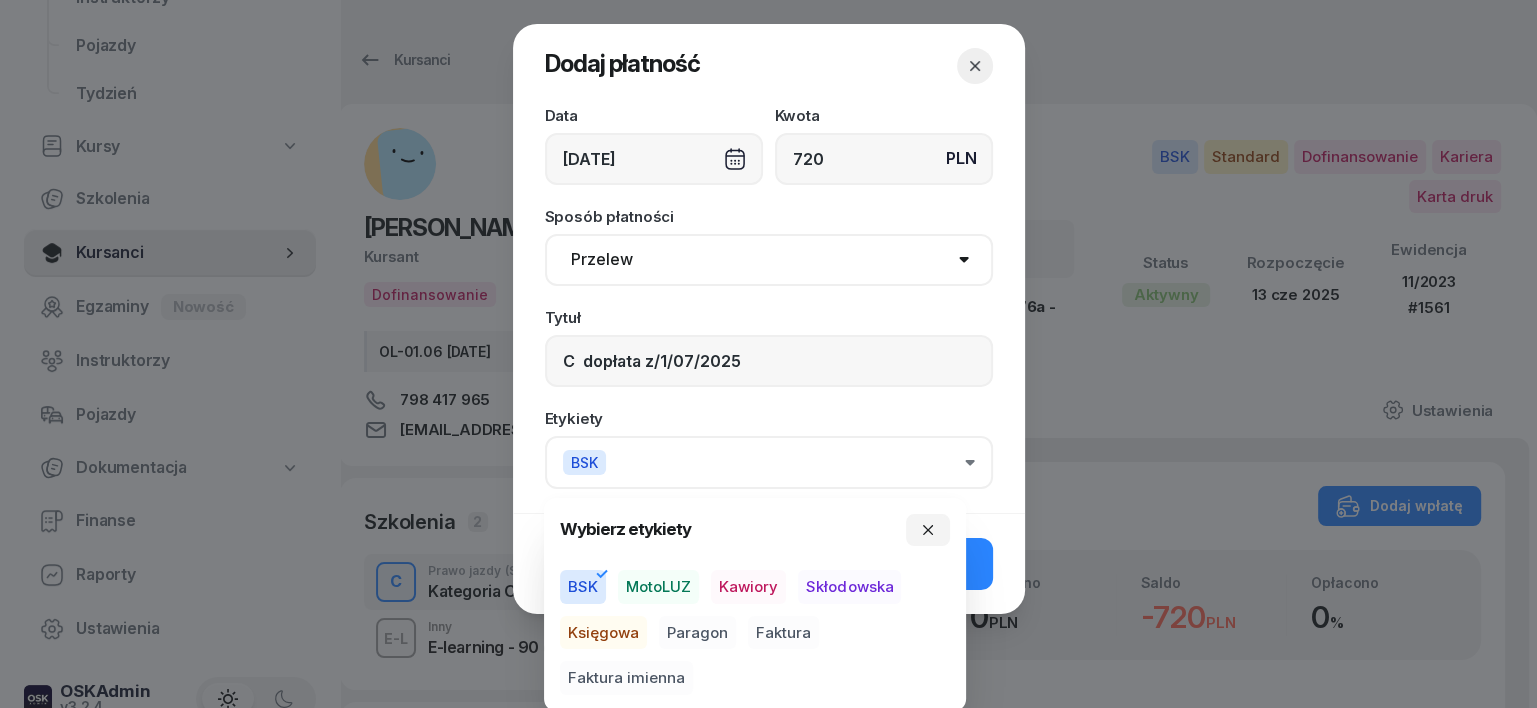 drag, startPoint x: 611, startPoint y: 634, endPoint x: 615, endPoint y: 682, distance: 48.166378 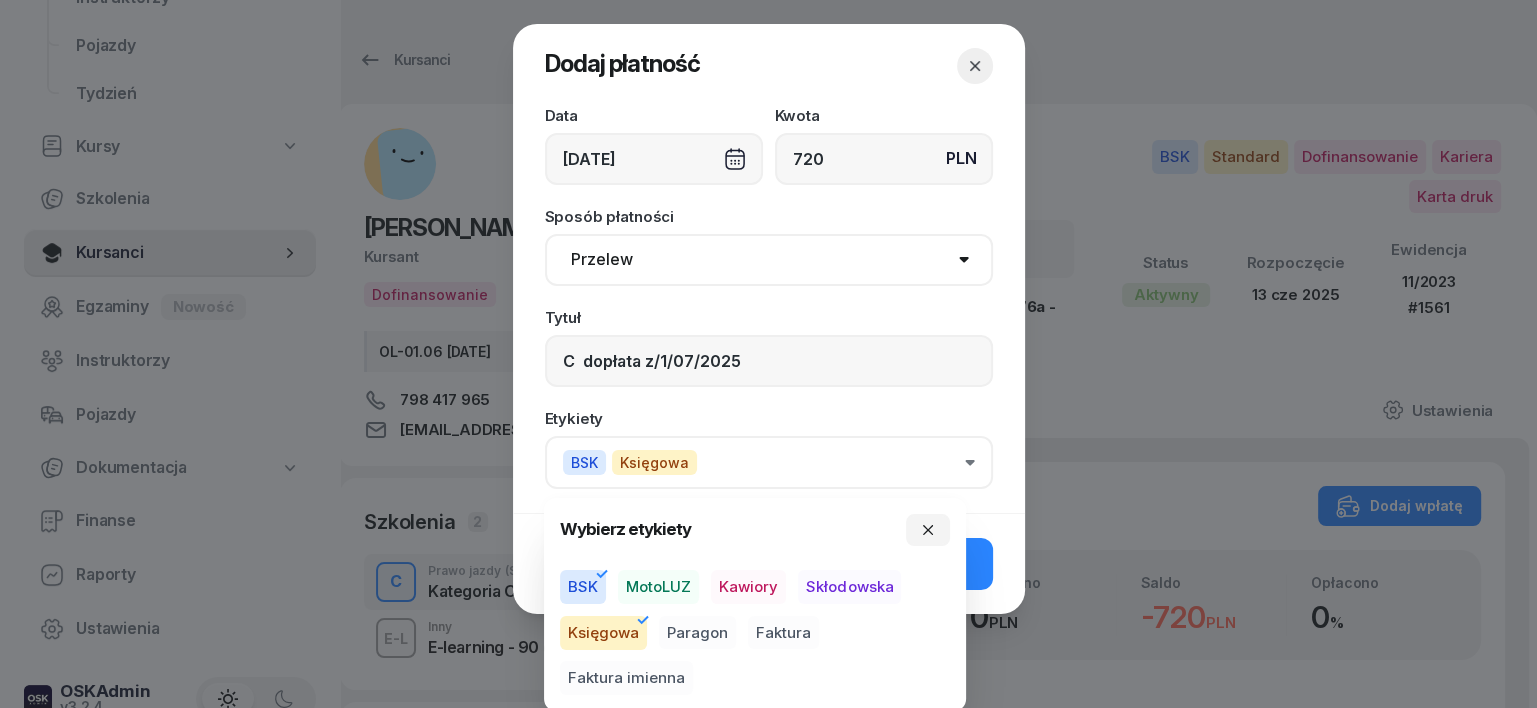 drag, startPoint x: 616, startPoint y: 672, endPoint x: 619, endPoint y: 685, distance: 13.341664 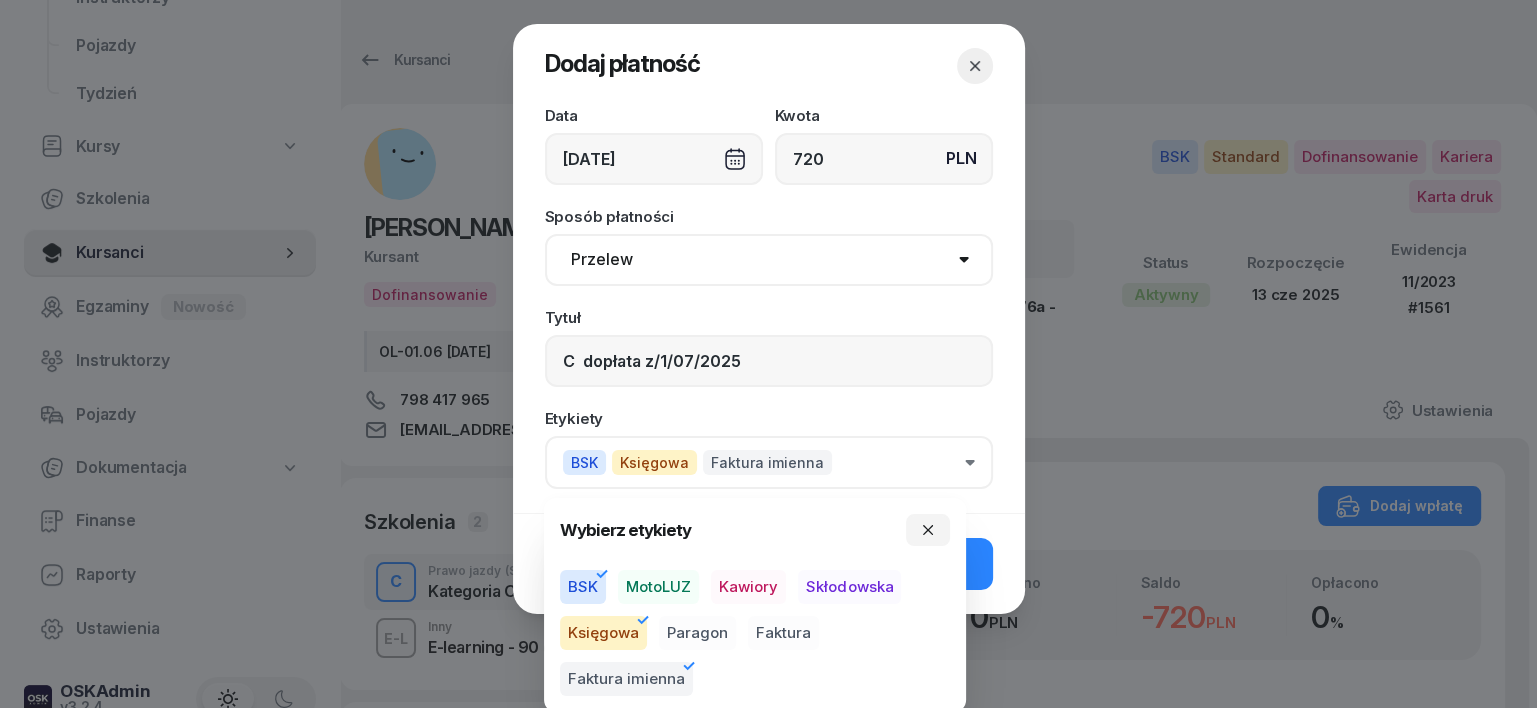 click on "Wybierz etykiety BSK MotoLUZ Kawiory Skłodowska Księgowa Paragon Faktura Faktura imienna" 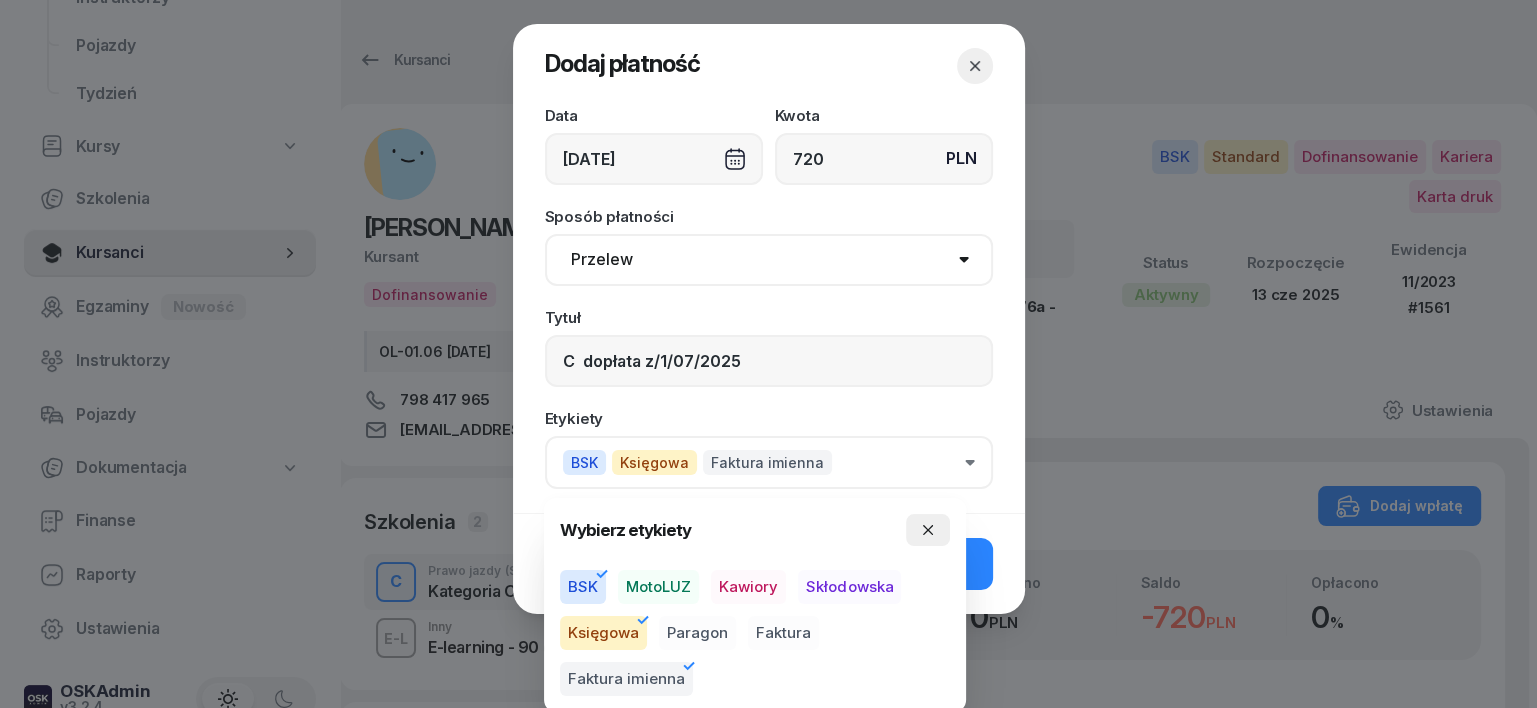 click at bounding box center [928, 530] 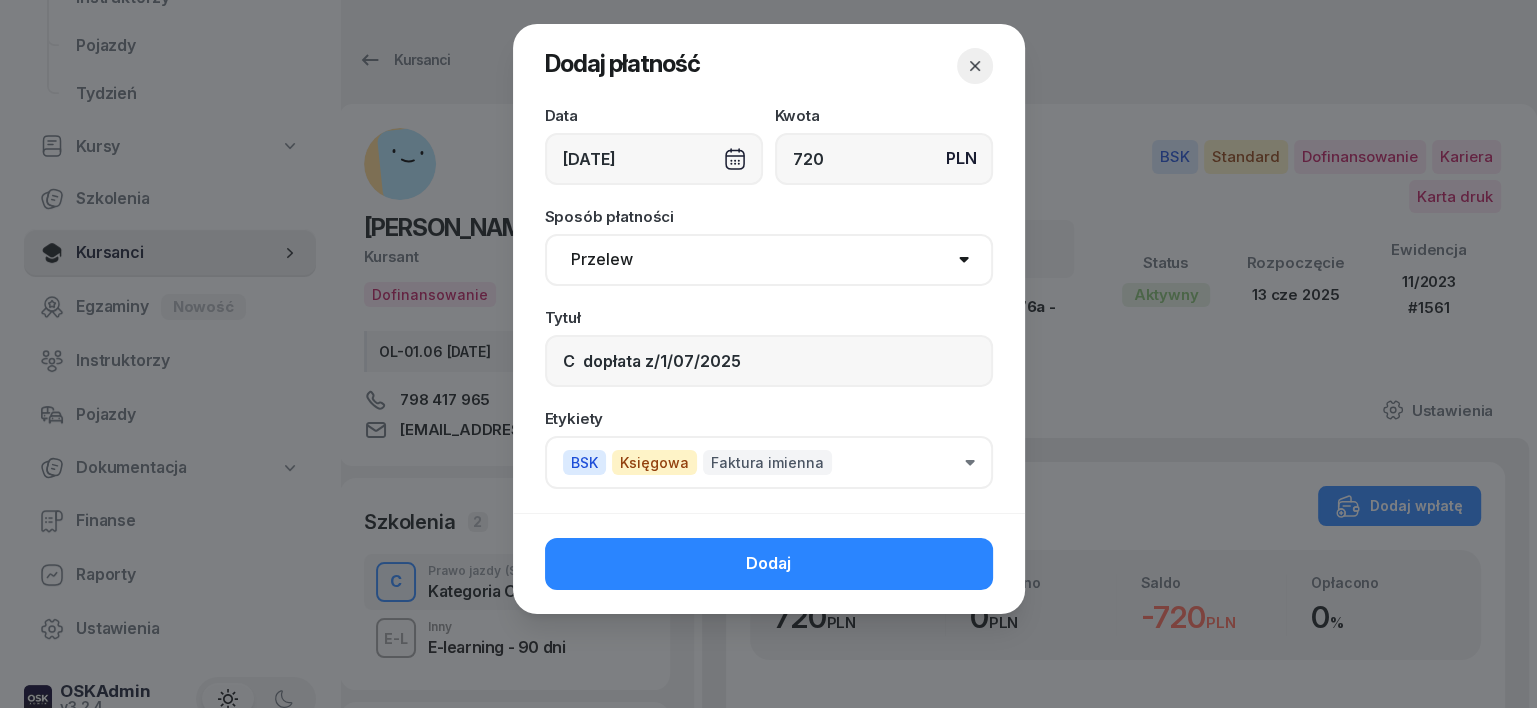 click on "Dodaj" 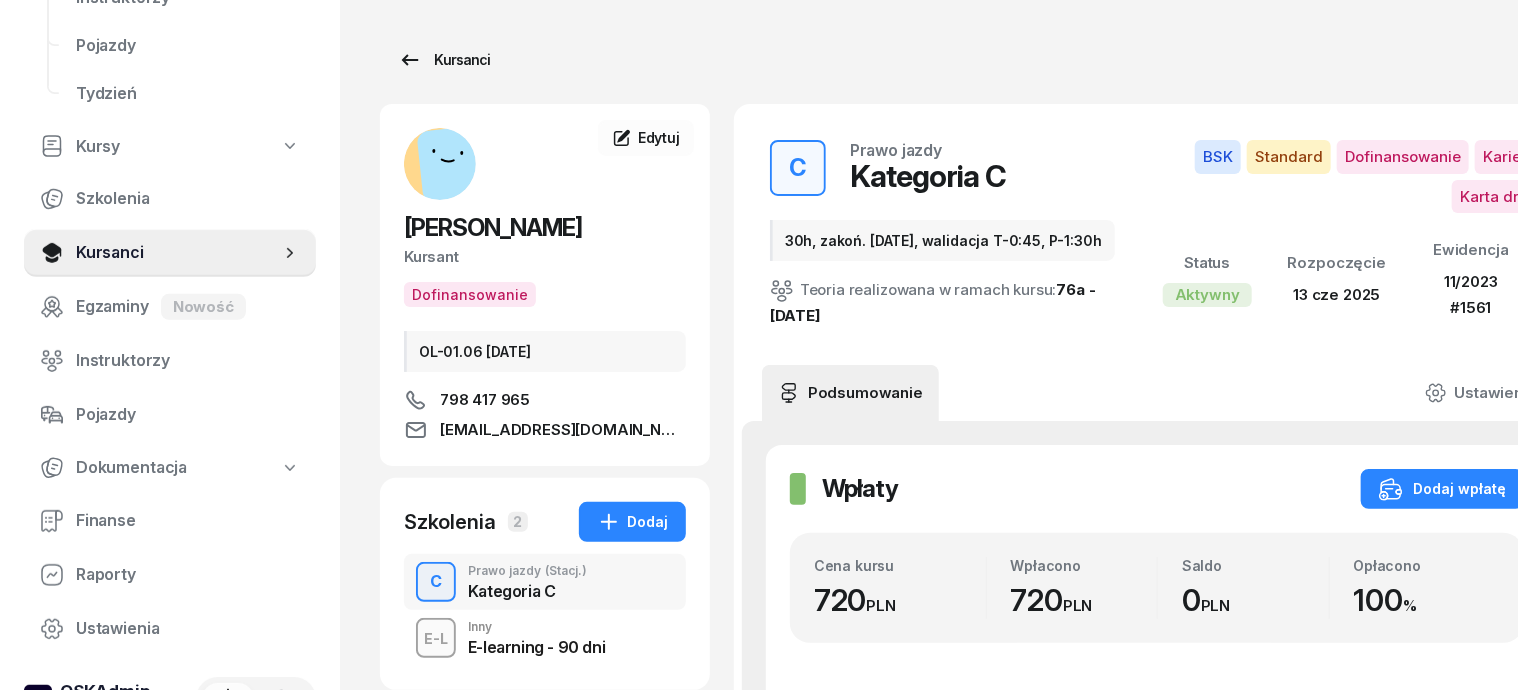 click on "Kursanci" at bounding box center [444, 60] 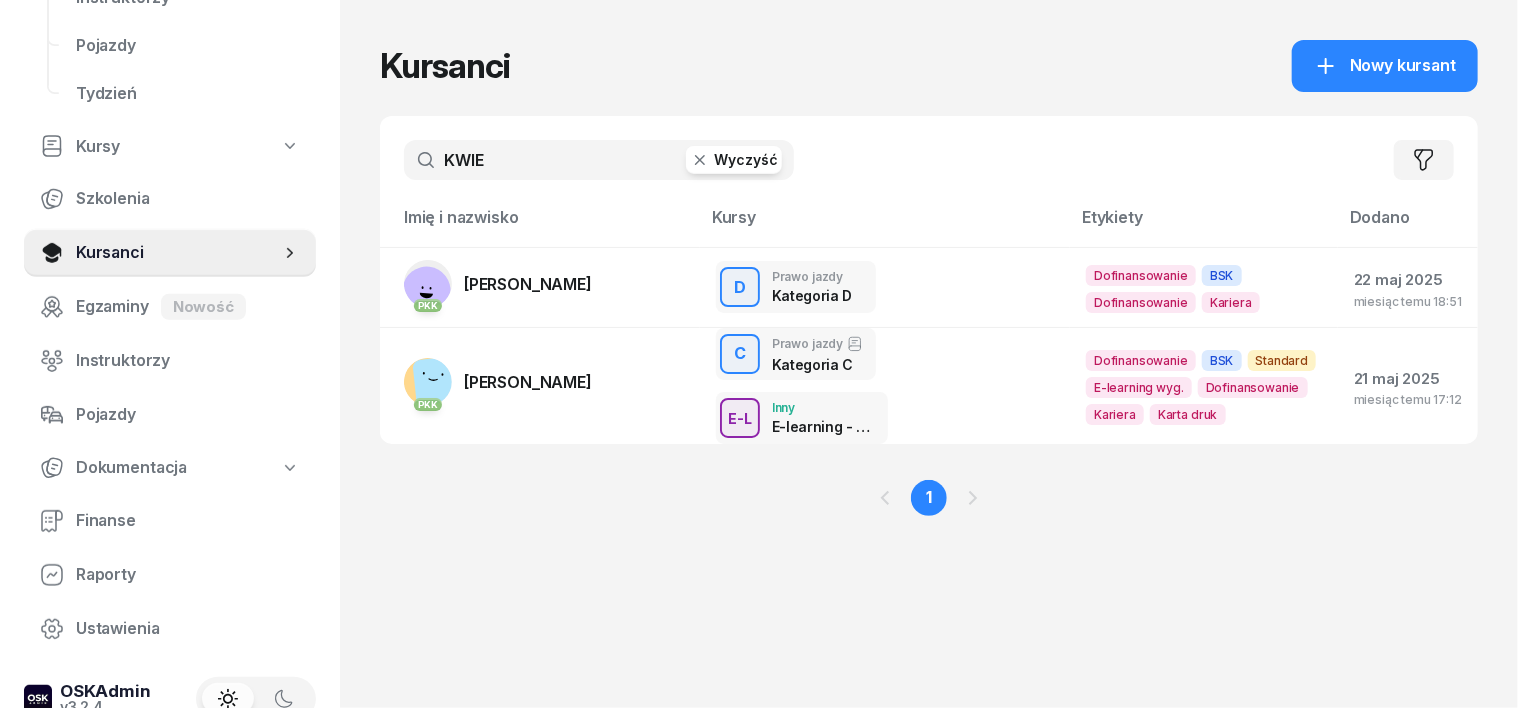click 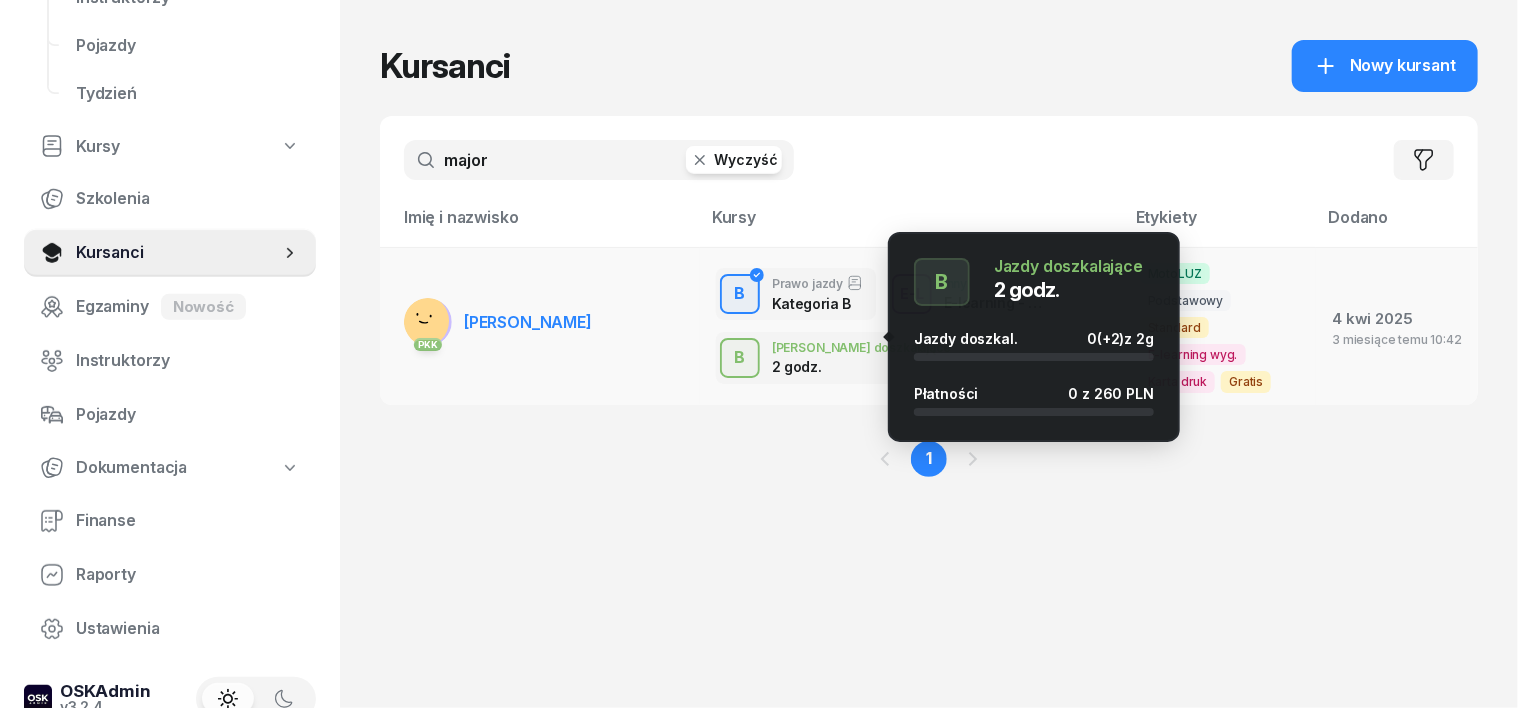 type on "major" 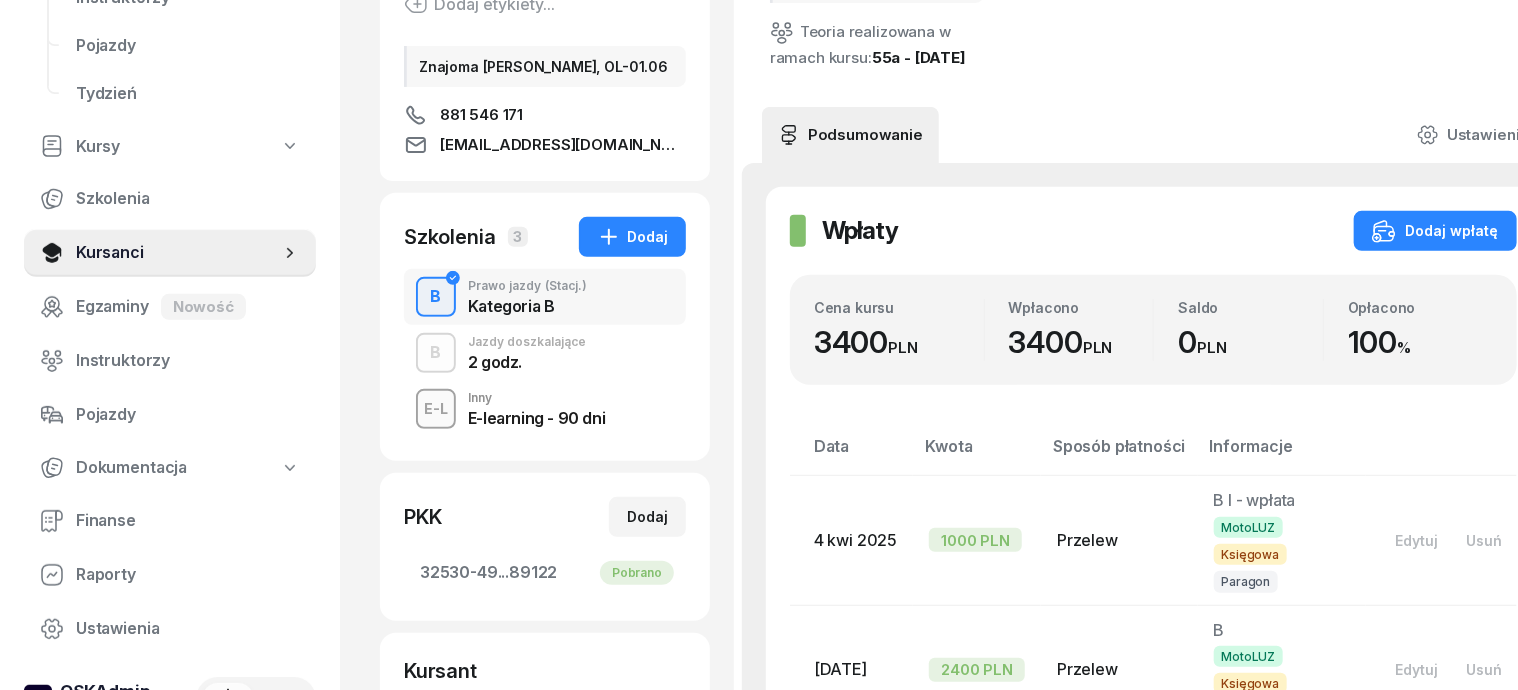 scroll, scrollTop: 500, scrollLeft: 0, axis: vertical 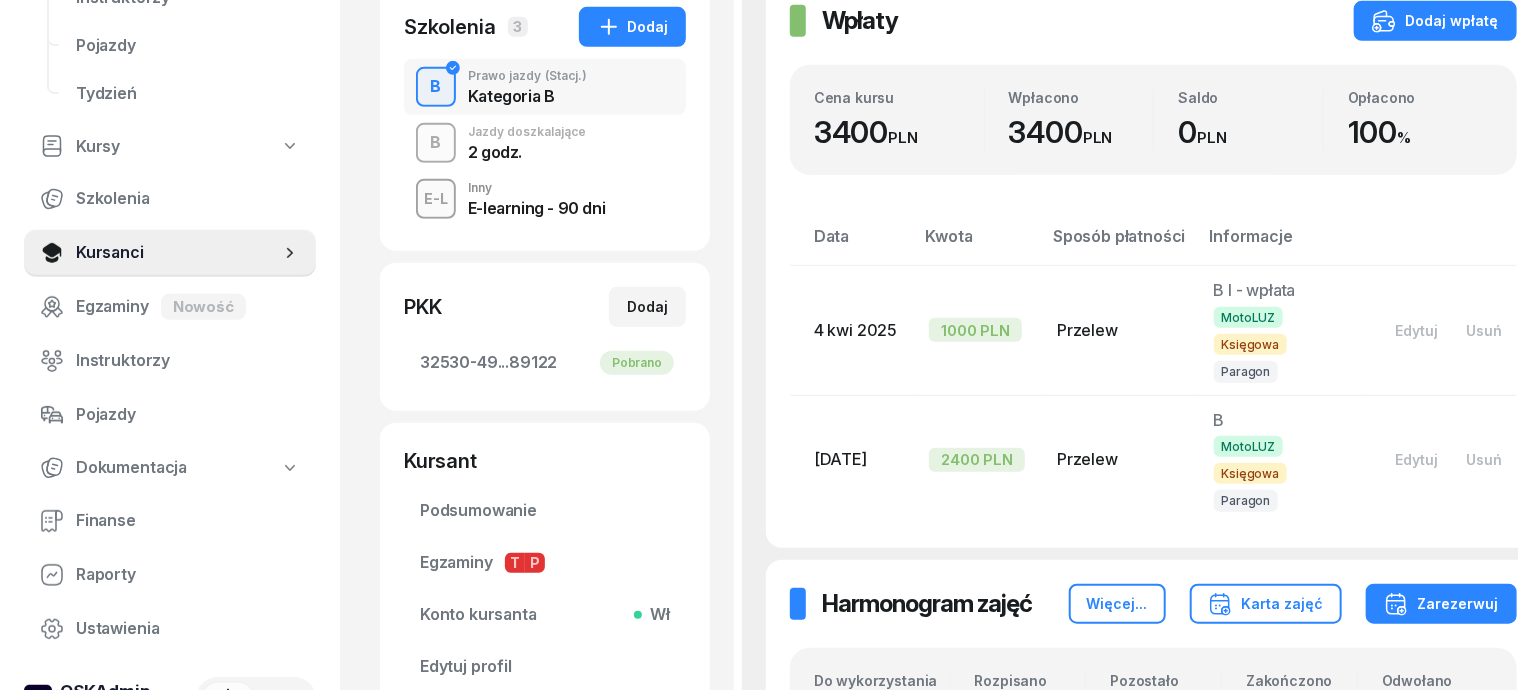 click on "B" at bounding box center (436, 143) 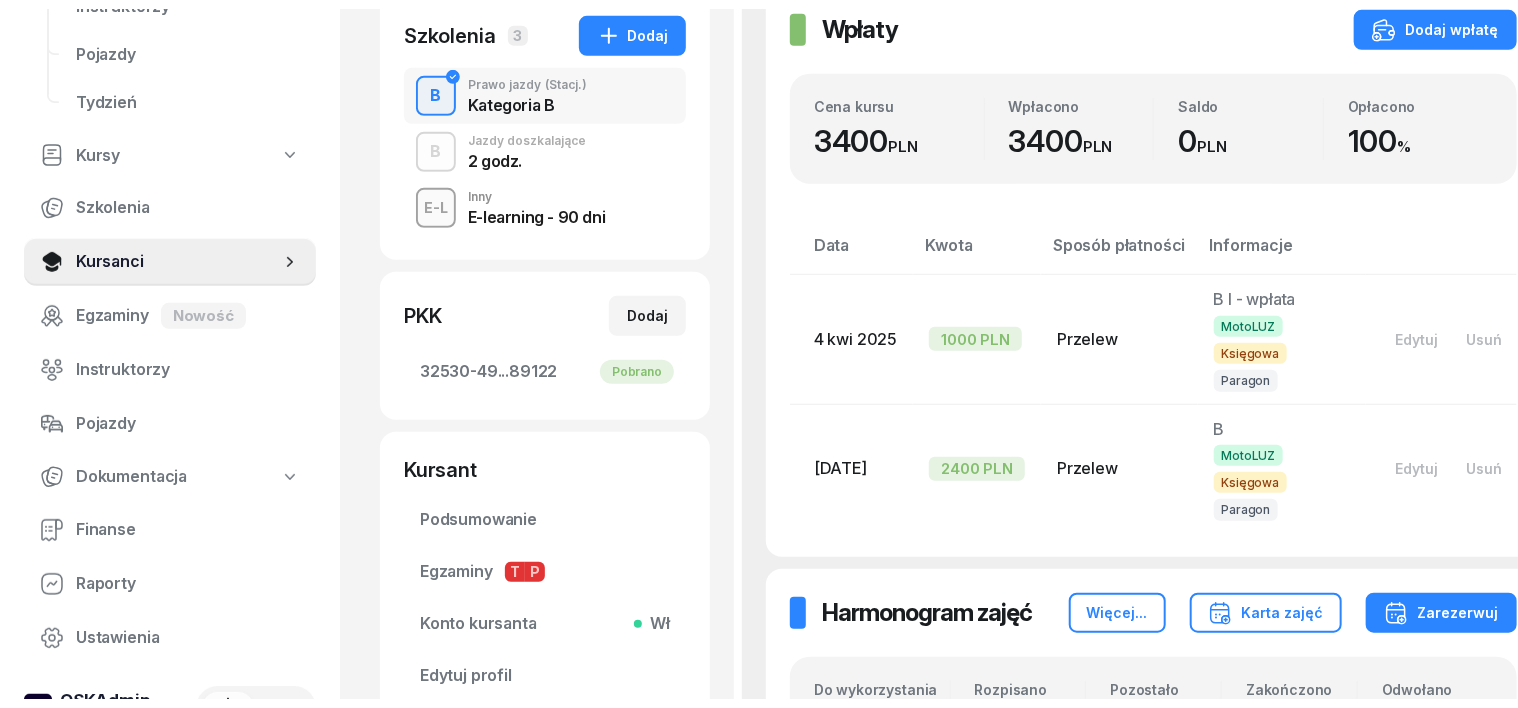 scroll, scrollTop: 0, scrollLeft: 0, axis: both 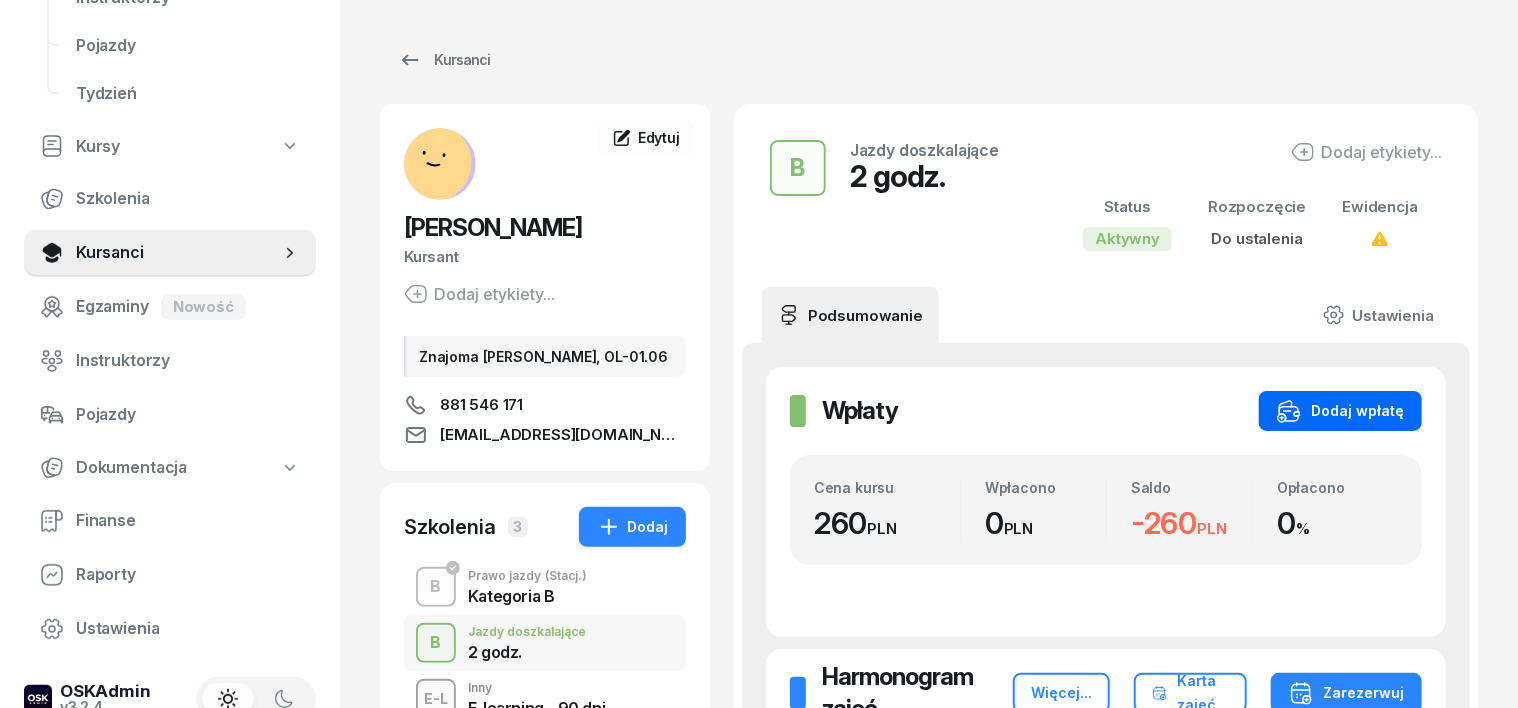 click on "Dodaj wpłatę" at bounding box center [1340, 411] 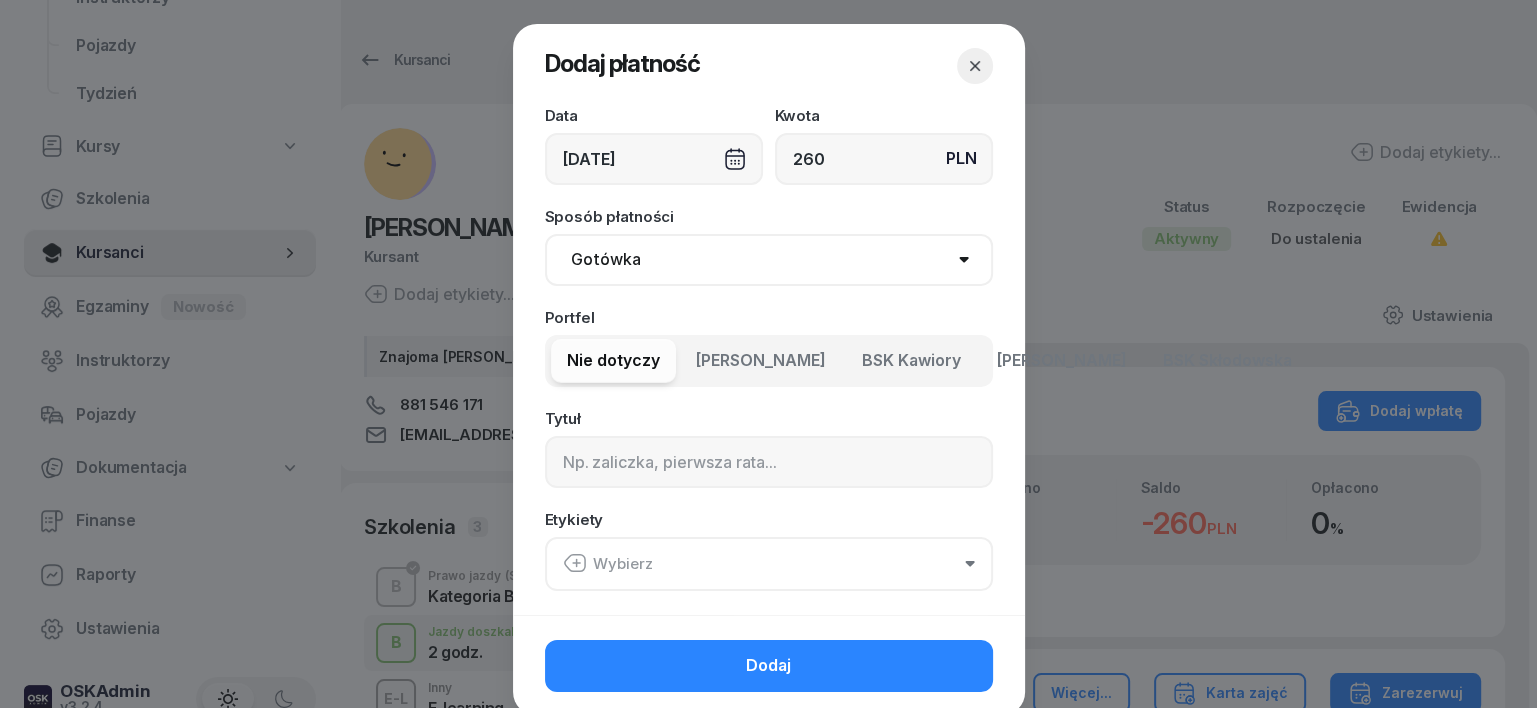 type on "260" 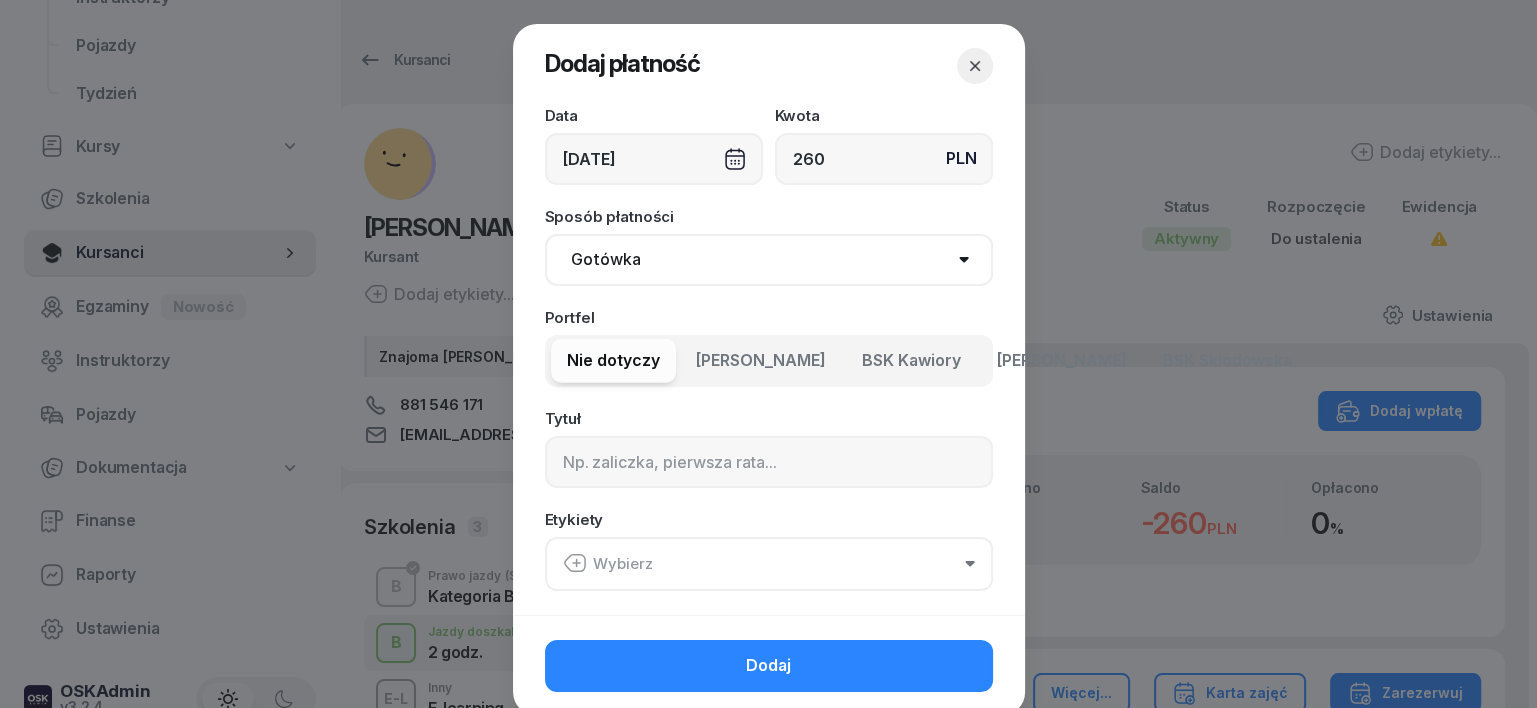 select on "transfer" 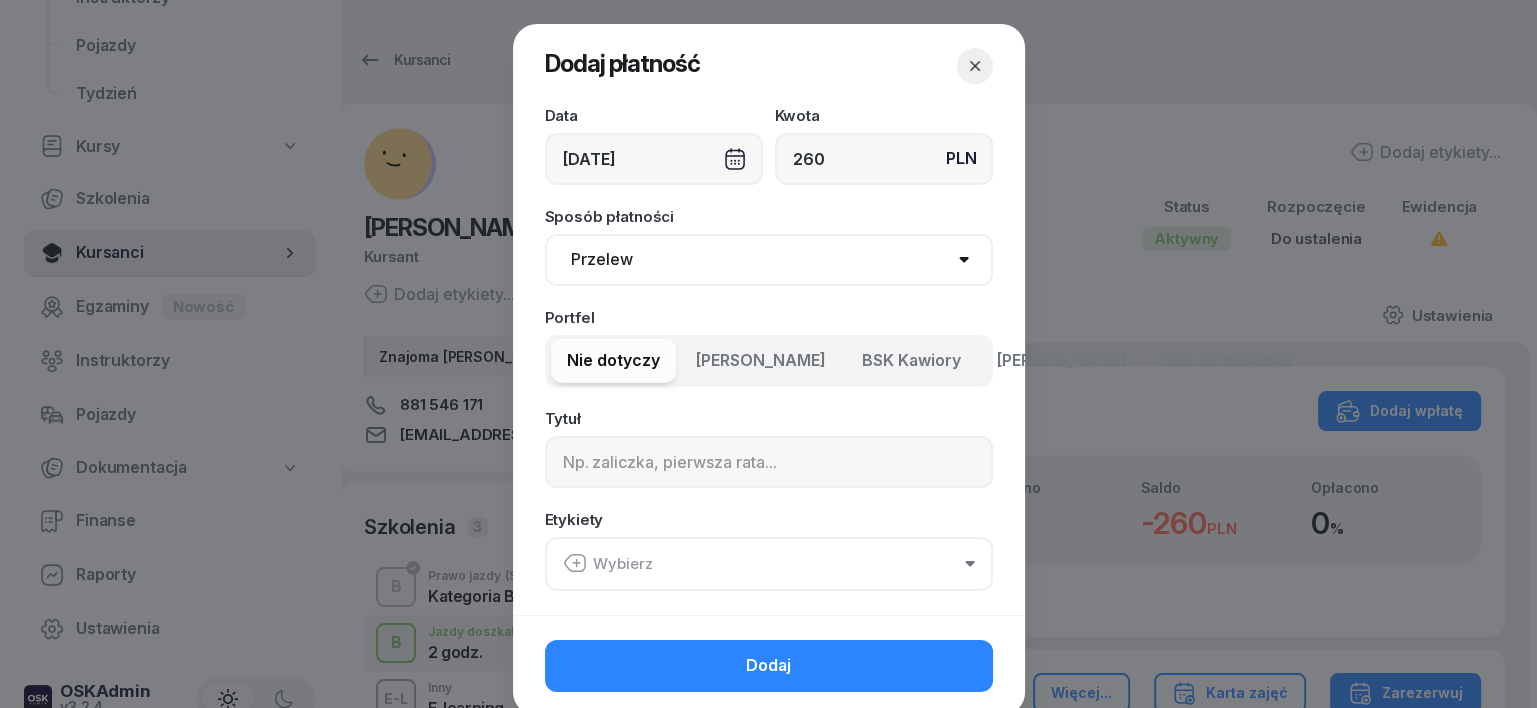 click on "Gotówka Karta Przelew Płatności online BLIK" at bounding box center (769, 260) 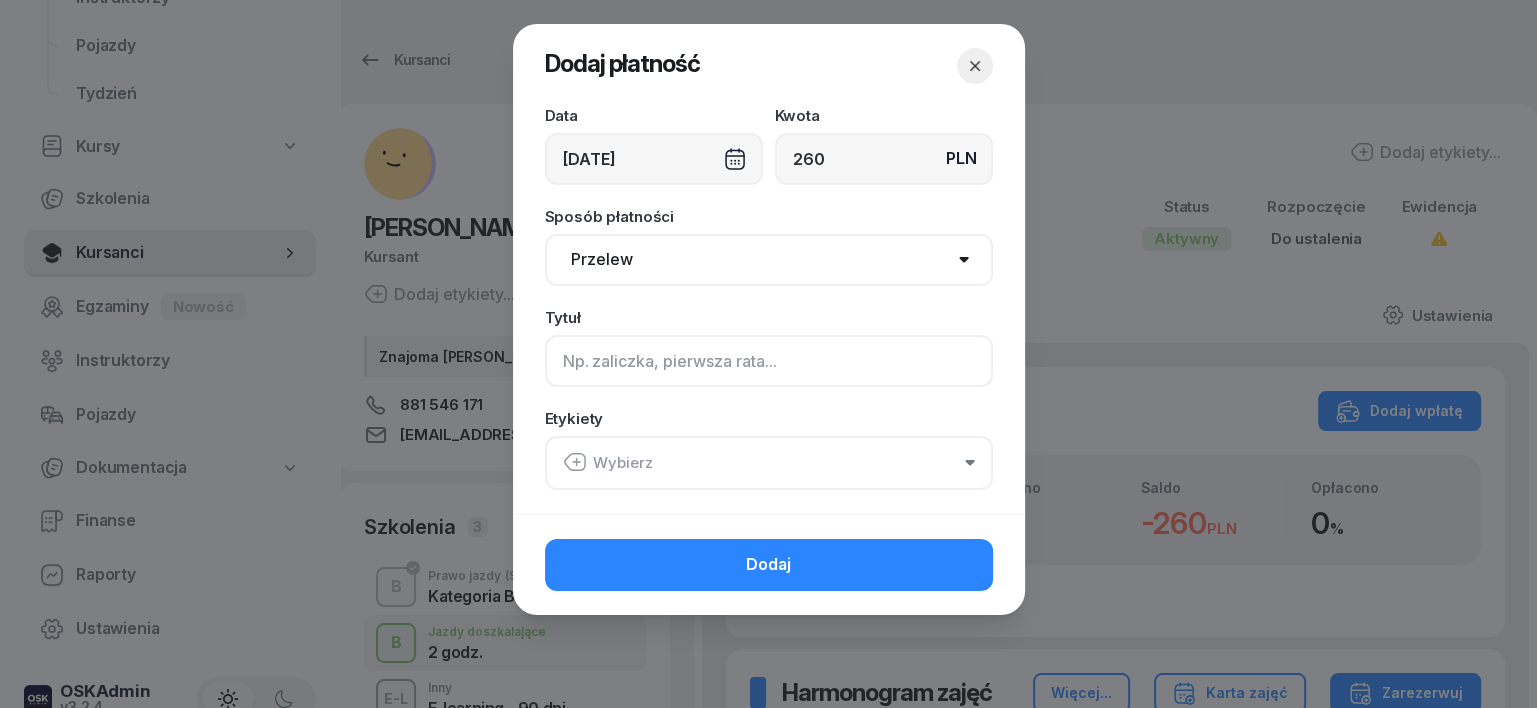 click 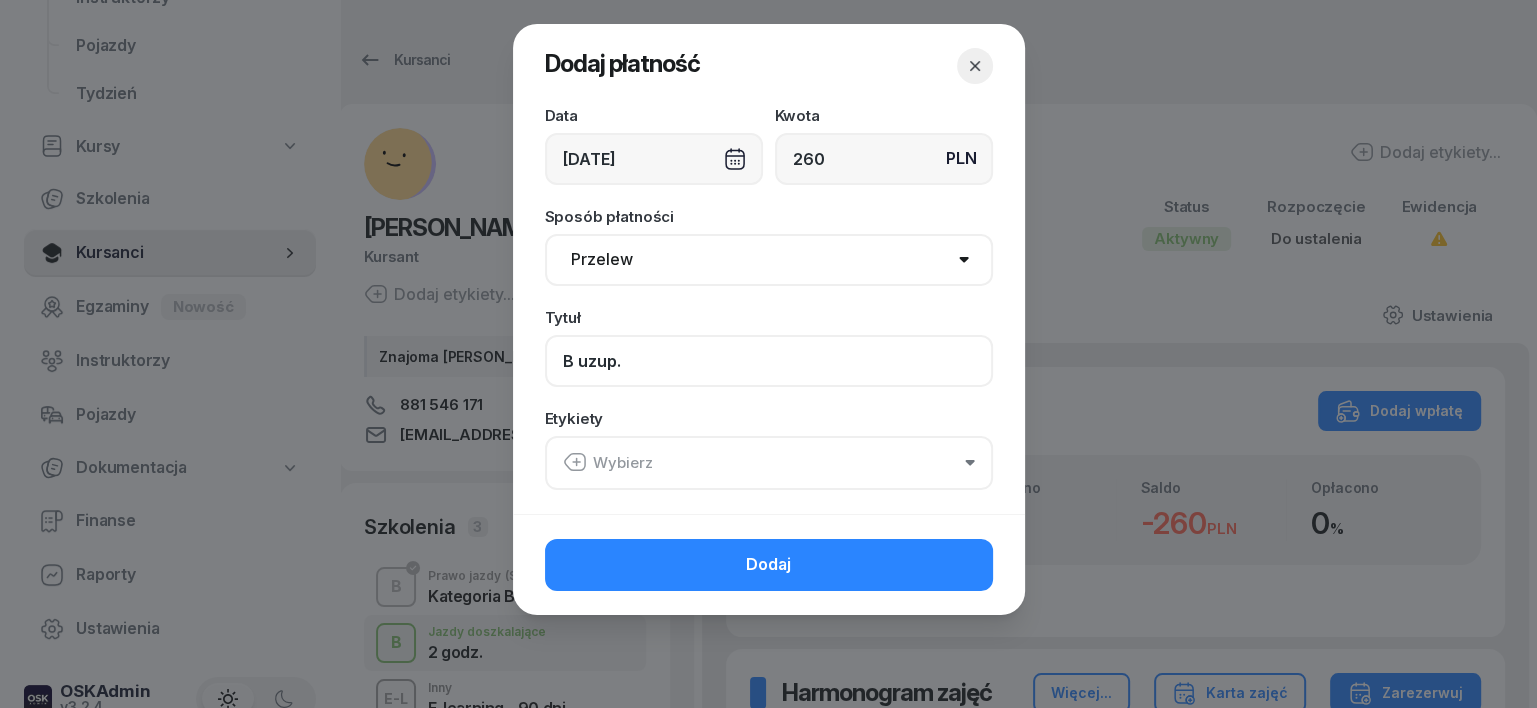 type on "B uzup." 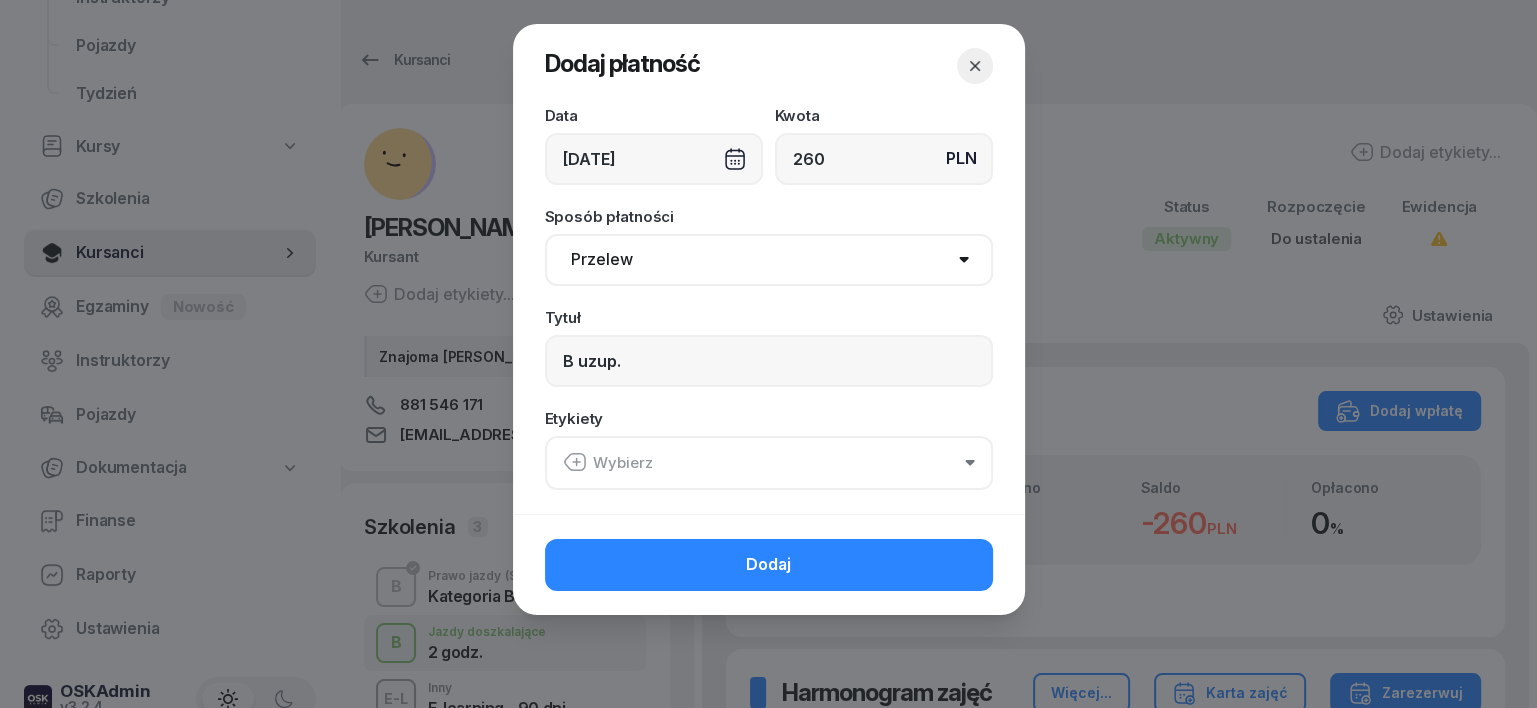 click 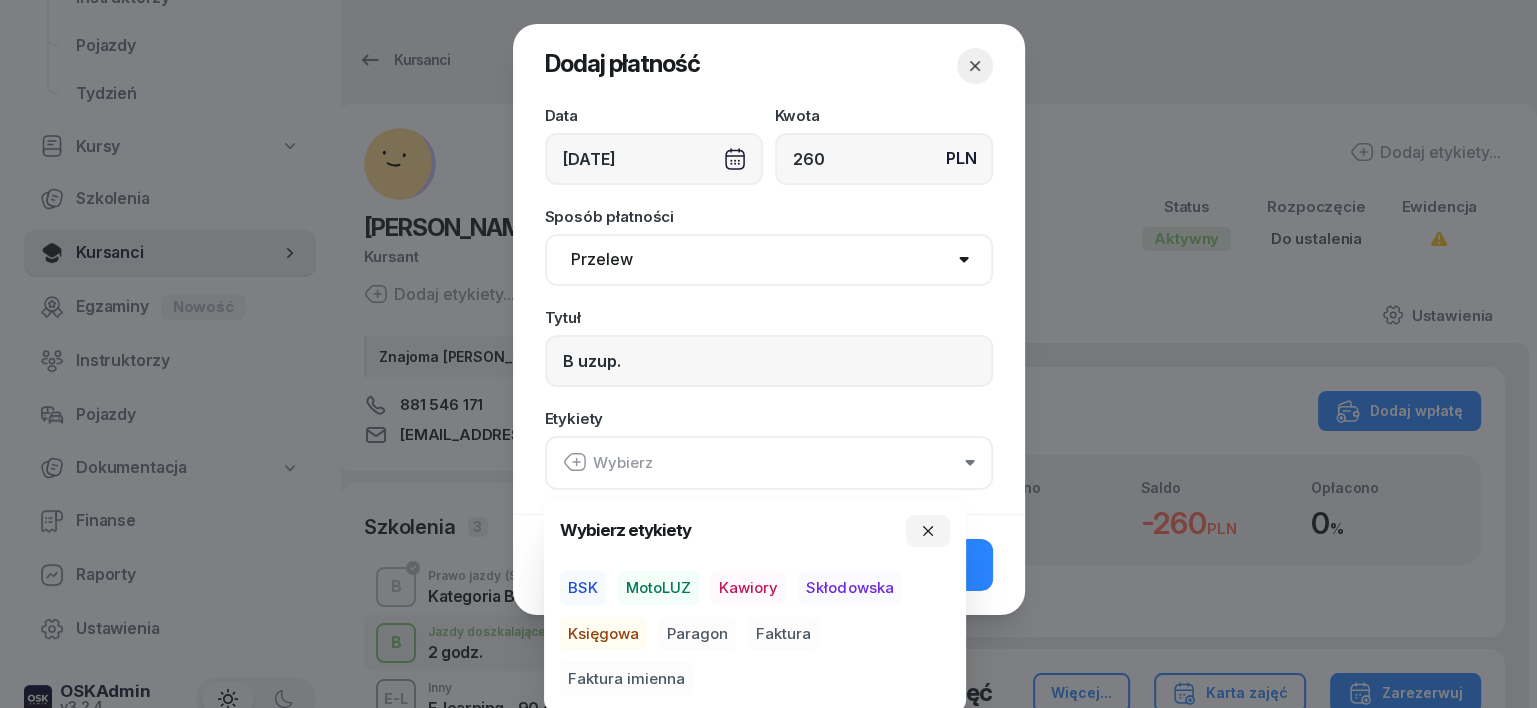 click on "MotoLUZ" at bounding box center (658, 588) 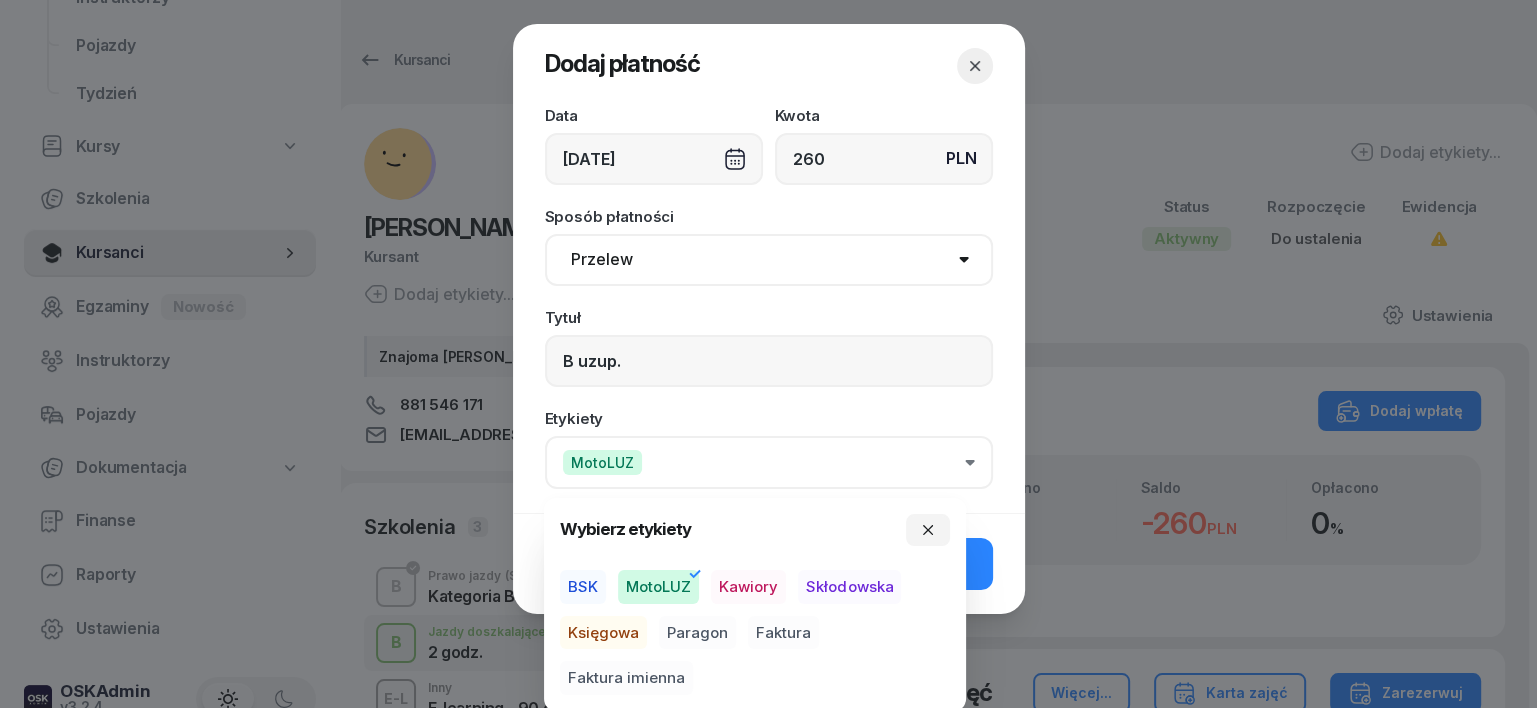 click on "Księgowa" at bounding box center (603, 633) 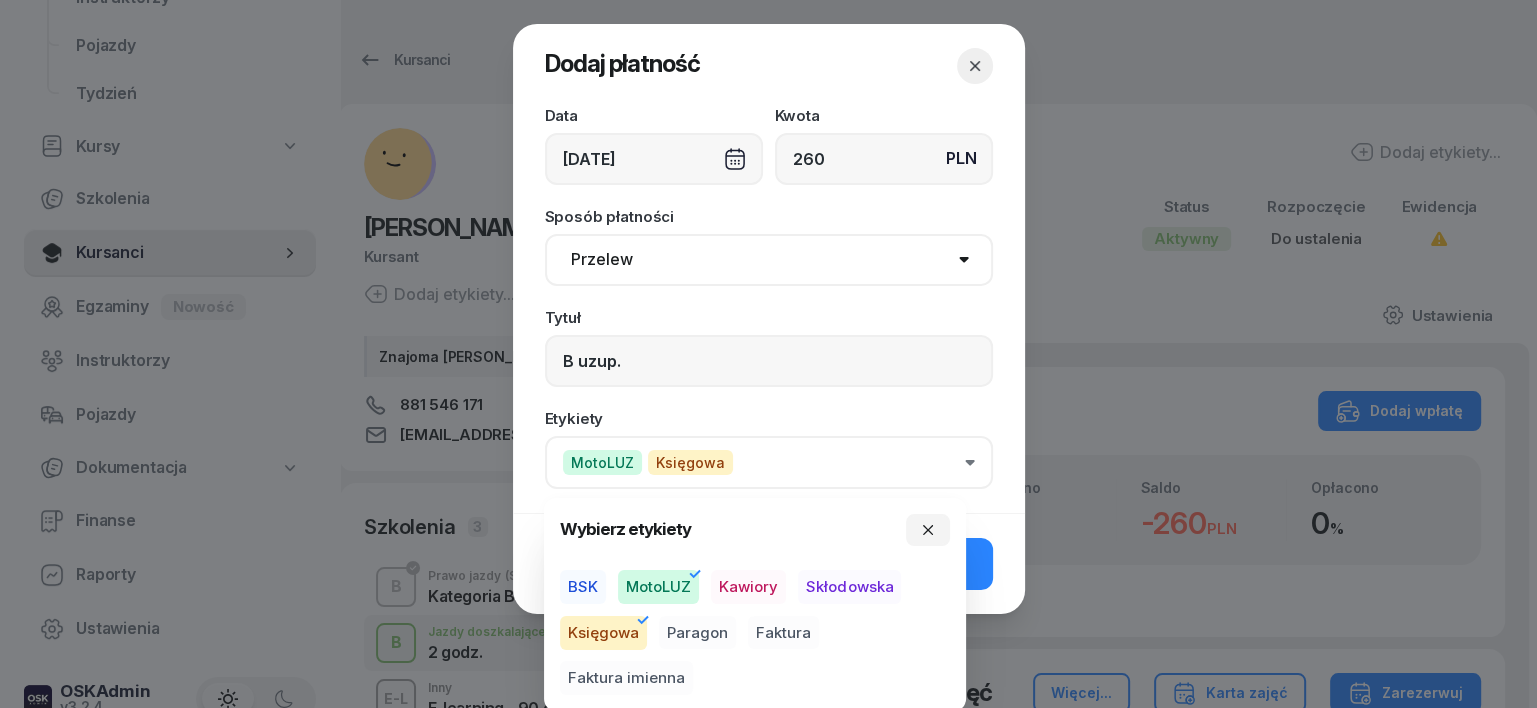 click on "Paragon" at bounding box center (697, 633) 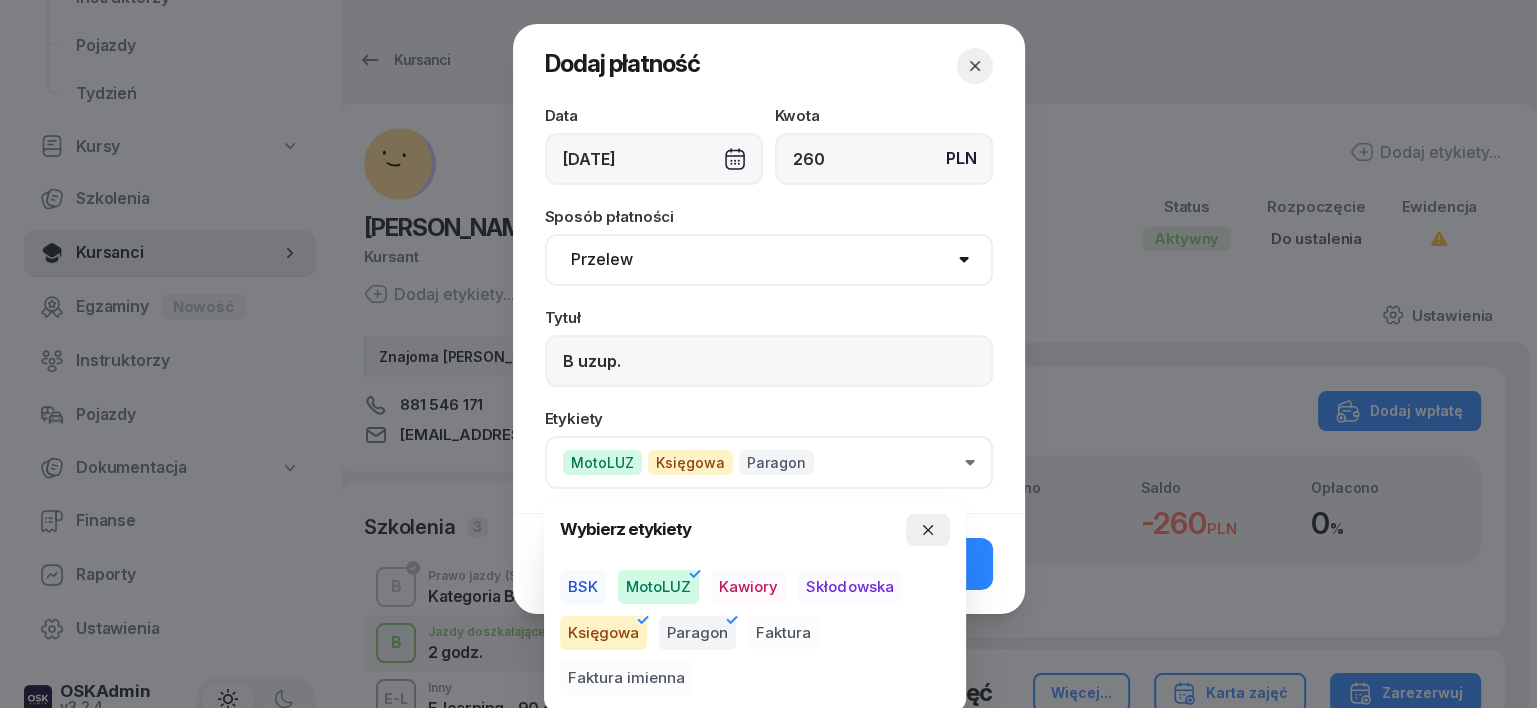 click 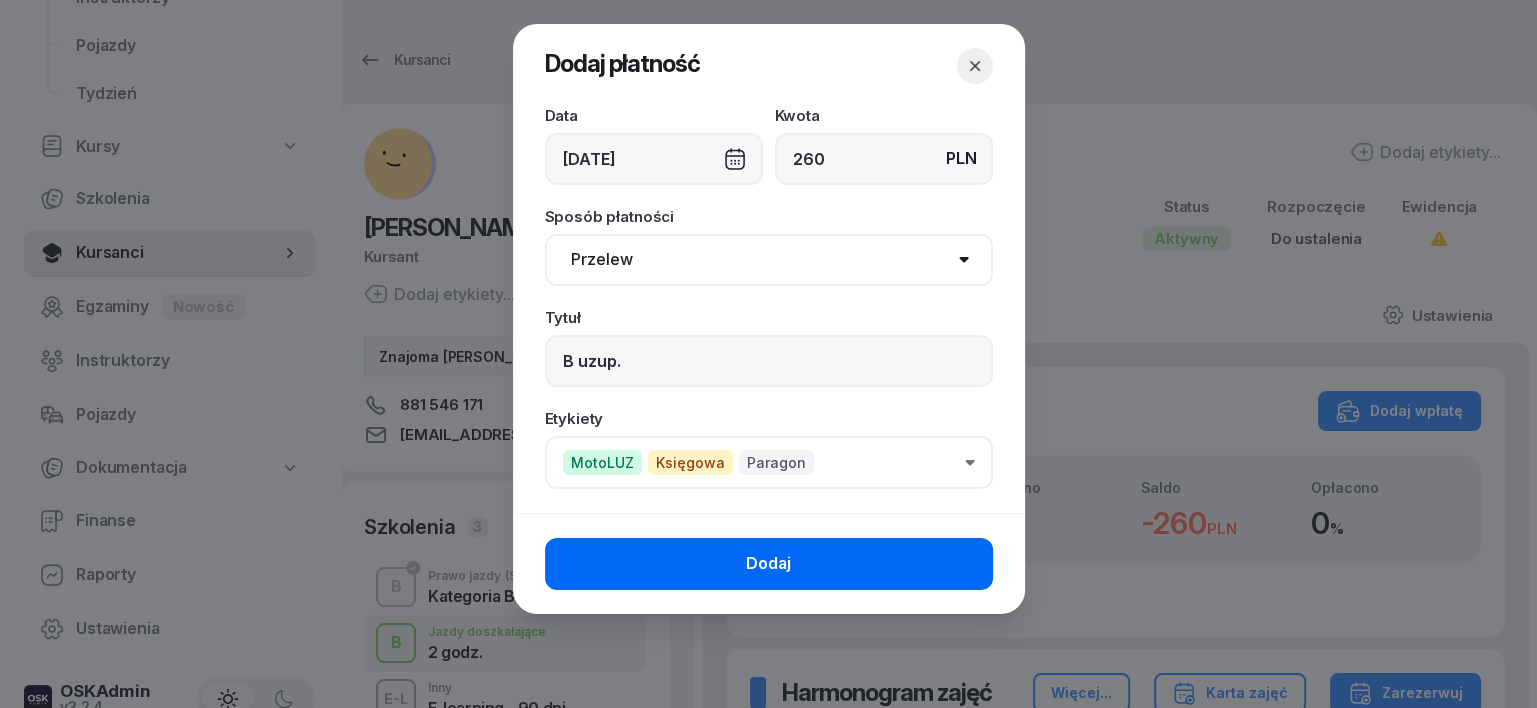 click on "Dodaj" 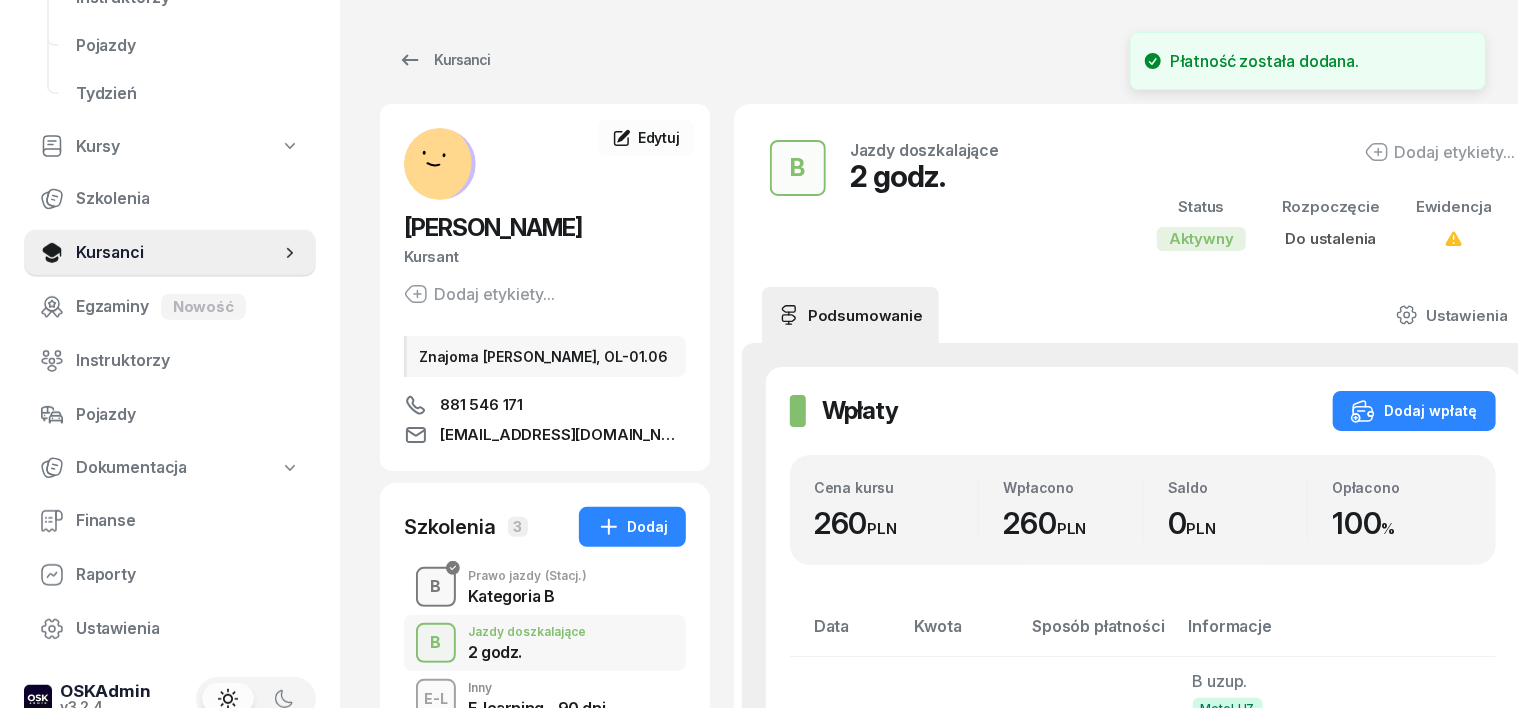 click on "B" at bounding box center (436, 587) 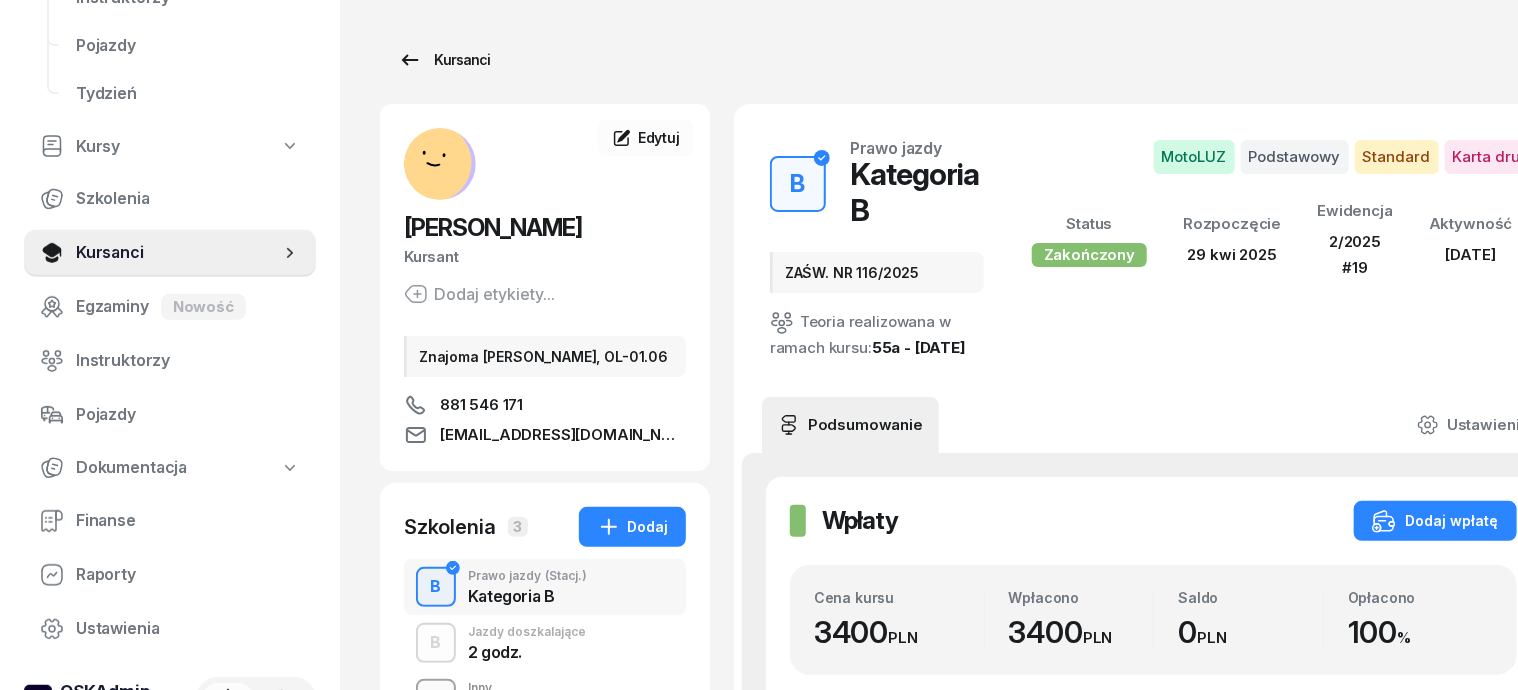 click on "Kursanci" at bounding box center (444, 60) 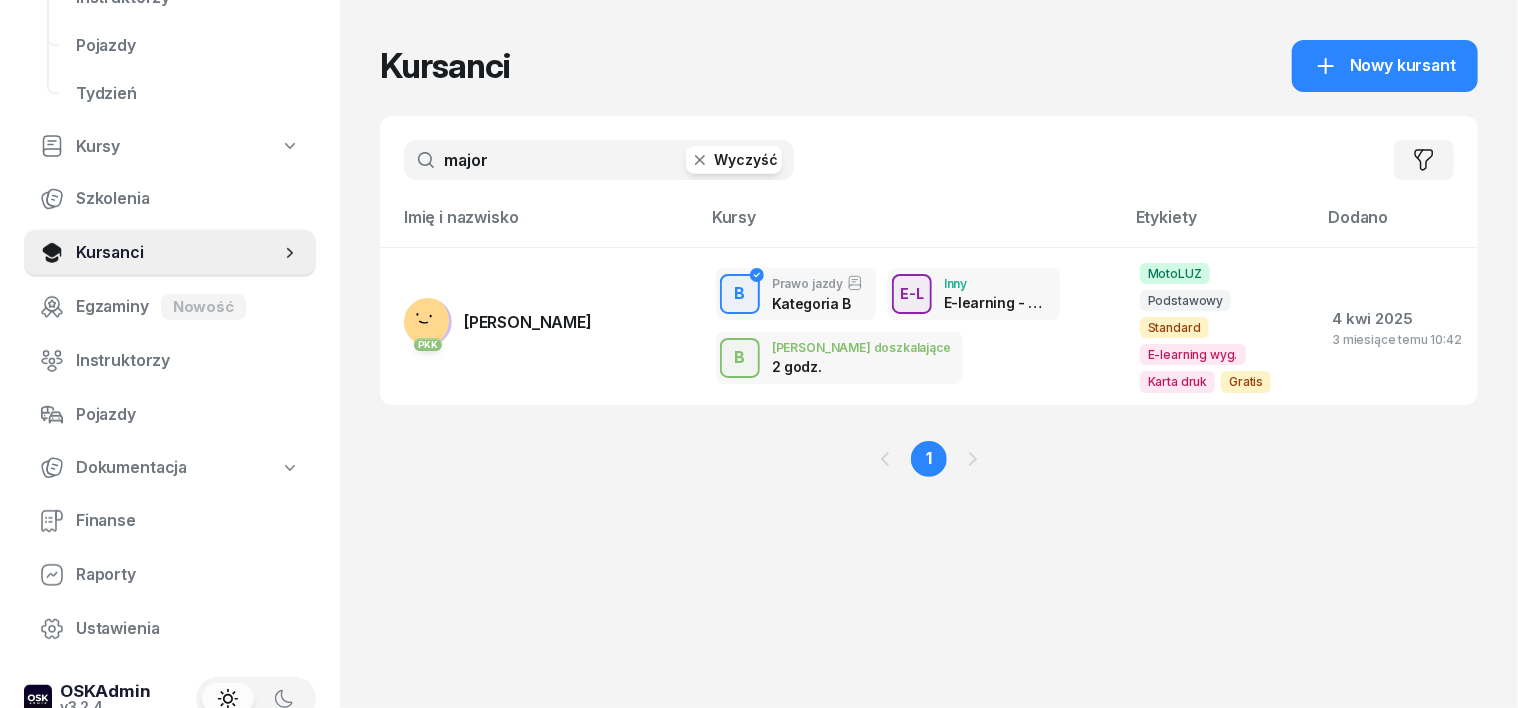 click 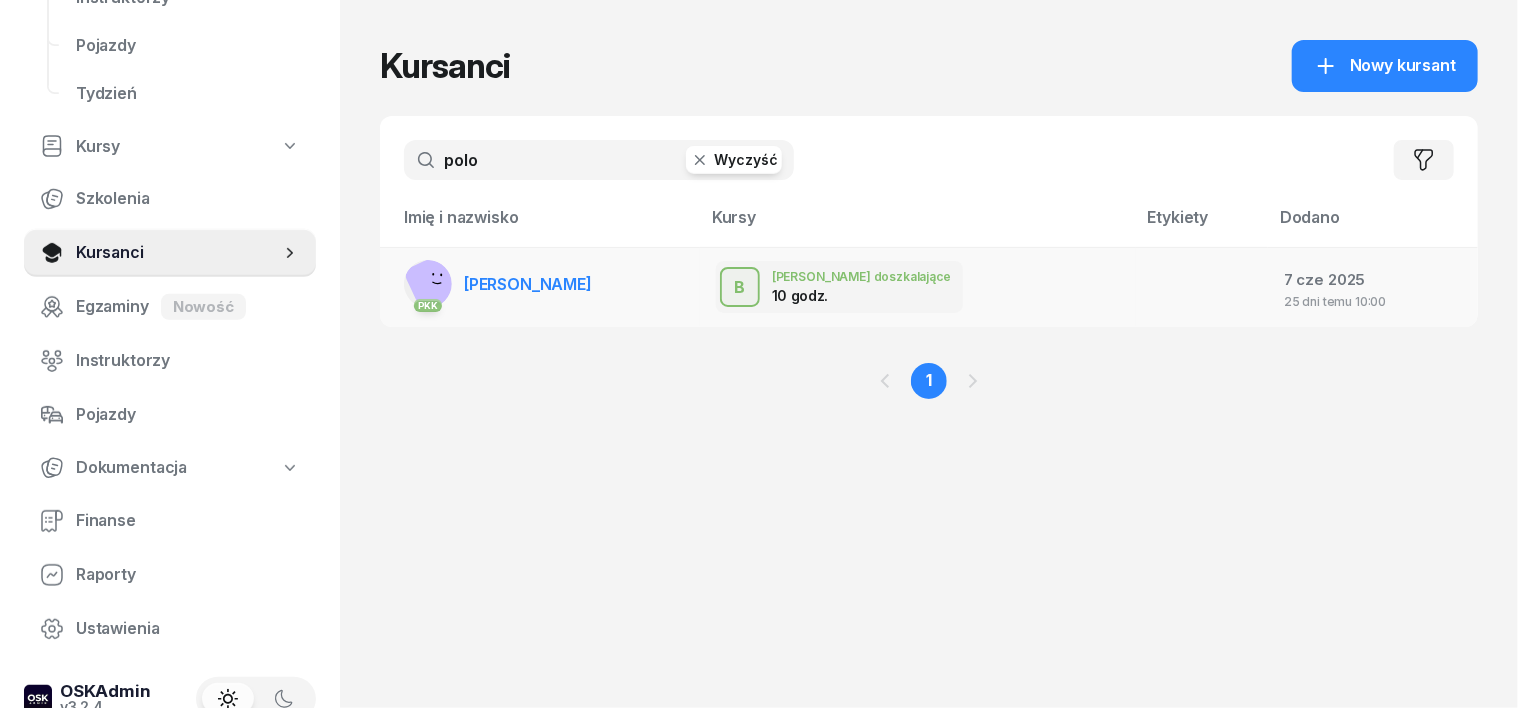 type on "polo" 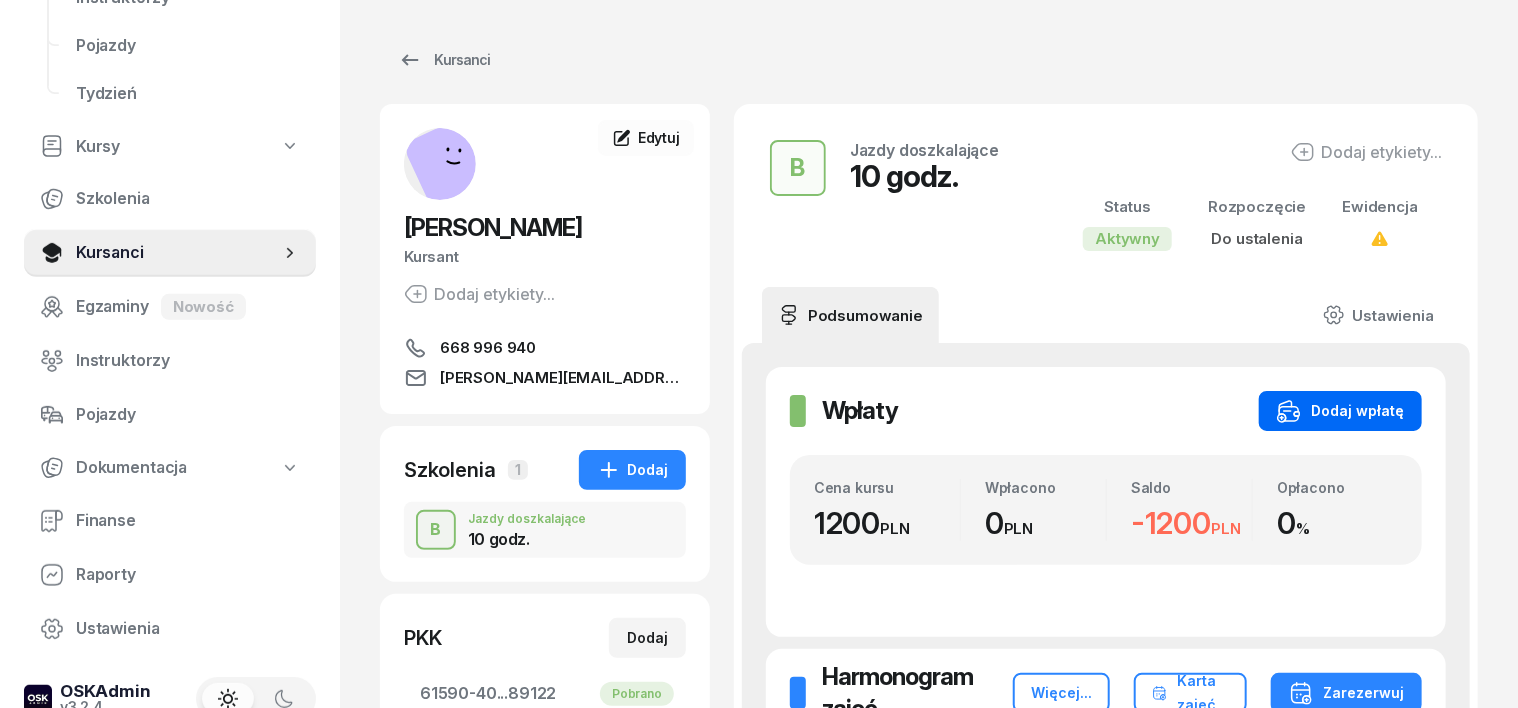 click on "Dodaj wpłatę" at bounding box center (1340, 411) 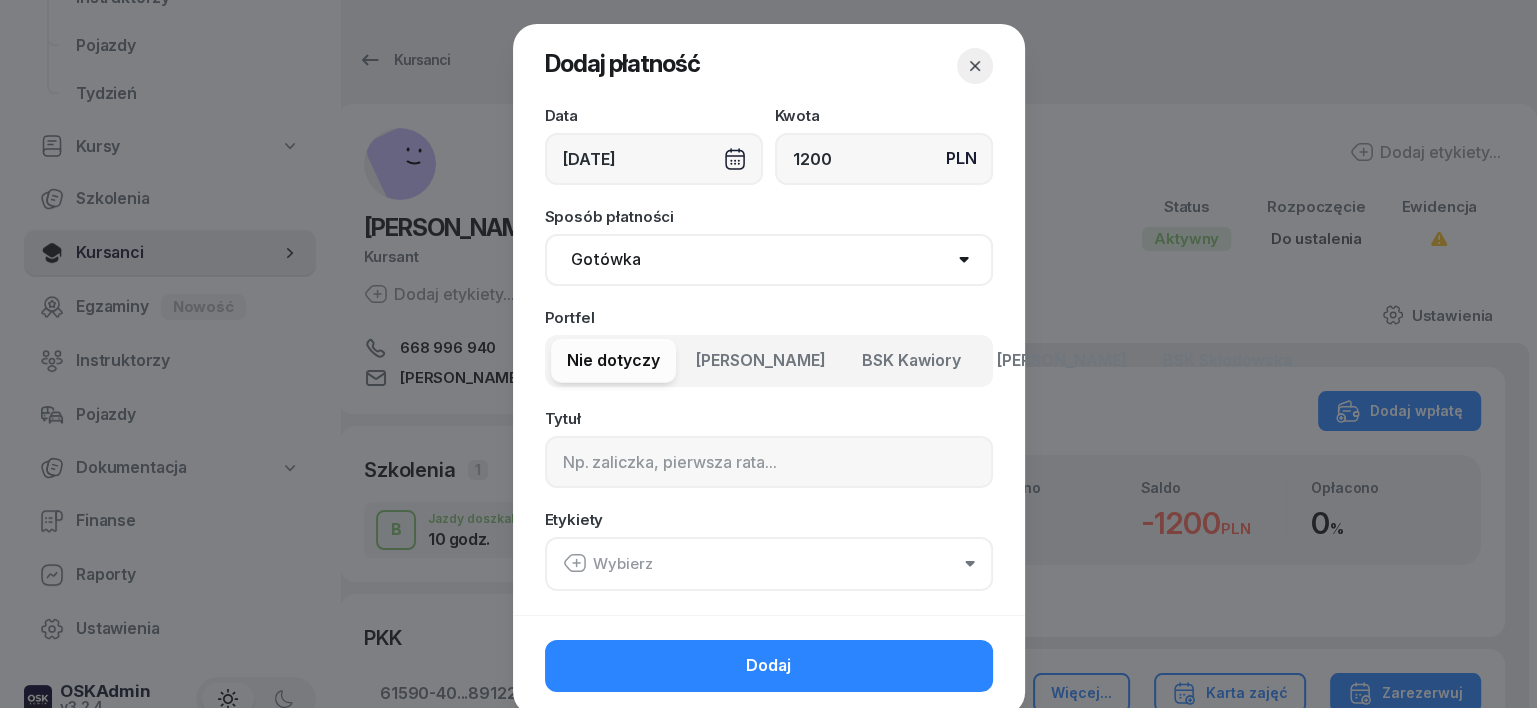 type on "1200" 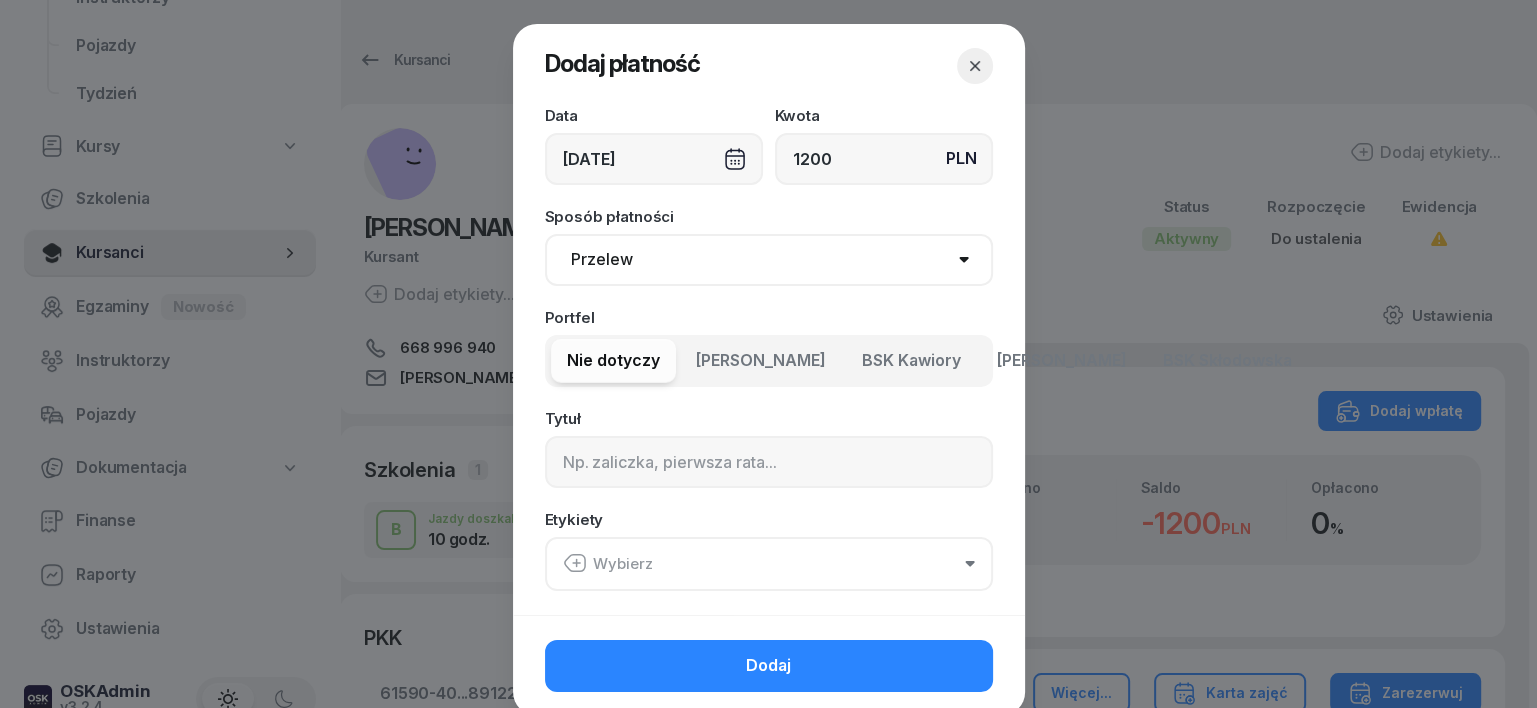 click on "Gotówka Karta Przelew Płatności online BLIK" at bounding box center (769, 260) 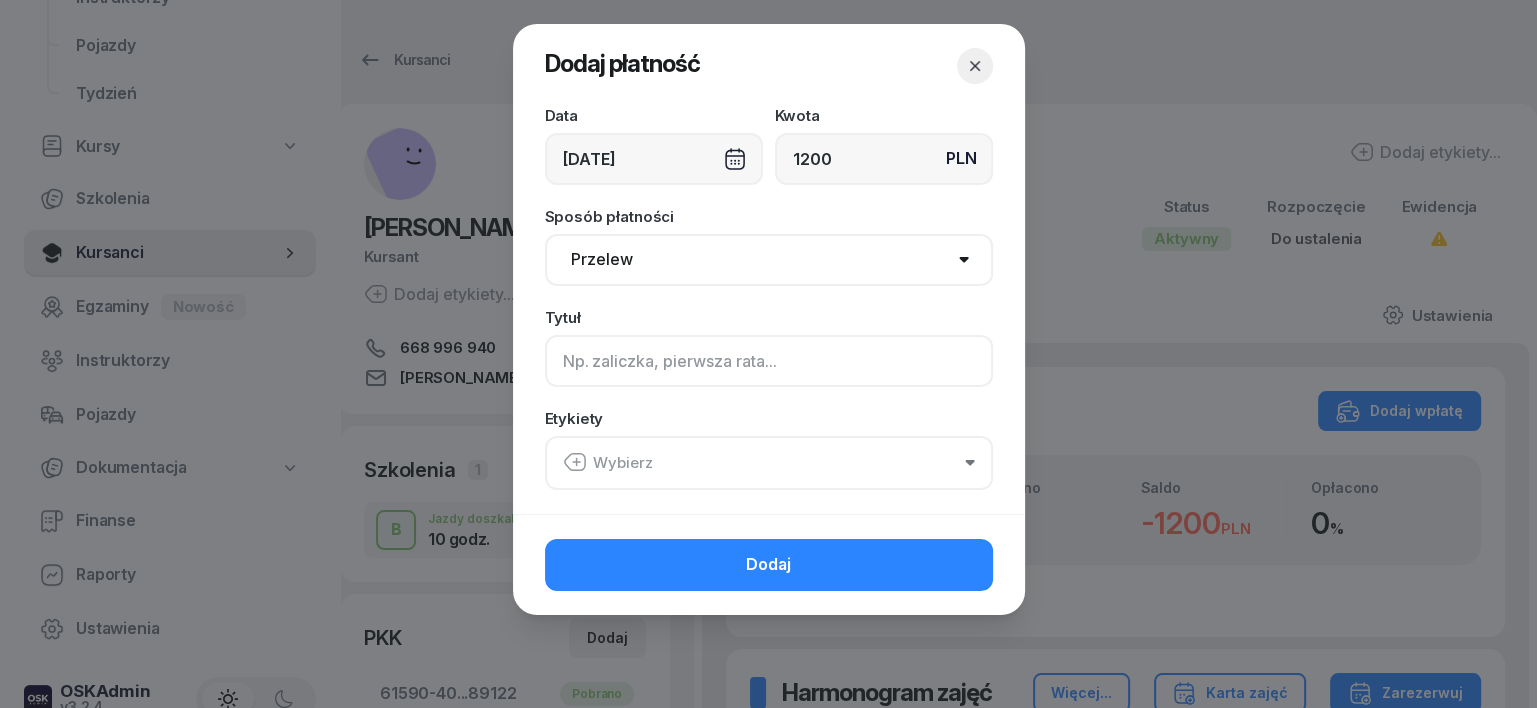click 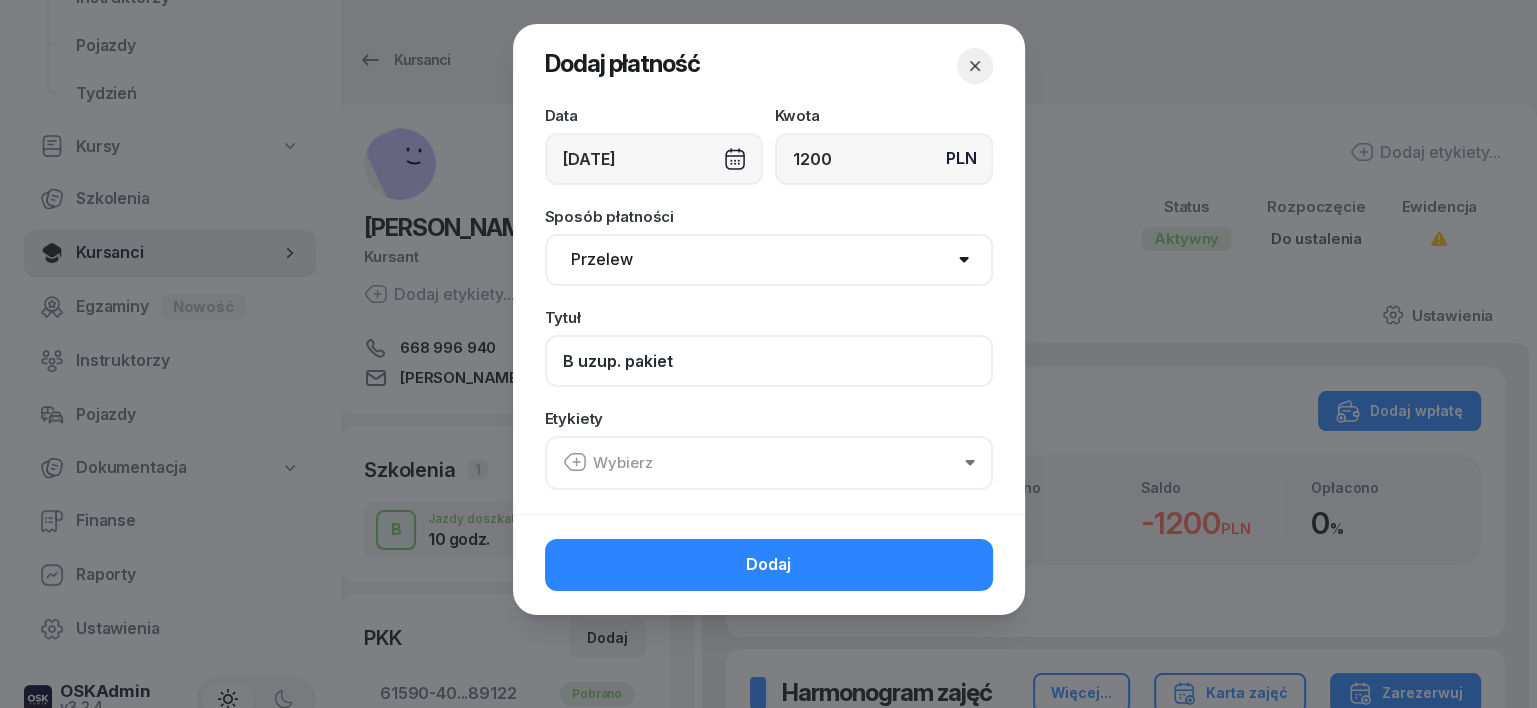 type on "B uzup. pakiet" 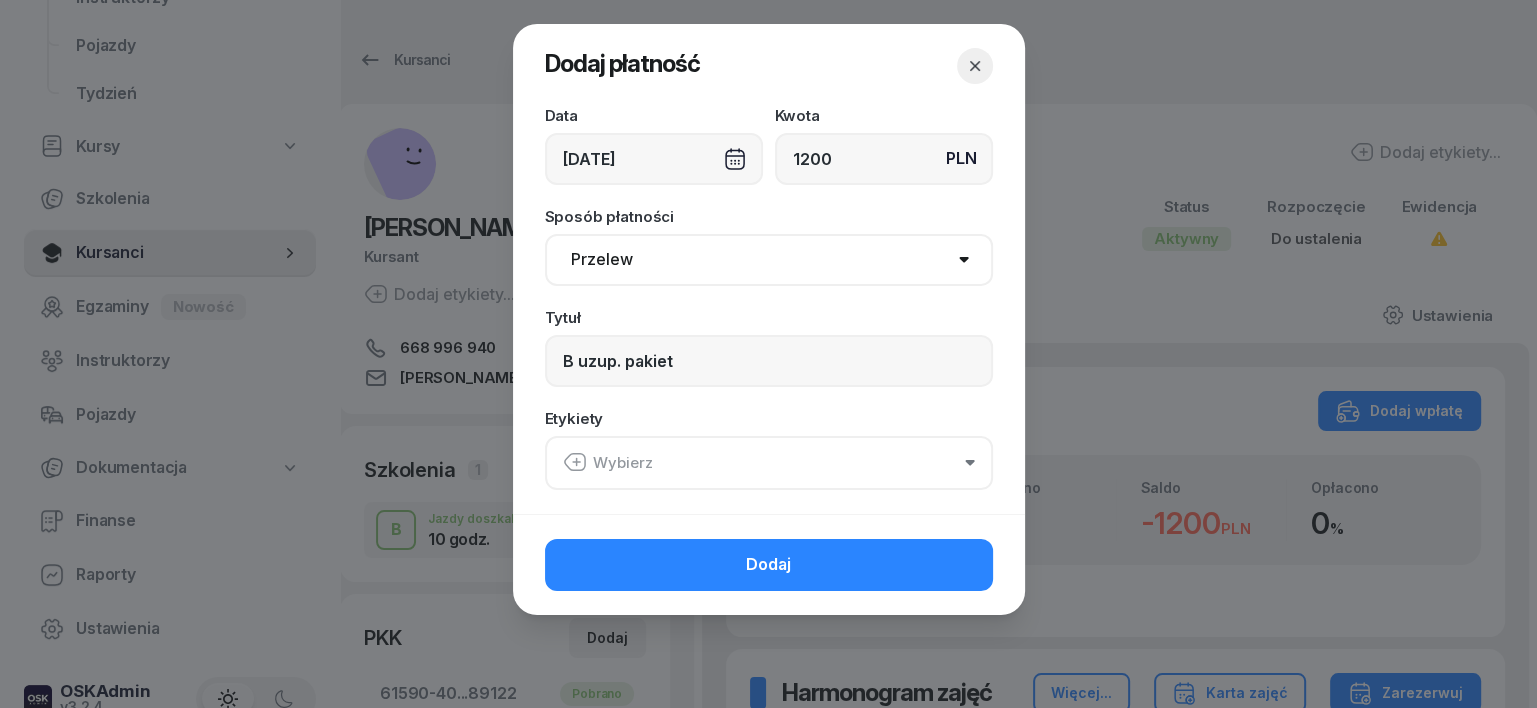 click 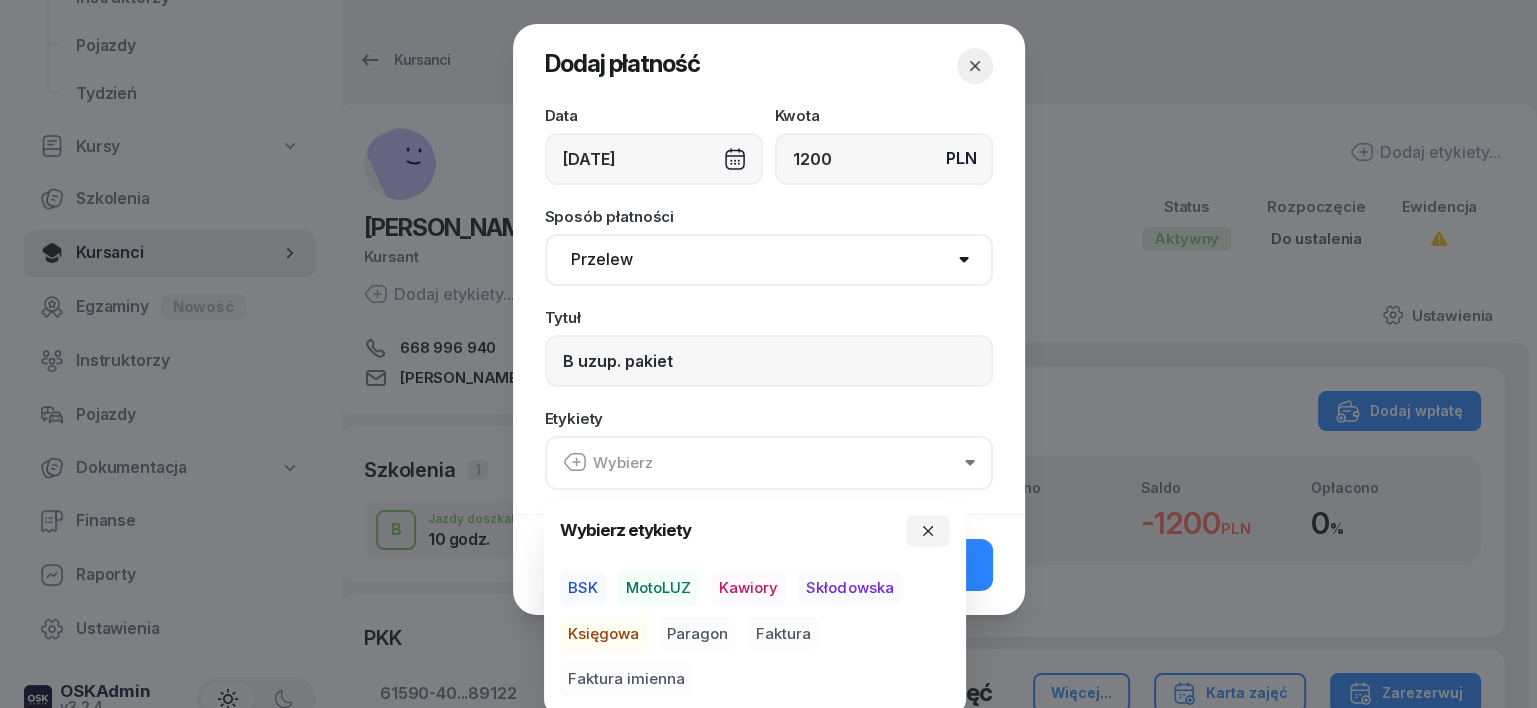 click on "MotoLUZ" at bounding box center (658, 588) 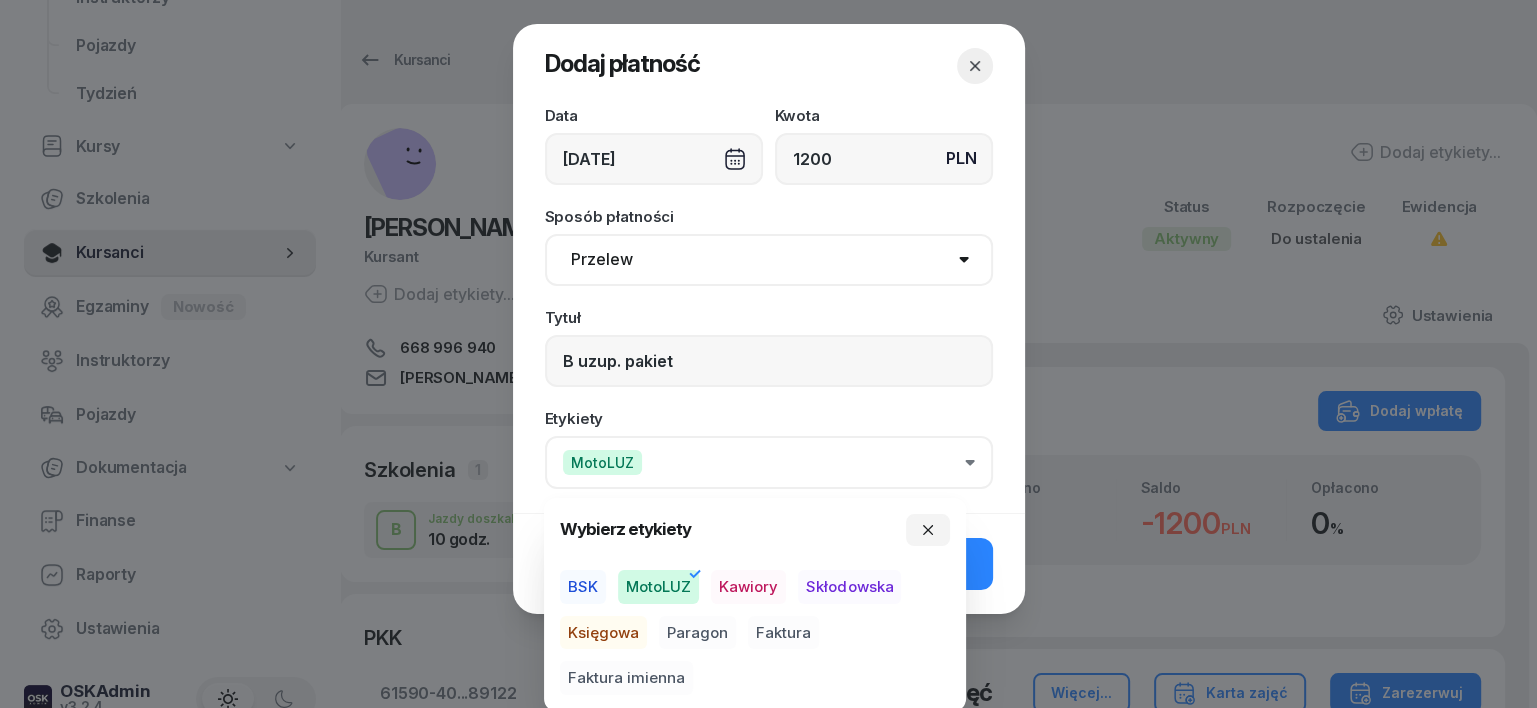 drag, startPoint x: 622, startPoint y: 625, endPoint x: 639, endPoint y: 636, distance: 20.248457 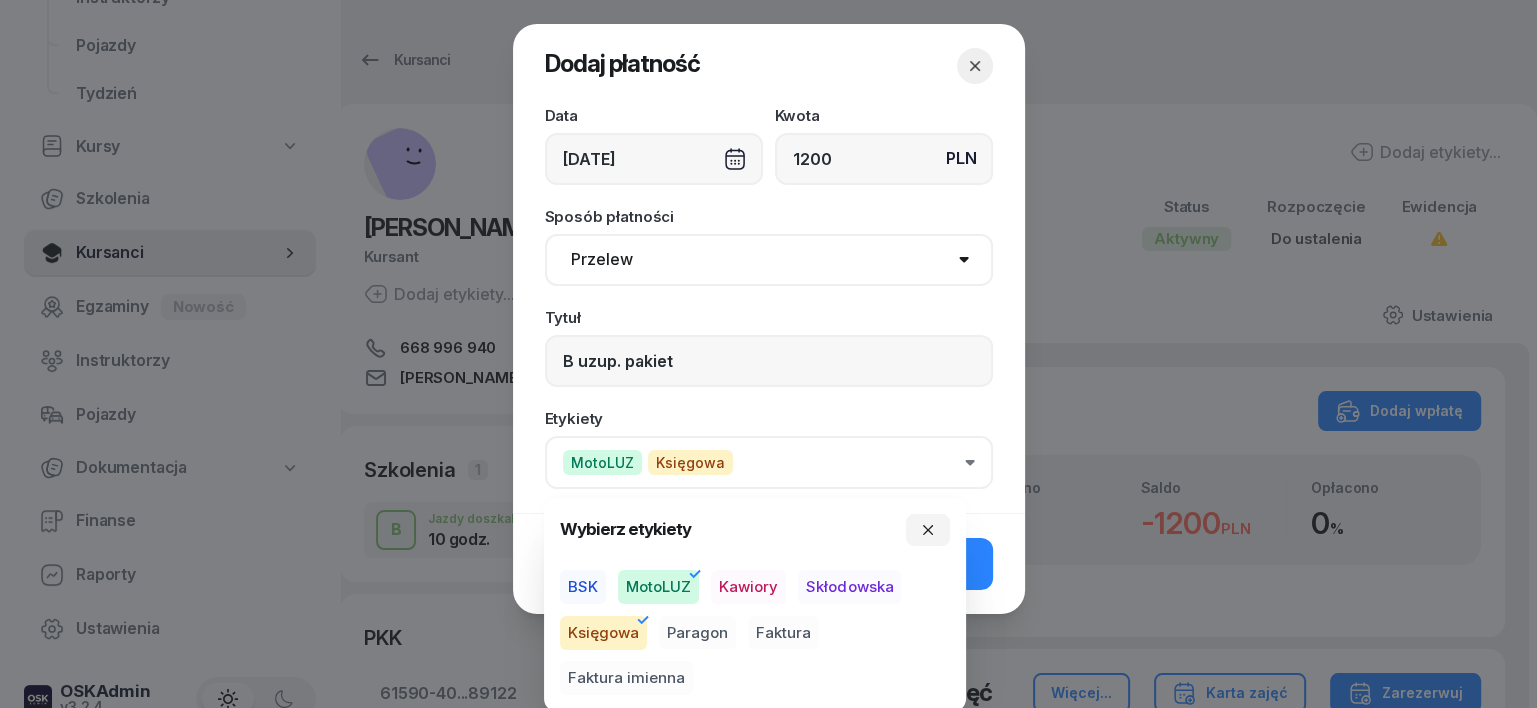 click on "Paragon" at bounding box center (697, 633) 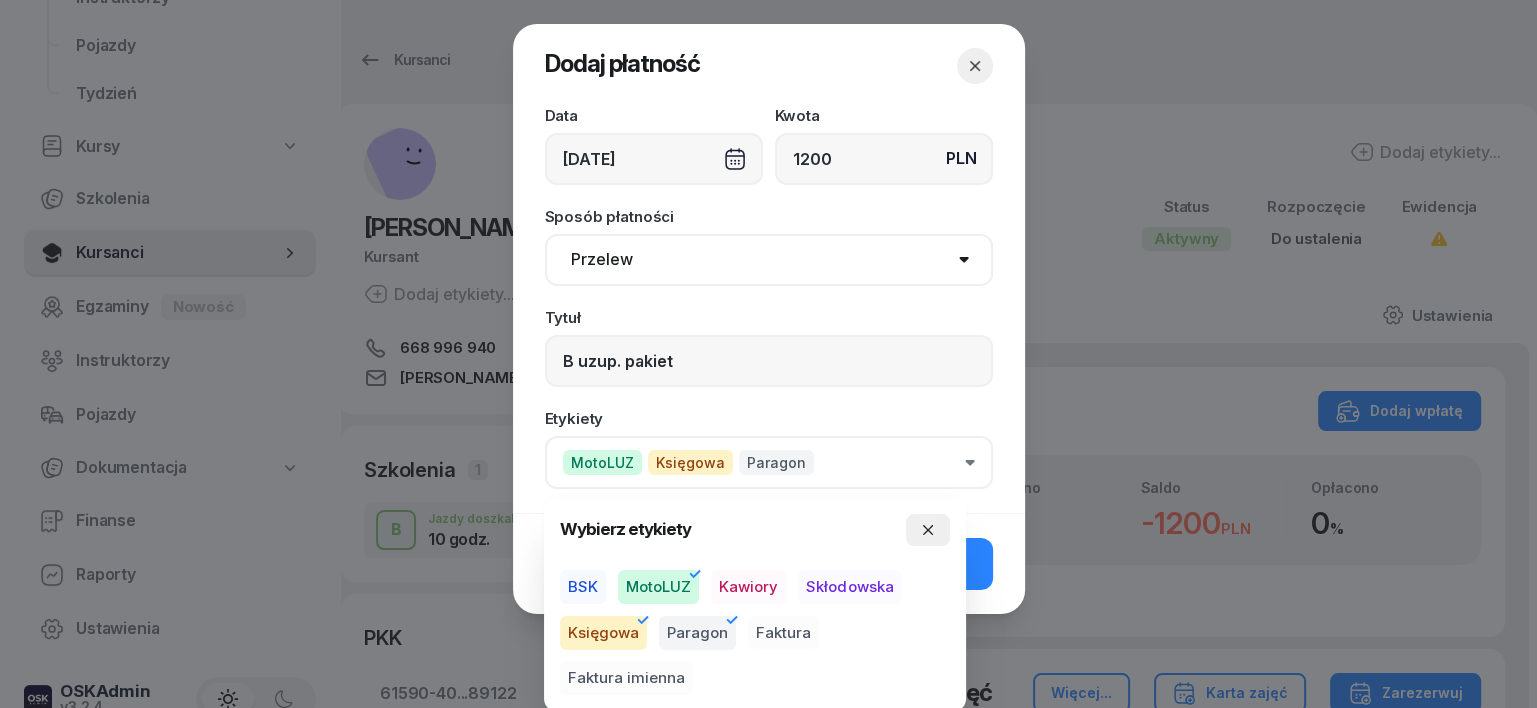 drag, startPoint x: 937, startPoint y: 536, endPoint x: 941, endPoint y: 564, distance: 28.284271 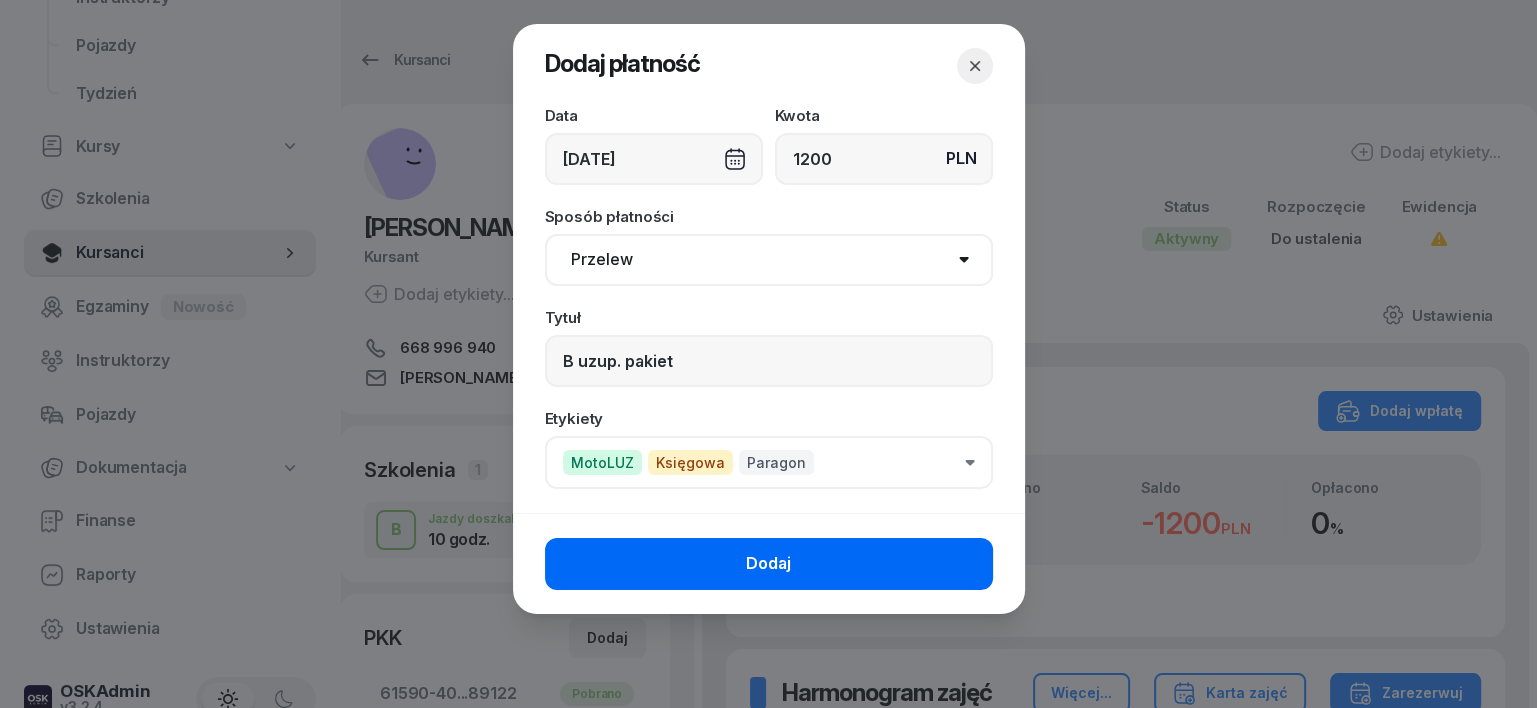 click on "Dodaj" 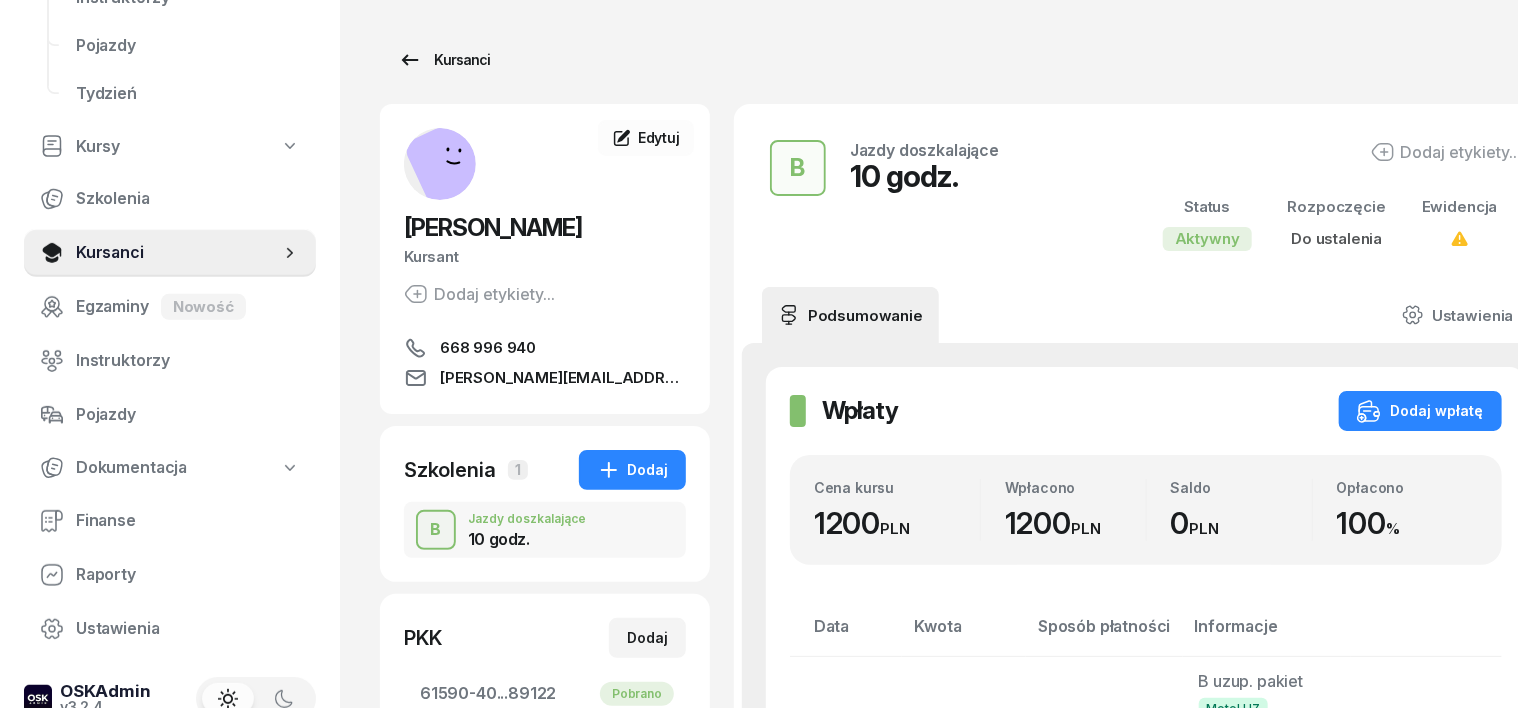 click on "Kursanci" at bounding box center [444, 60] 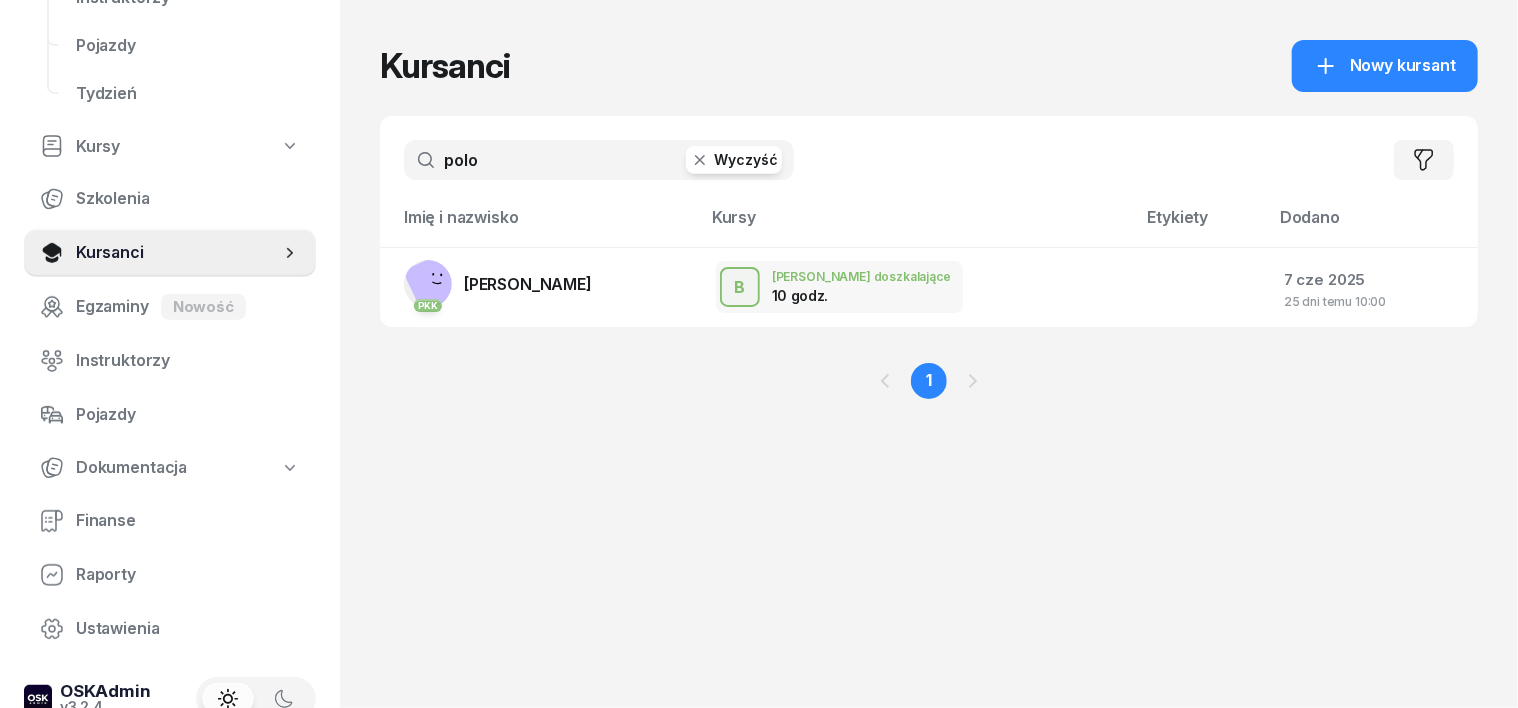 click 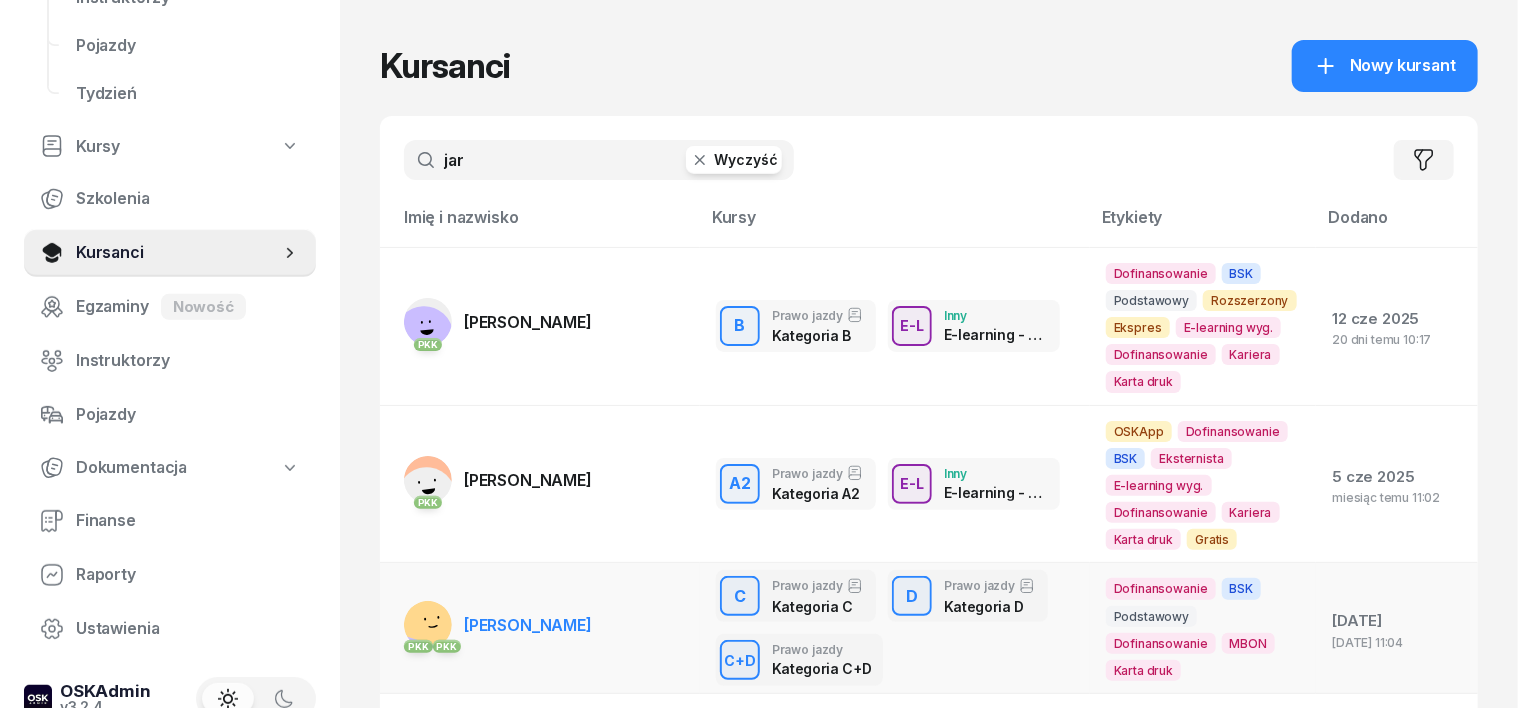 type on "jar" 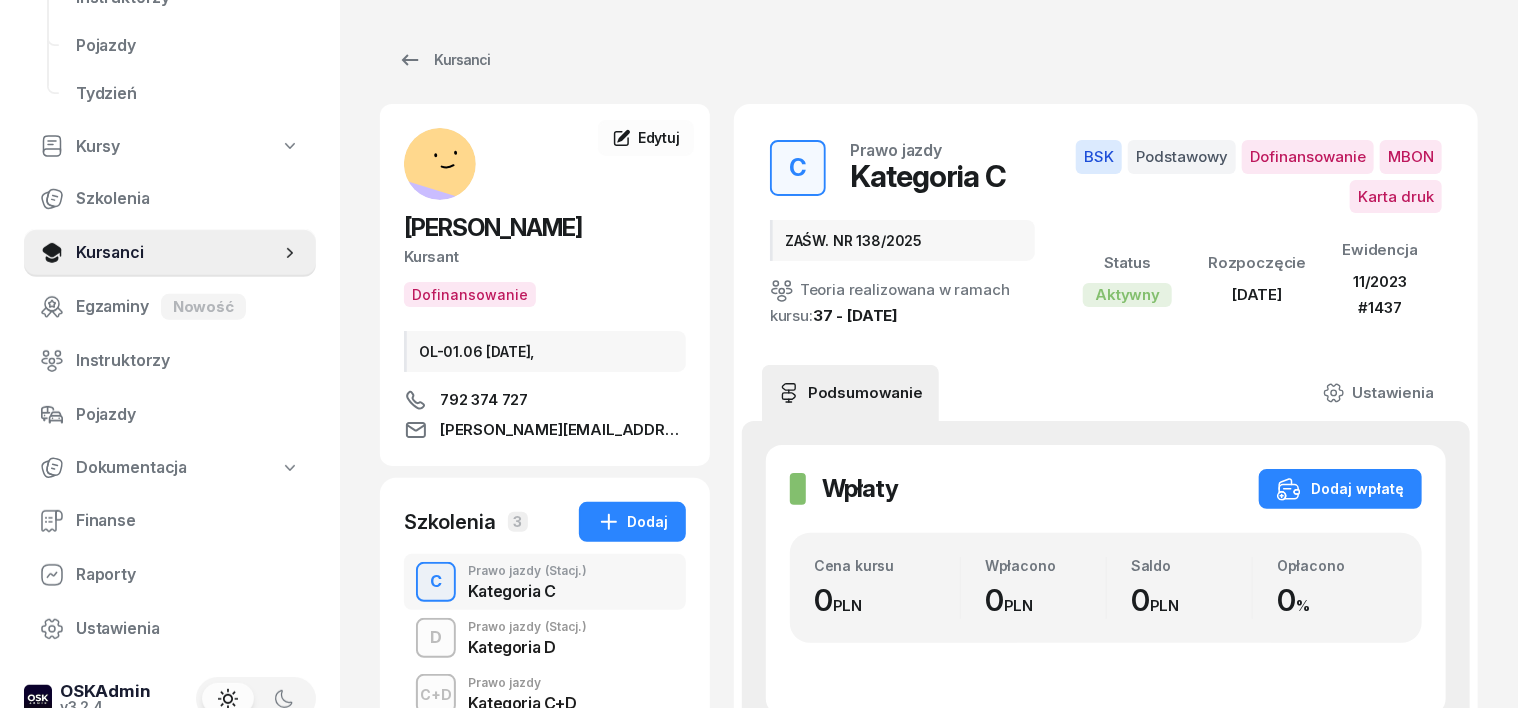 click at bounding box center [436, 582] 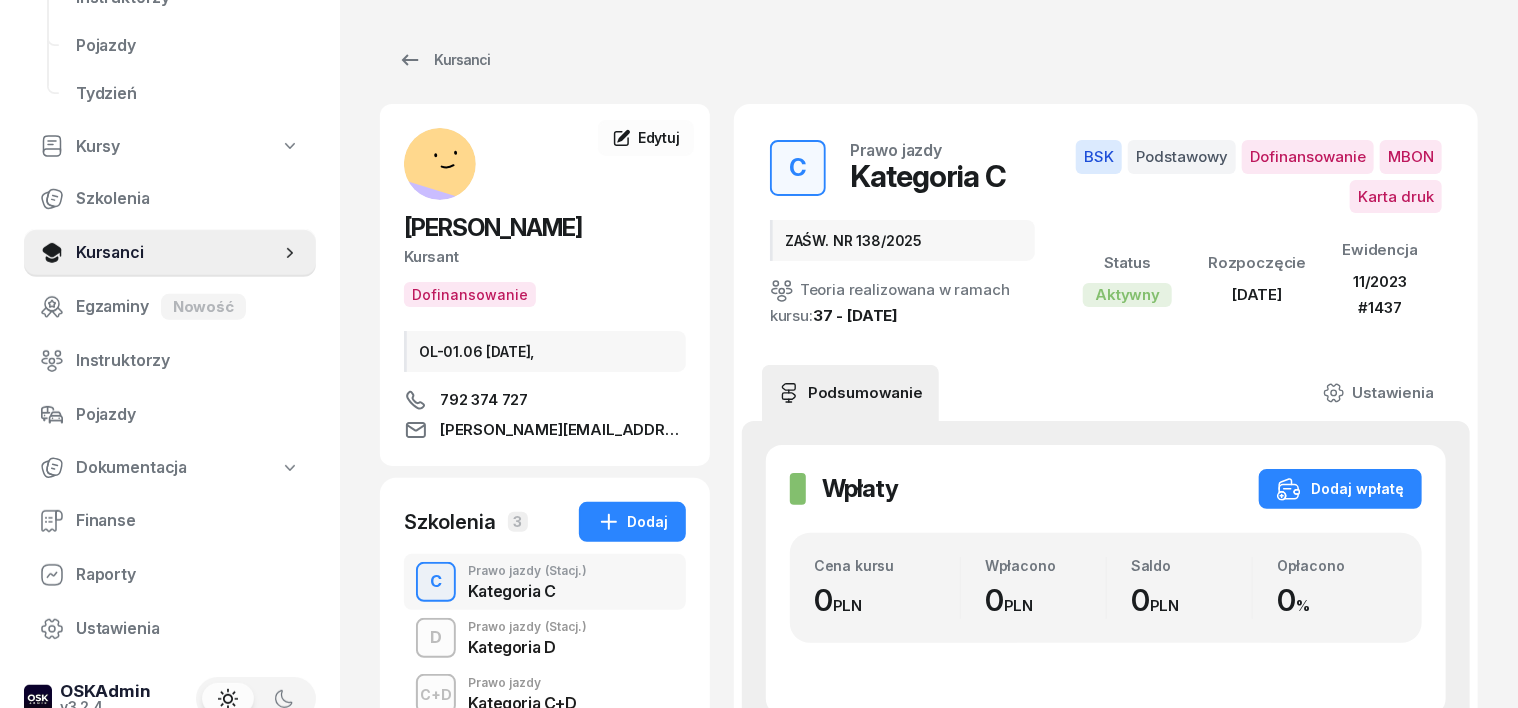 click on "C" at bounding box center [436, 582] 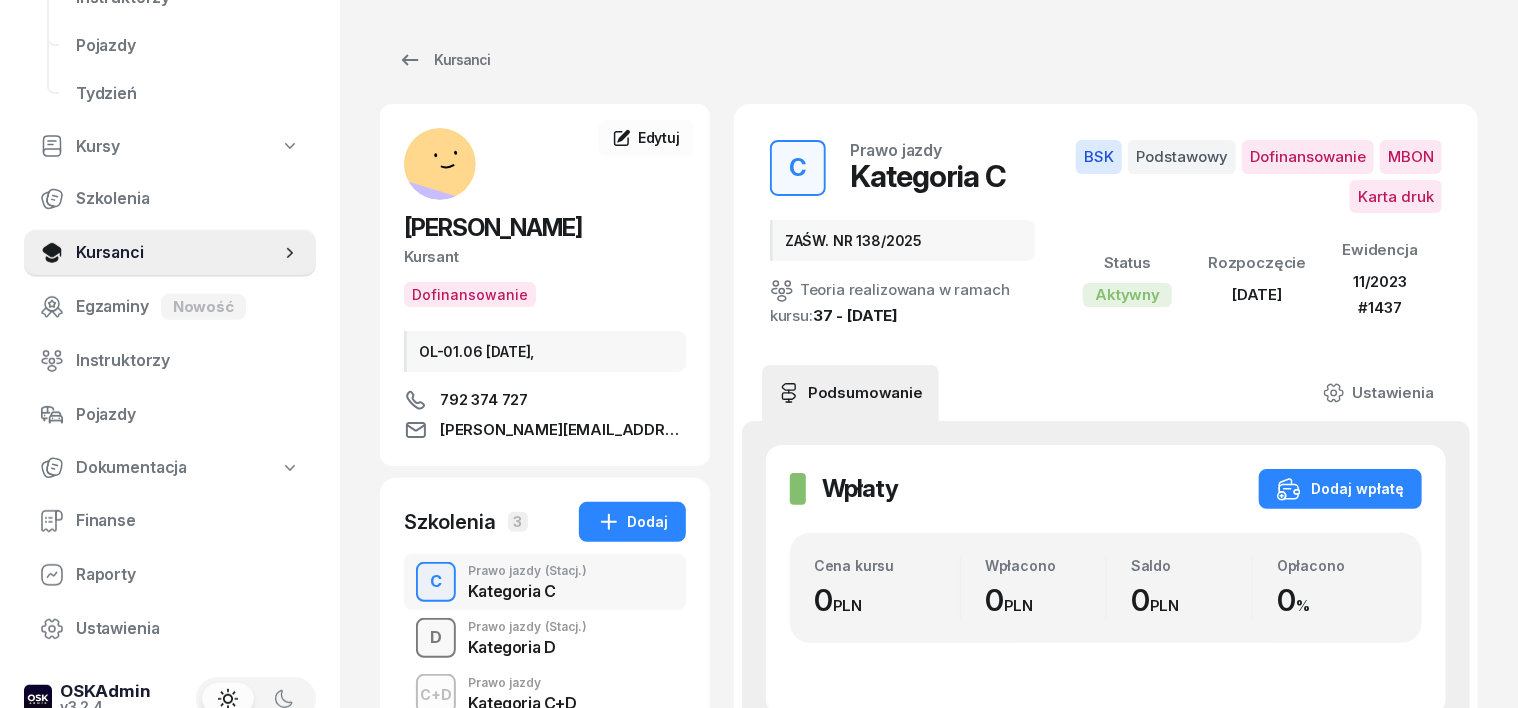 click on "D" at bounding box center [436, 638] 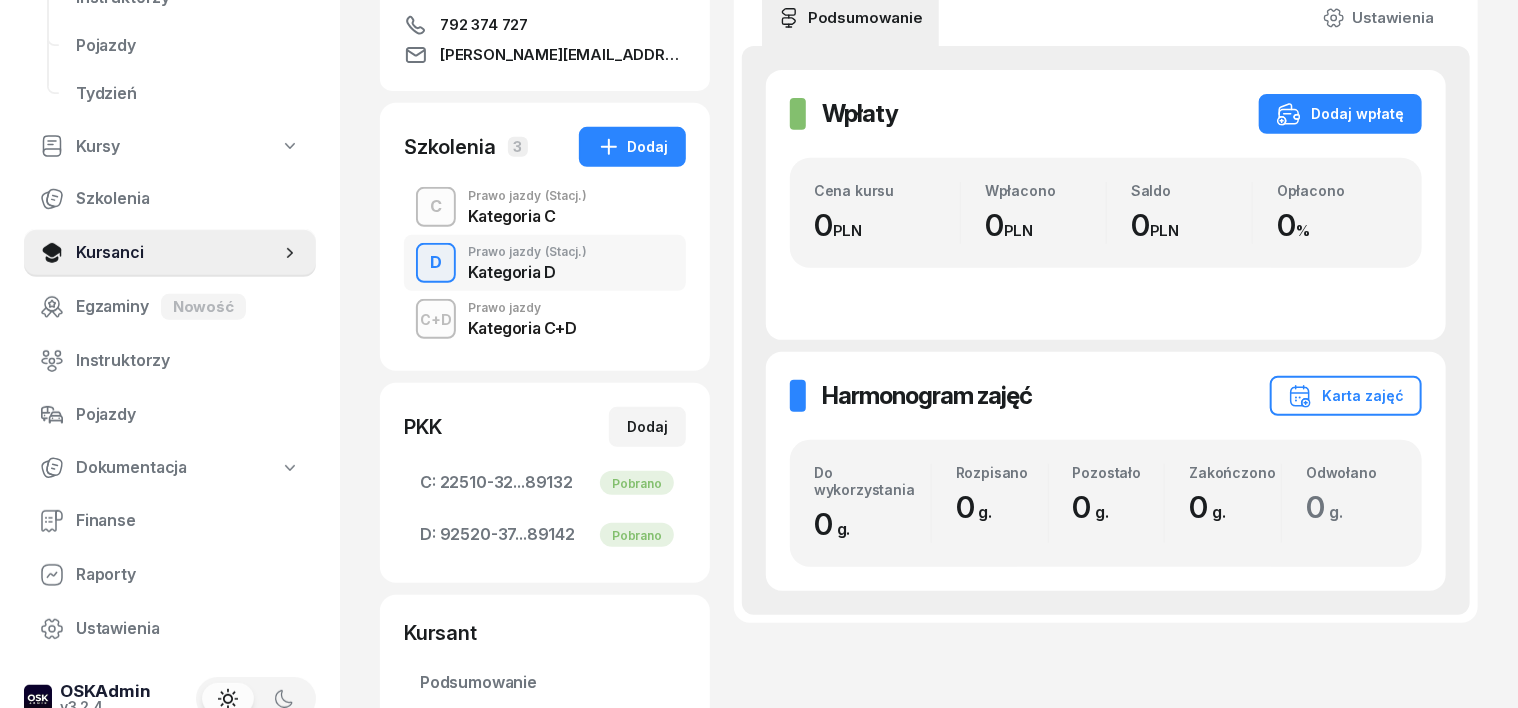 scroll, scrollTop: 500, scrollLeft: 0, axis: vertical 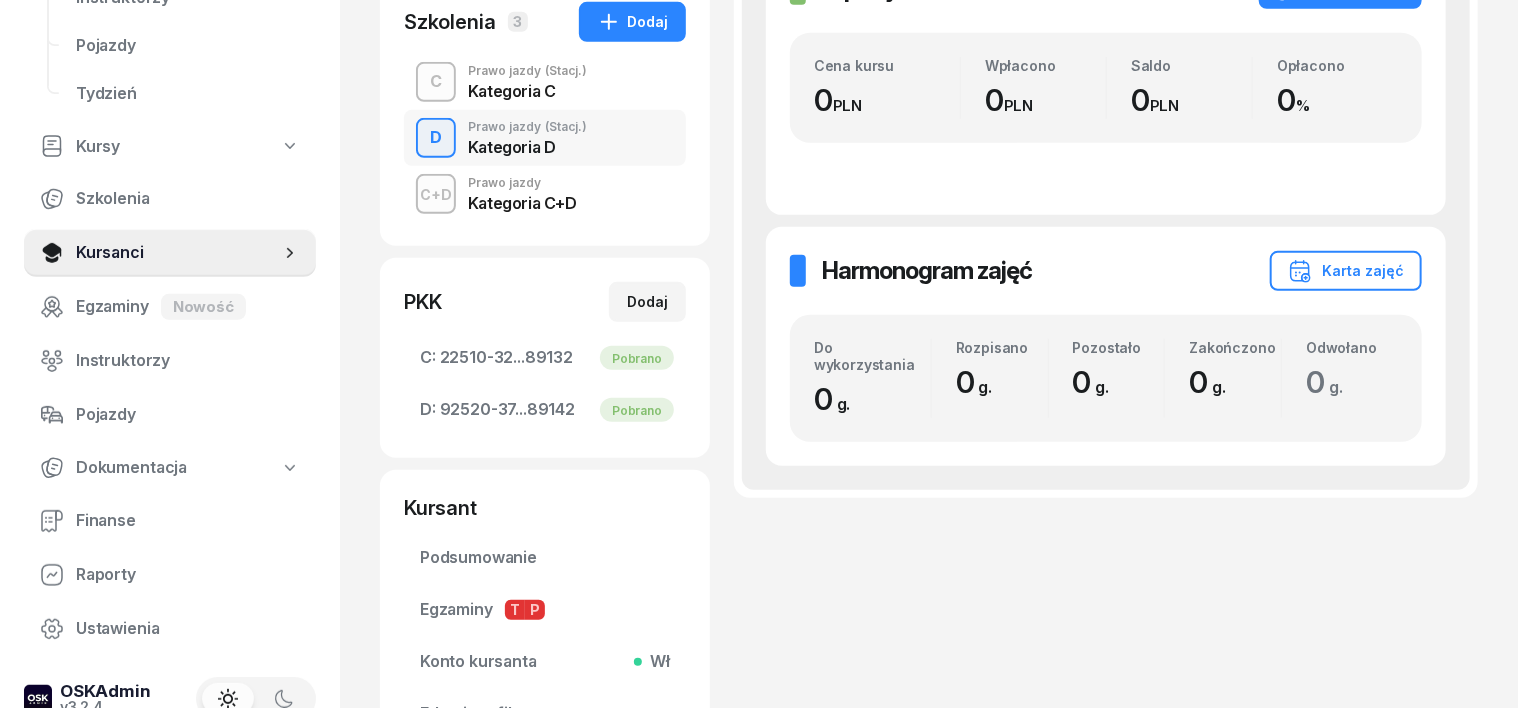 click on "C+D" at bounding box center (436, 194) 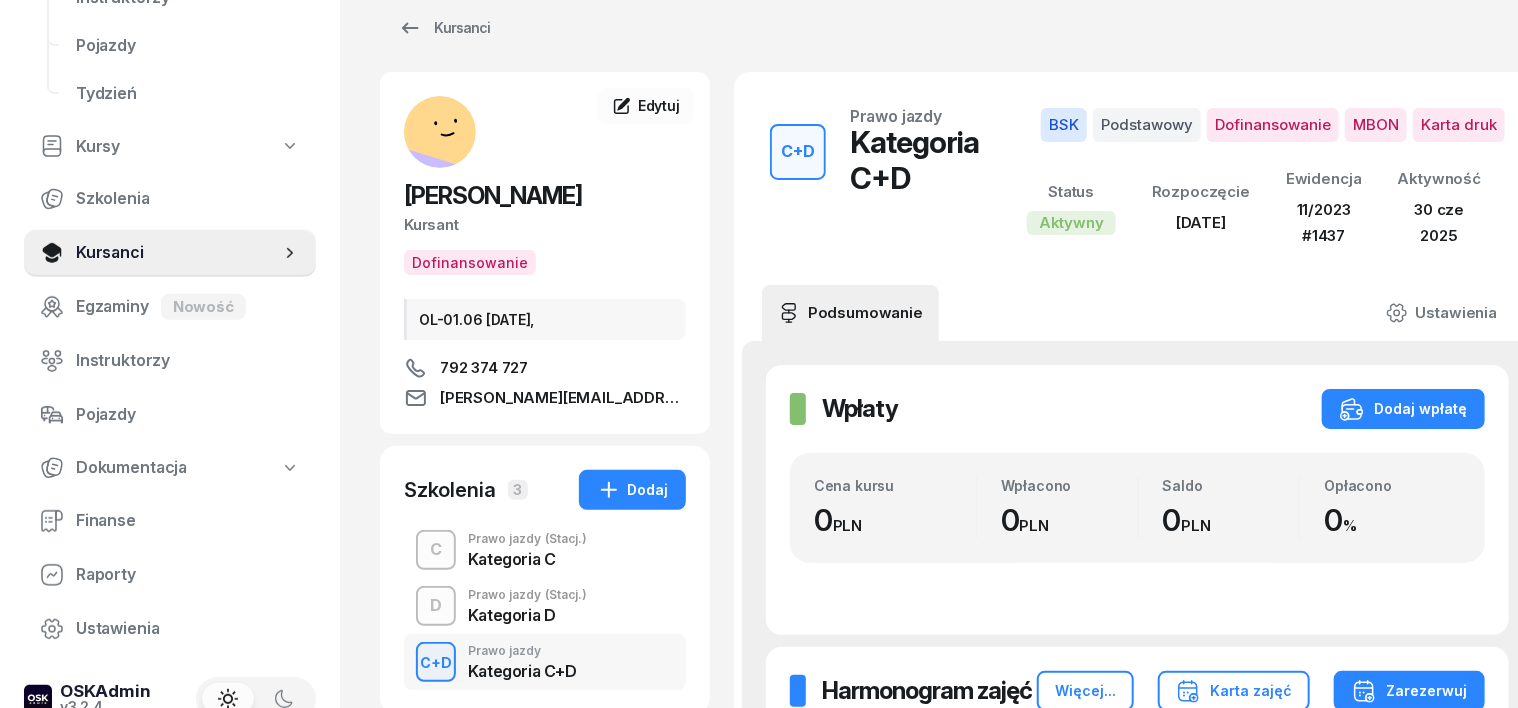 scroll, scrollTop: 0, scrollLeft: 0, axis: both 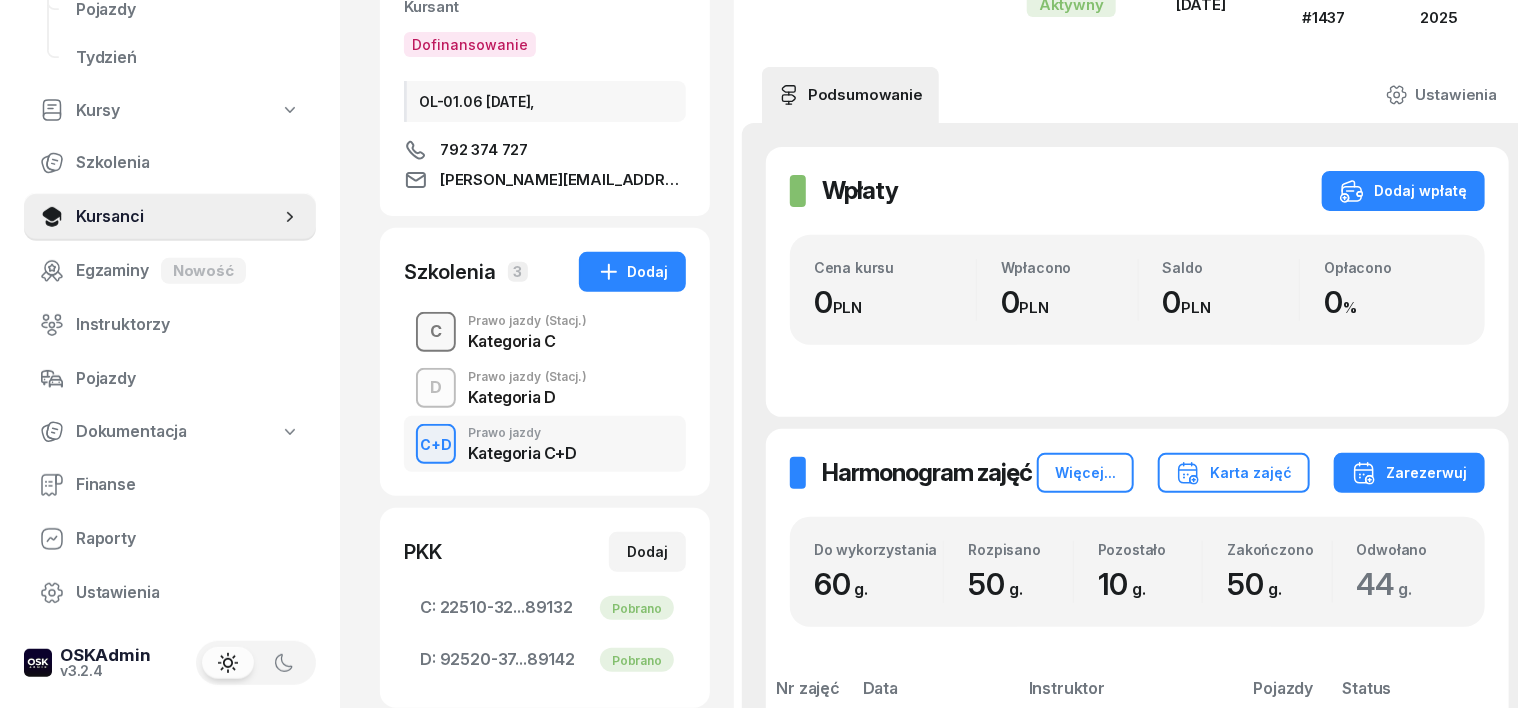 click on "C" at bounding box center (436, 332) 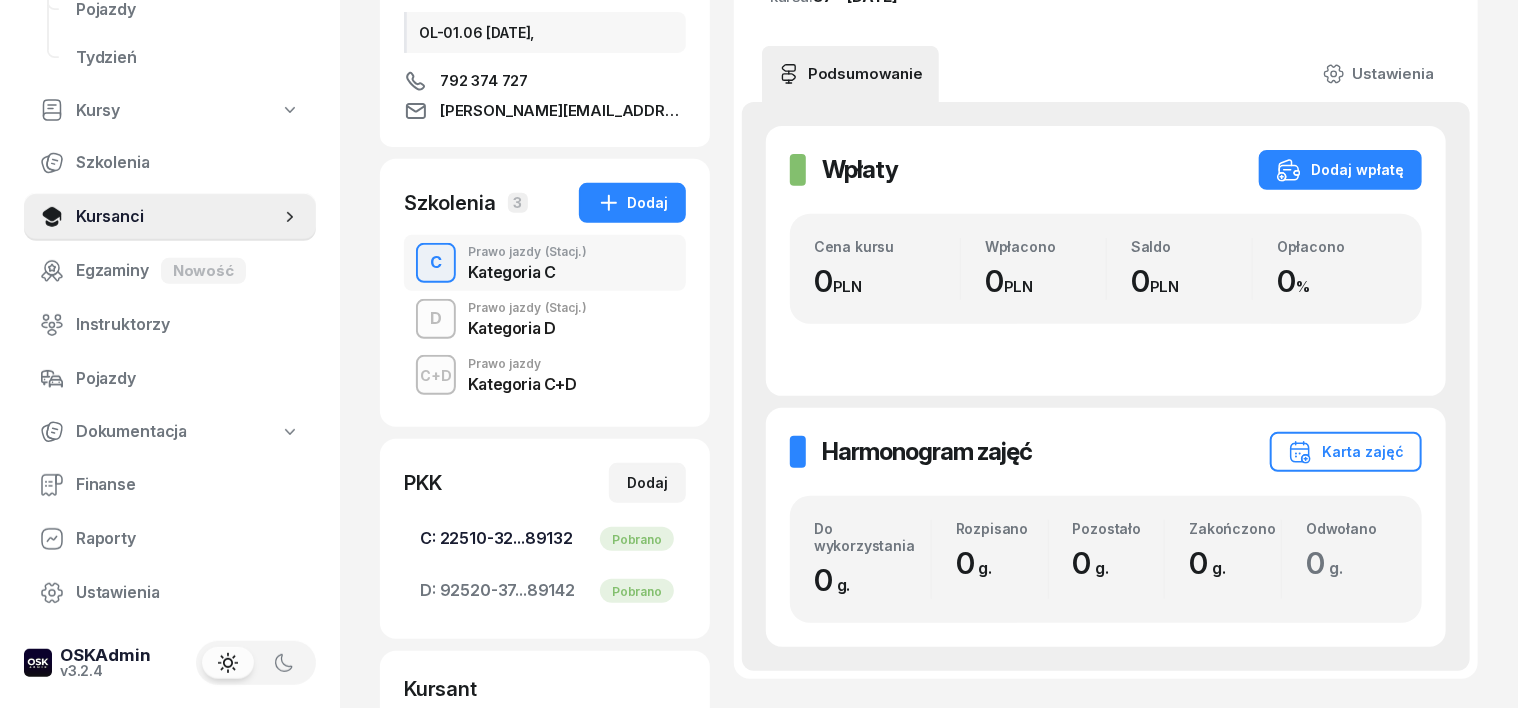scroll, scrollTop: 250, scrollLeft: 0, axis: vertical 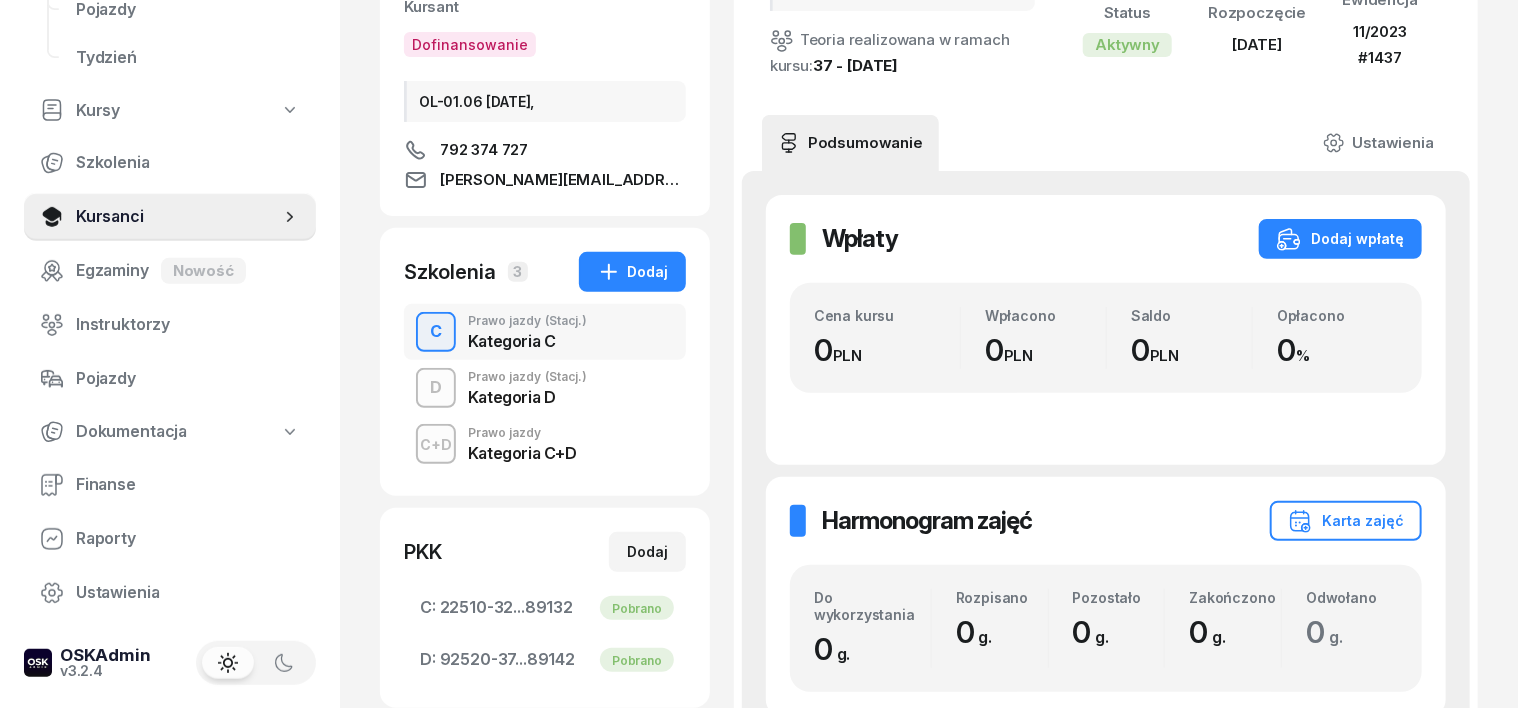 click on "C" at bounding box center (436, 332) 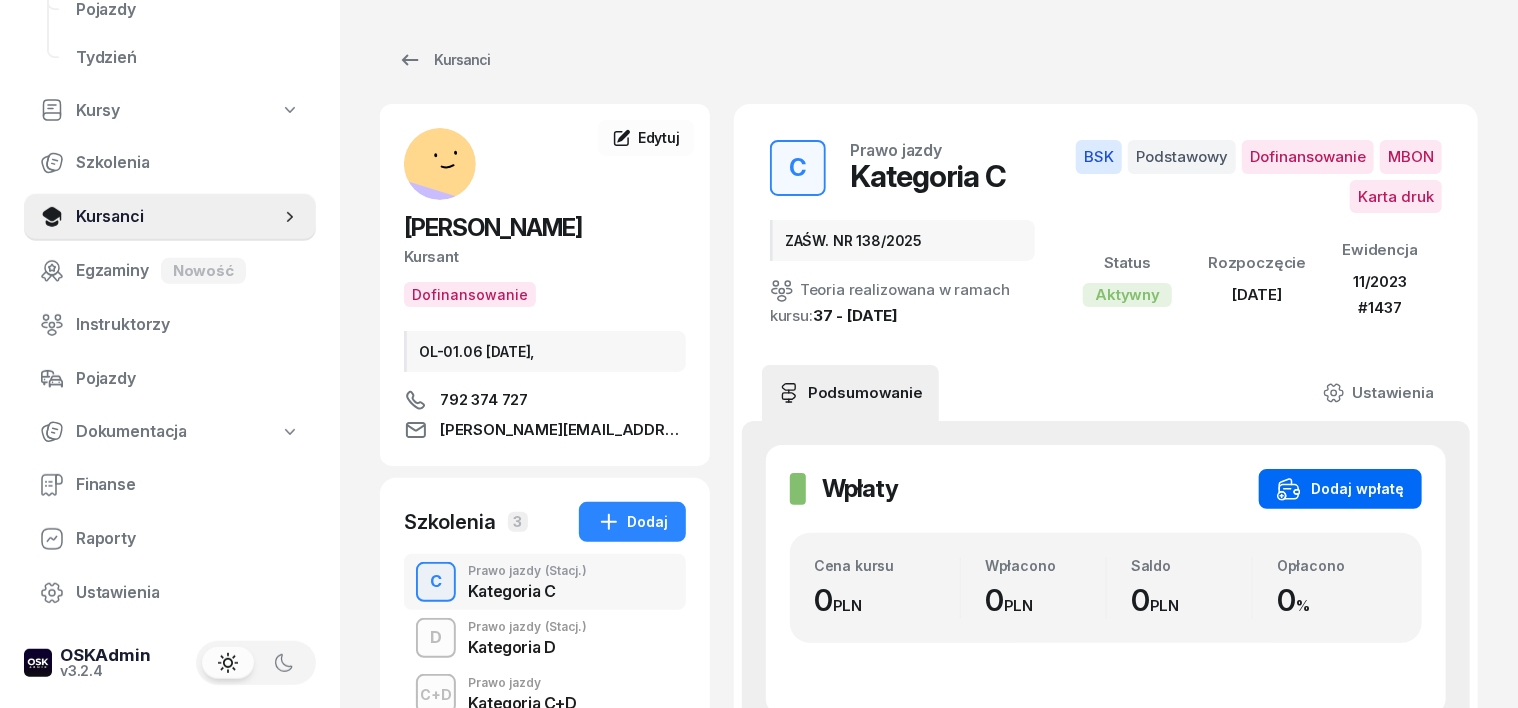 click on "Dodaj wpłatę" at bounding box center (1340, 489) 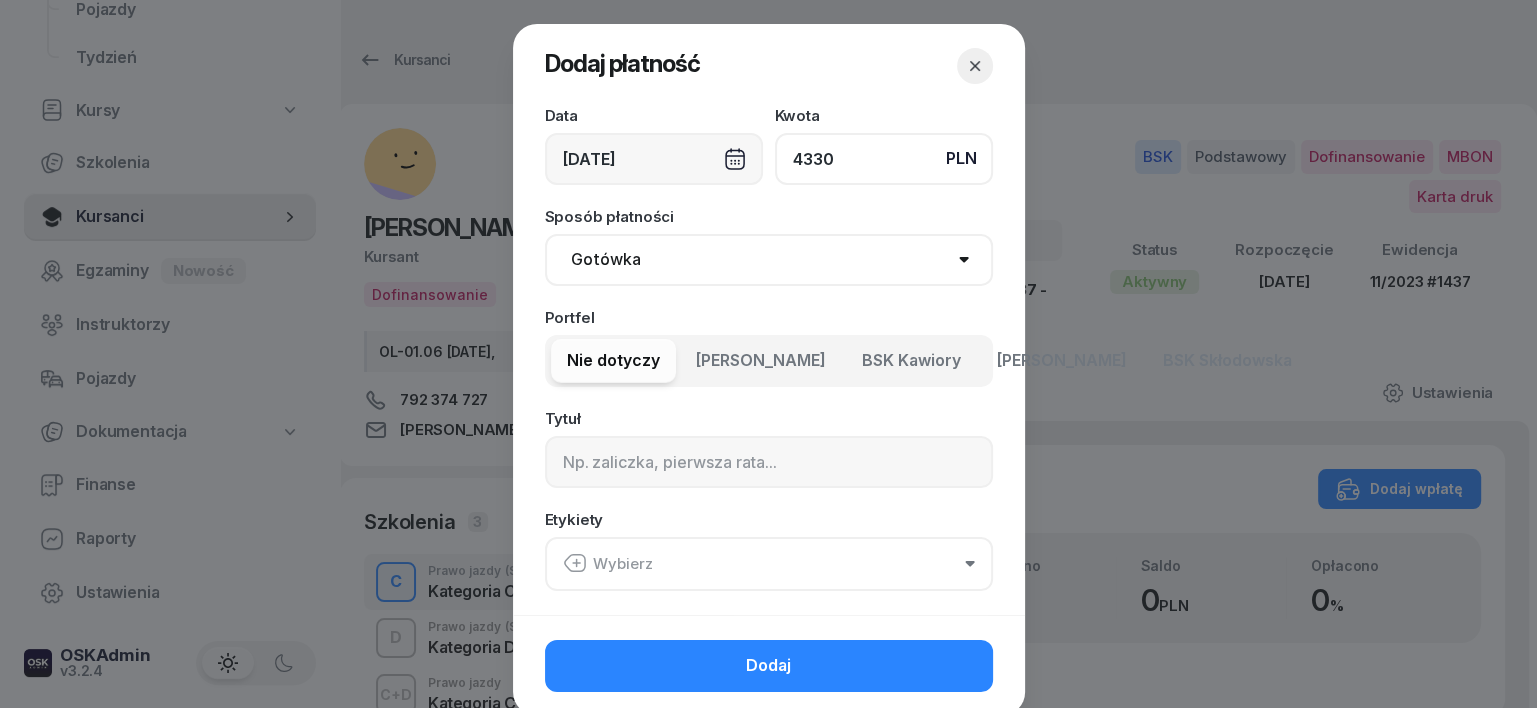 type on "4330" 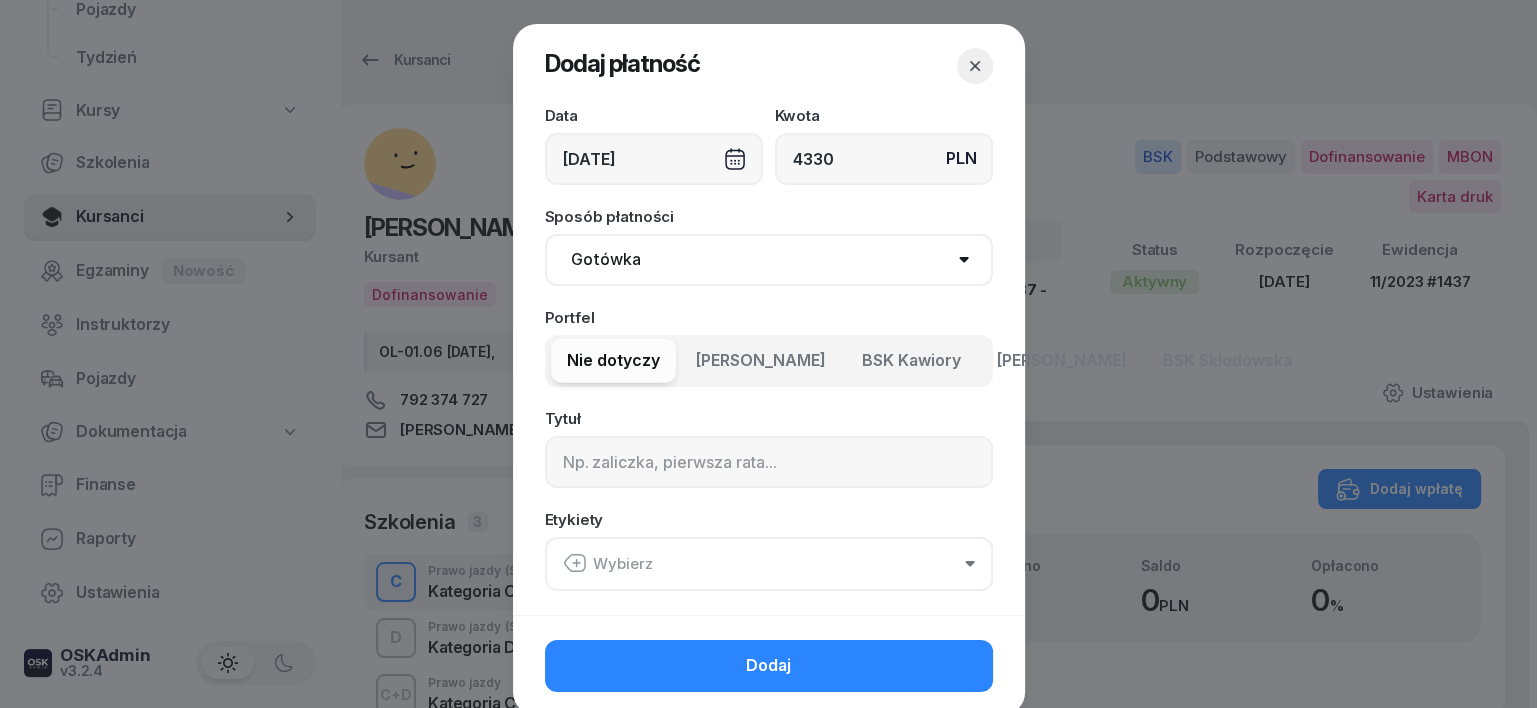 click on "[DATE]" at bounding box center [654, 159] 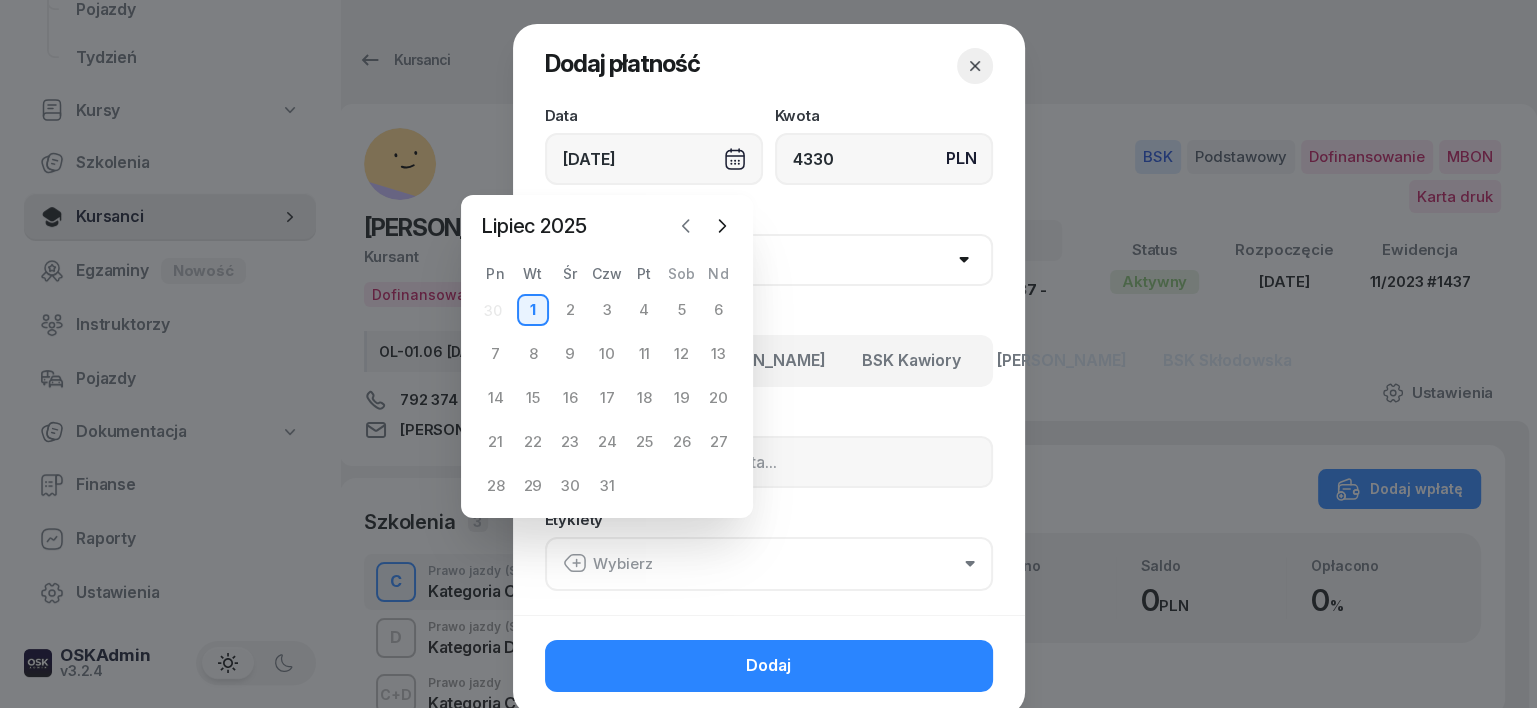 click 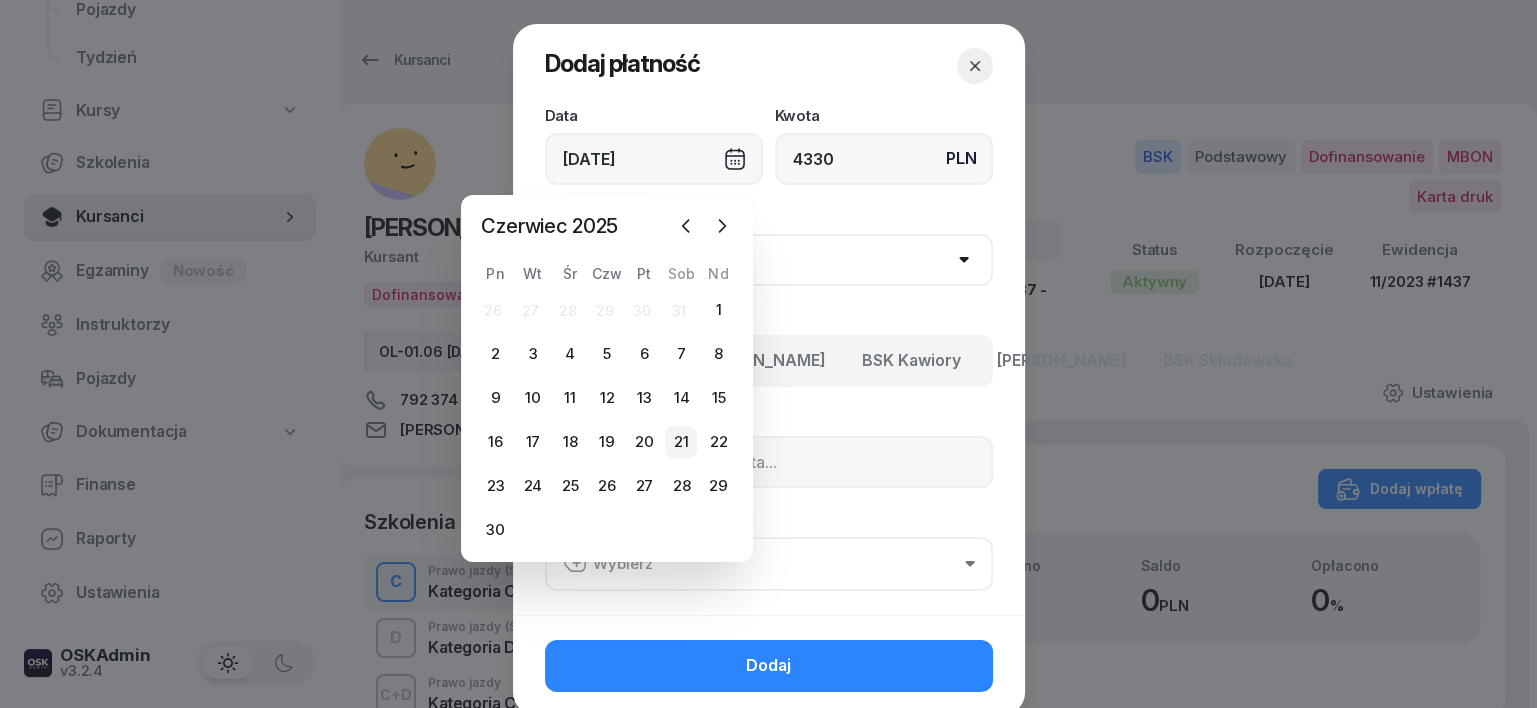 click on "21" at bounding box center (681, 442) 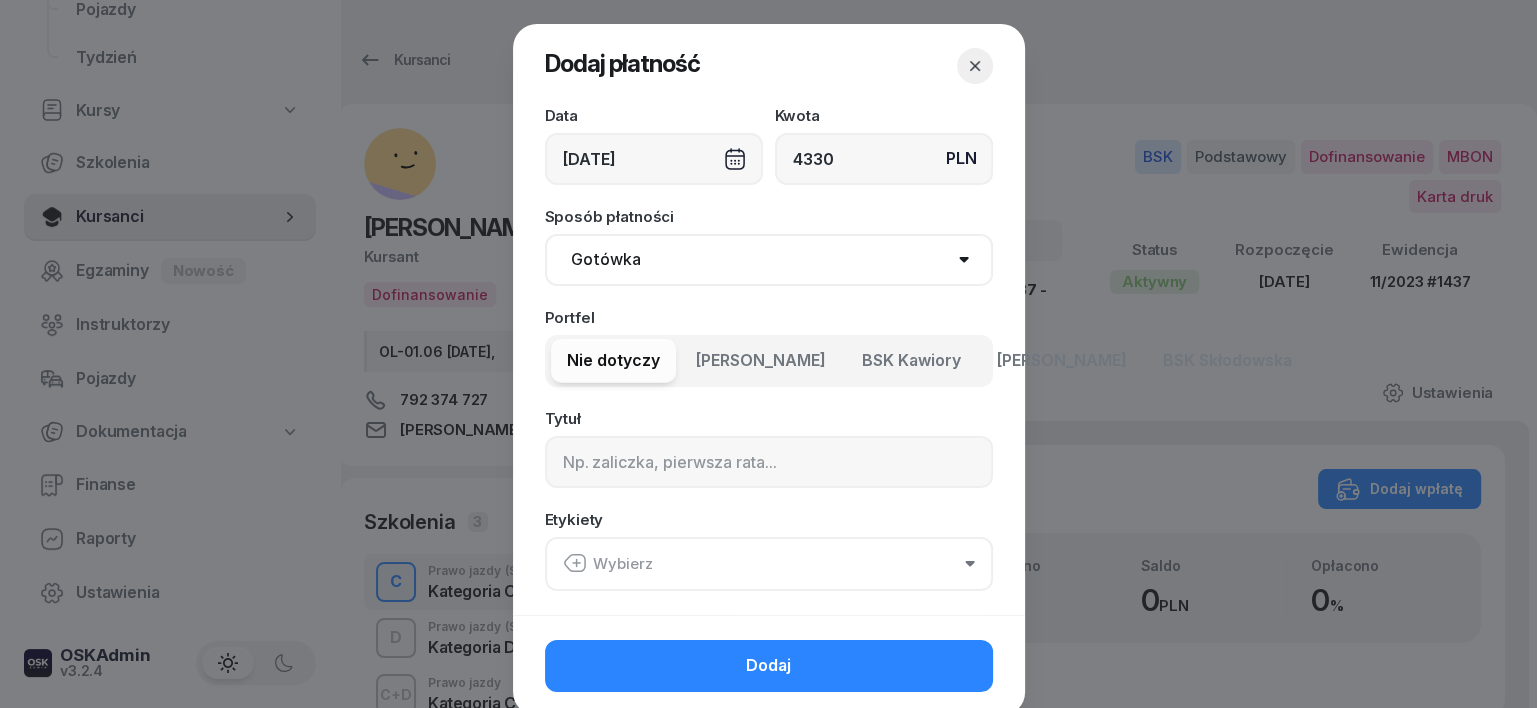 click on "Gotówka Karta Przelew Płatności online BLIK" at bounding box center (769, 260) 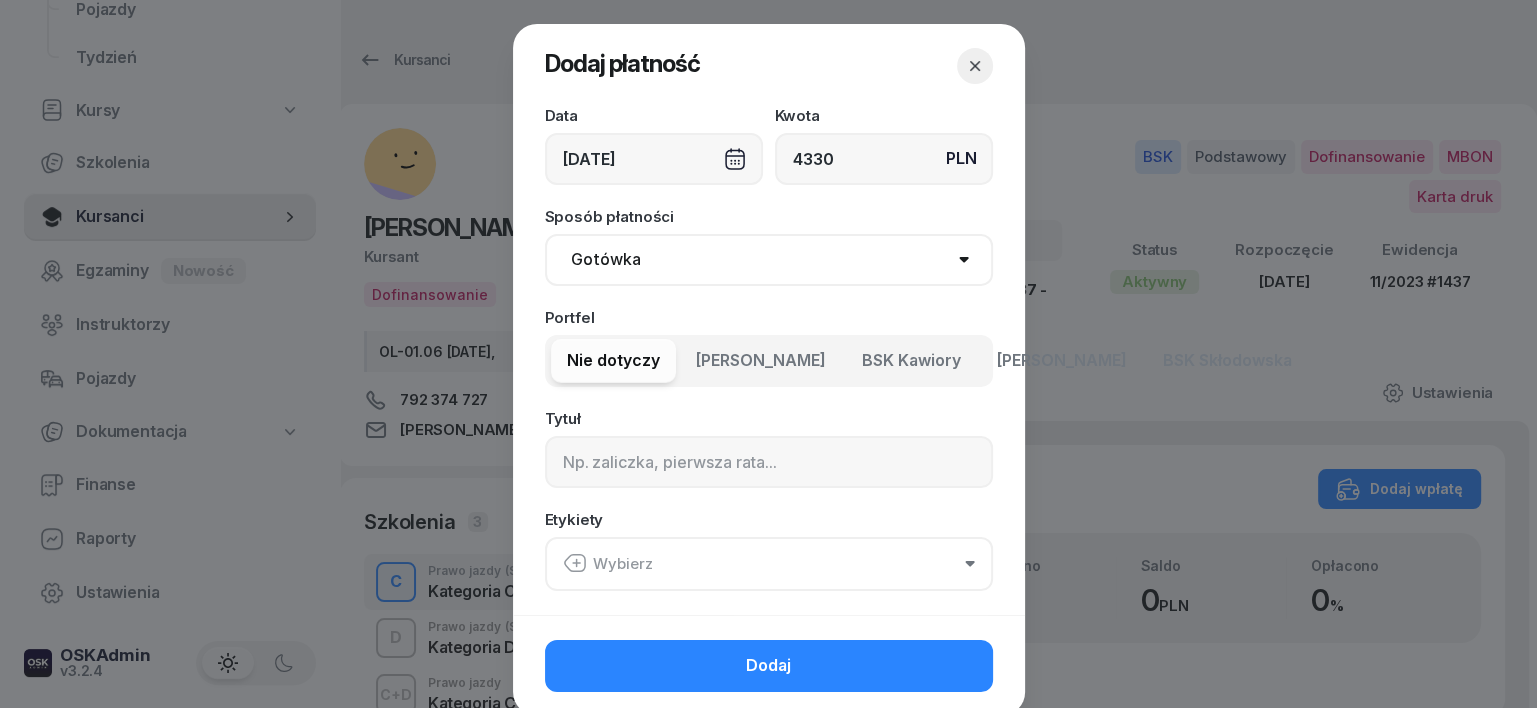 select on "transfer" 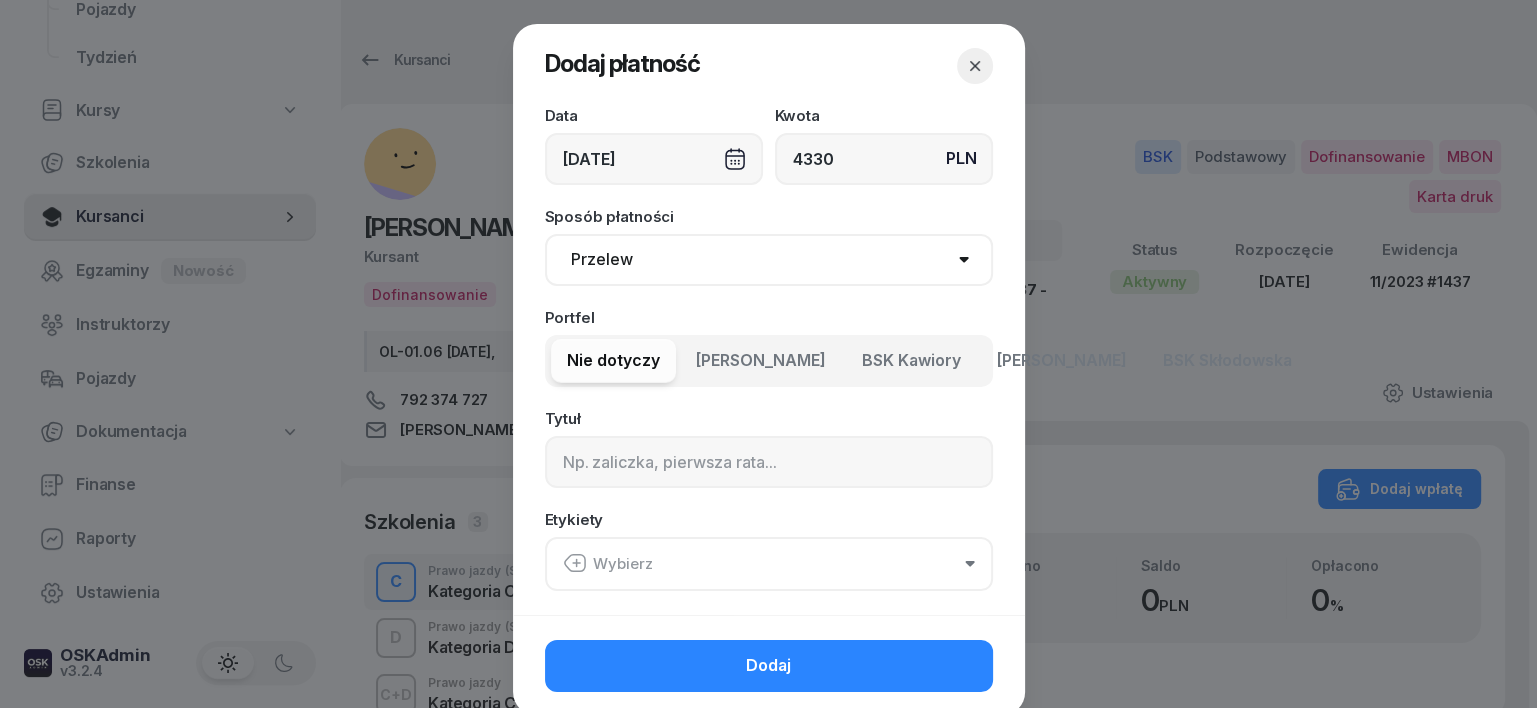 click on "Gotówka Karta Przelew Płatności online BLIK" at bounding box center [769, 260] 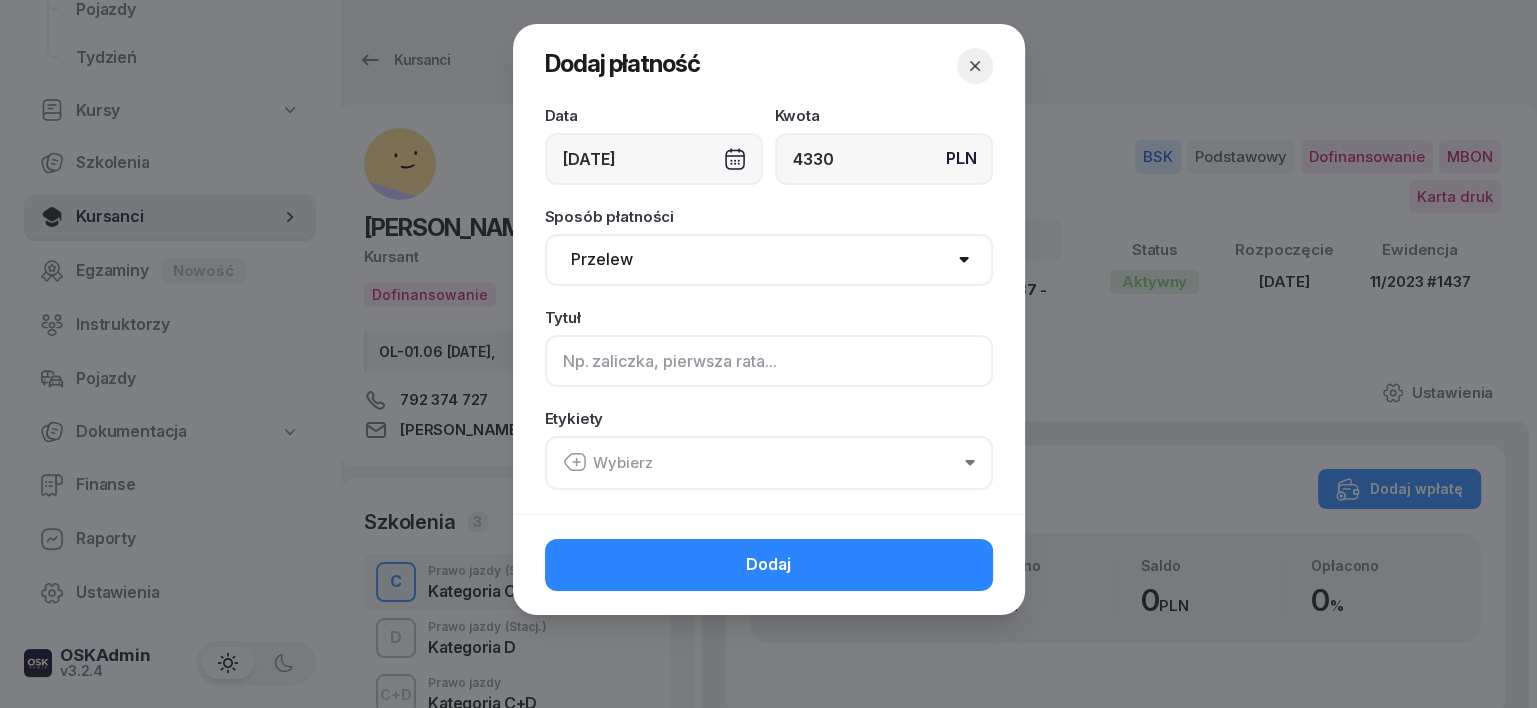 click 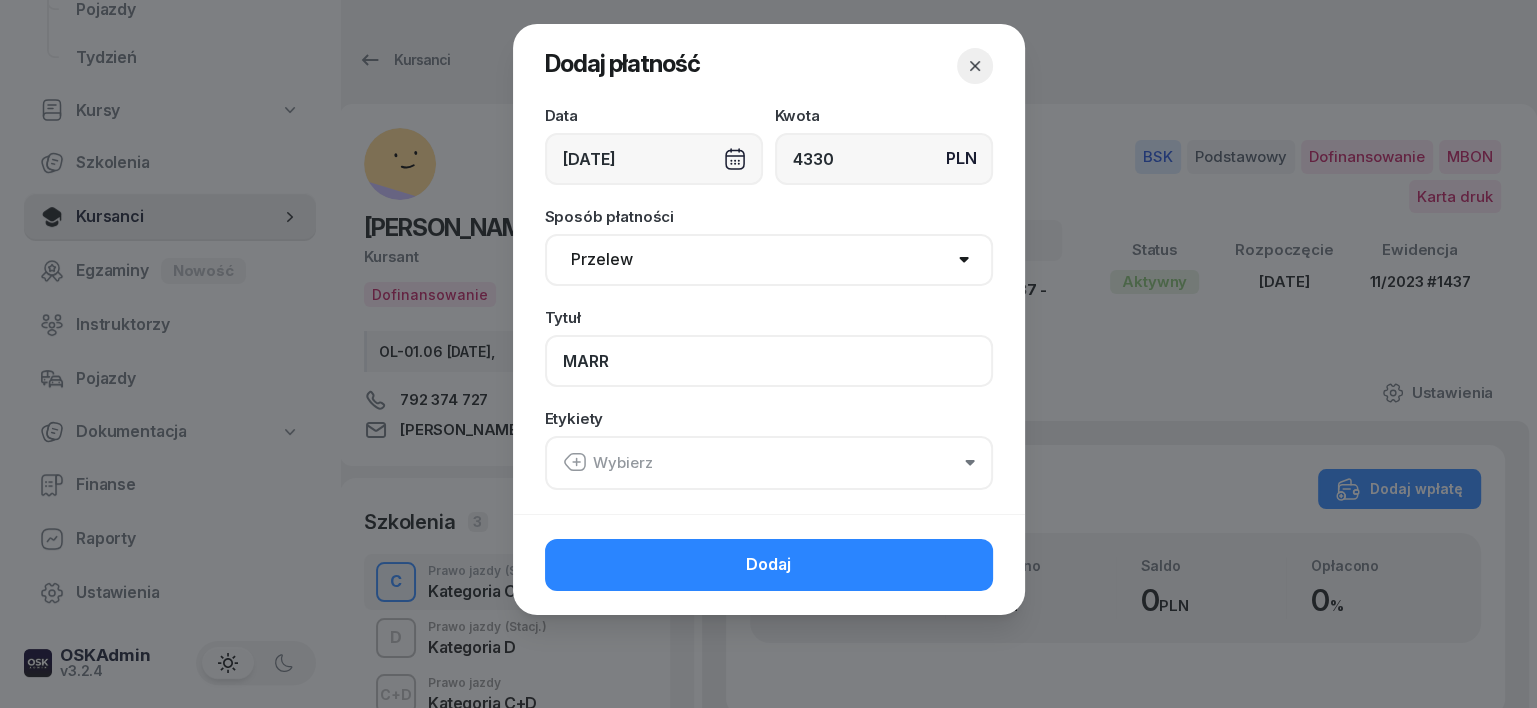 click on "MARR" 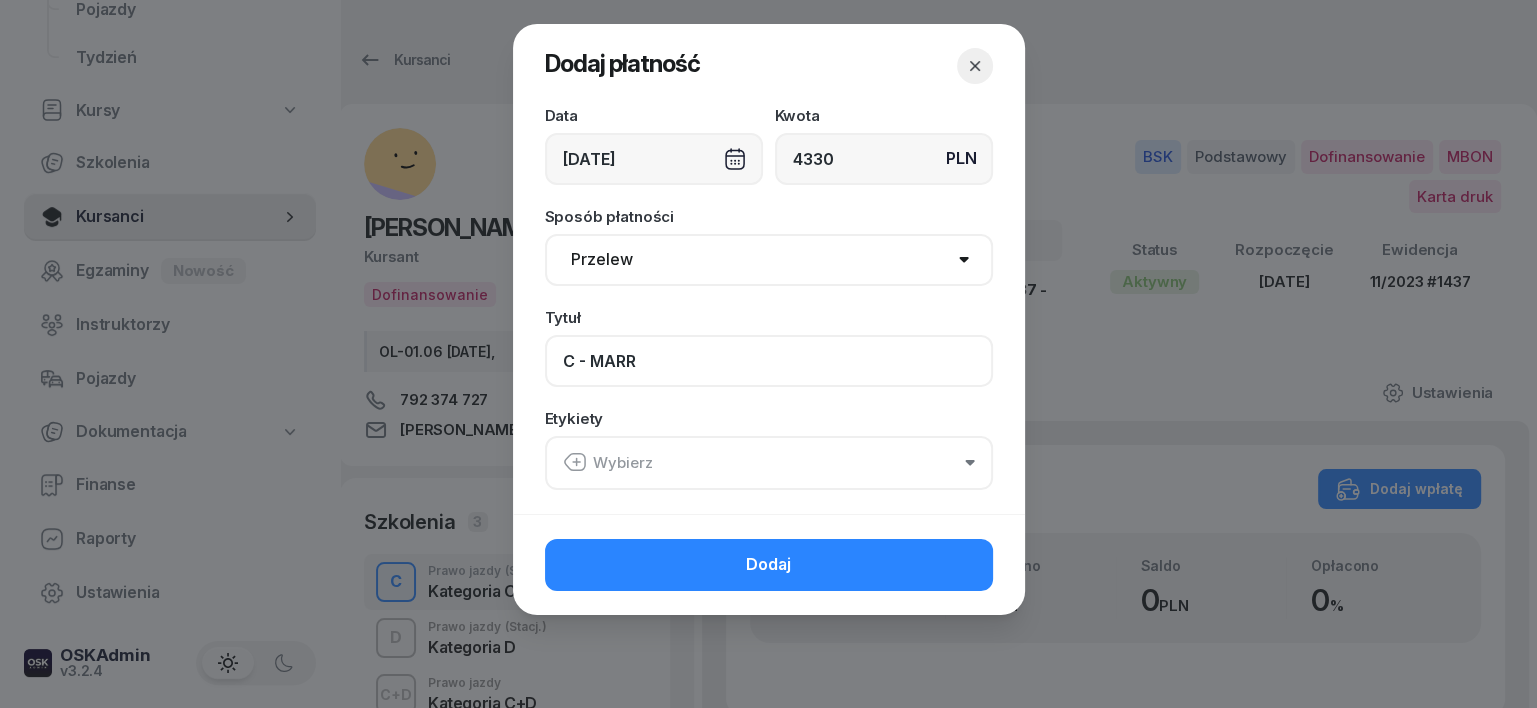 click on "C - MARR" 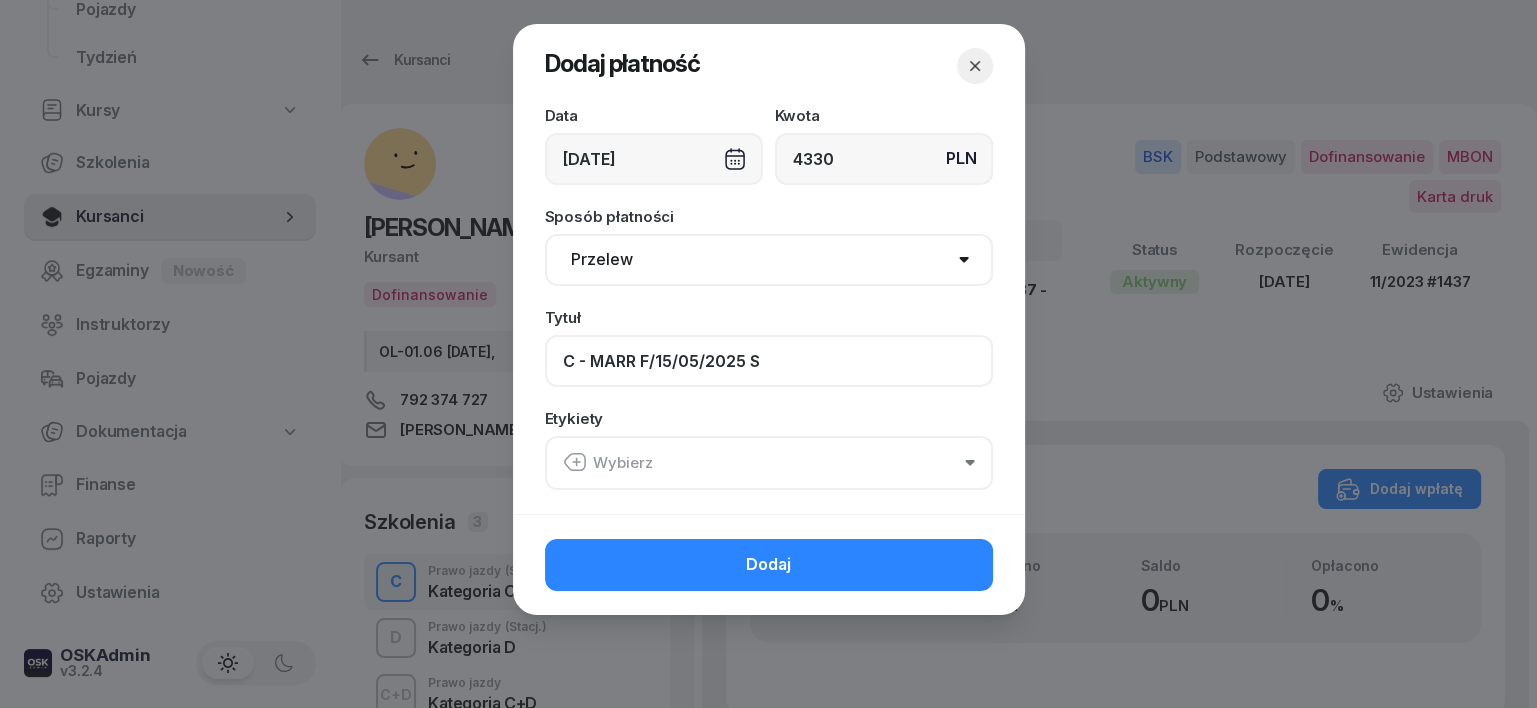 type on "C - MARR F/15/05/2025 S" 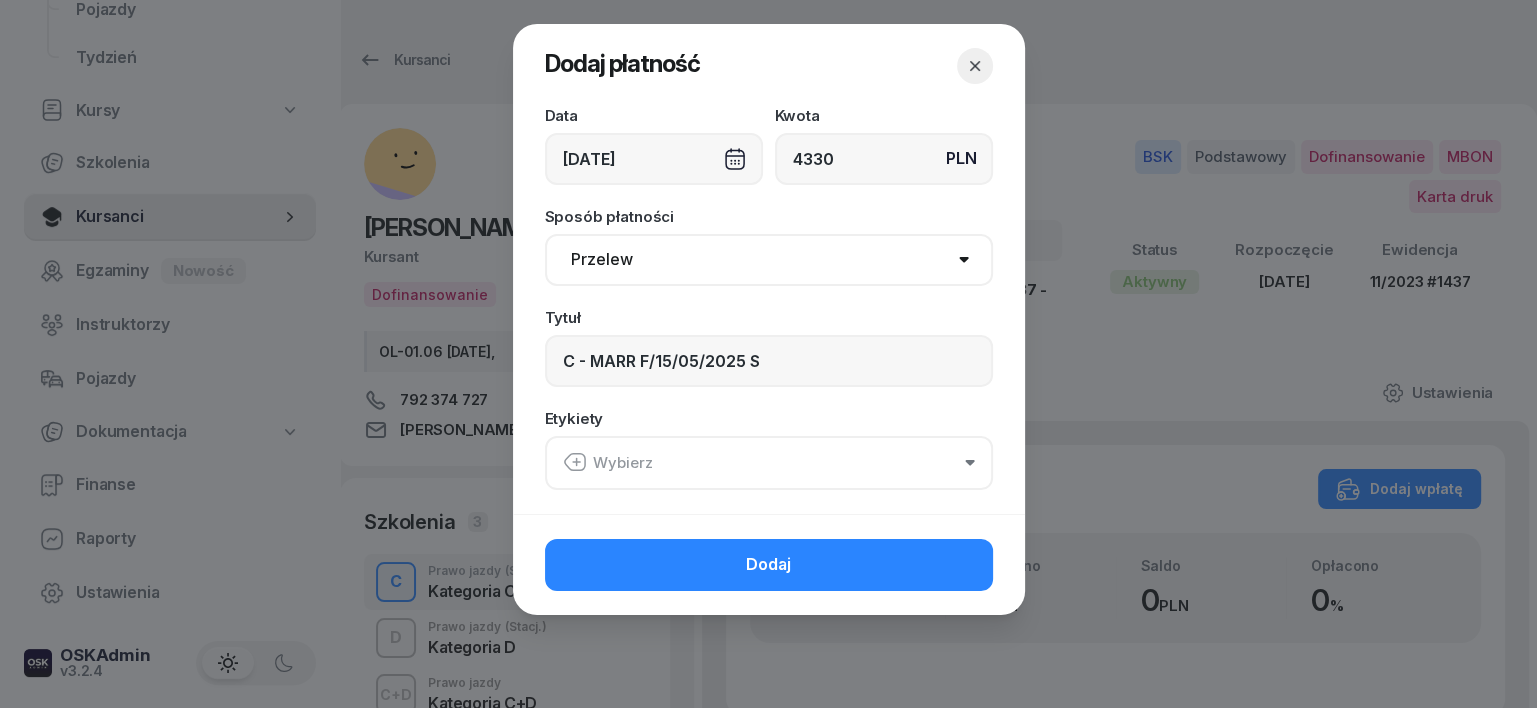 click 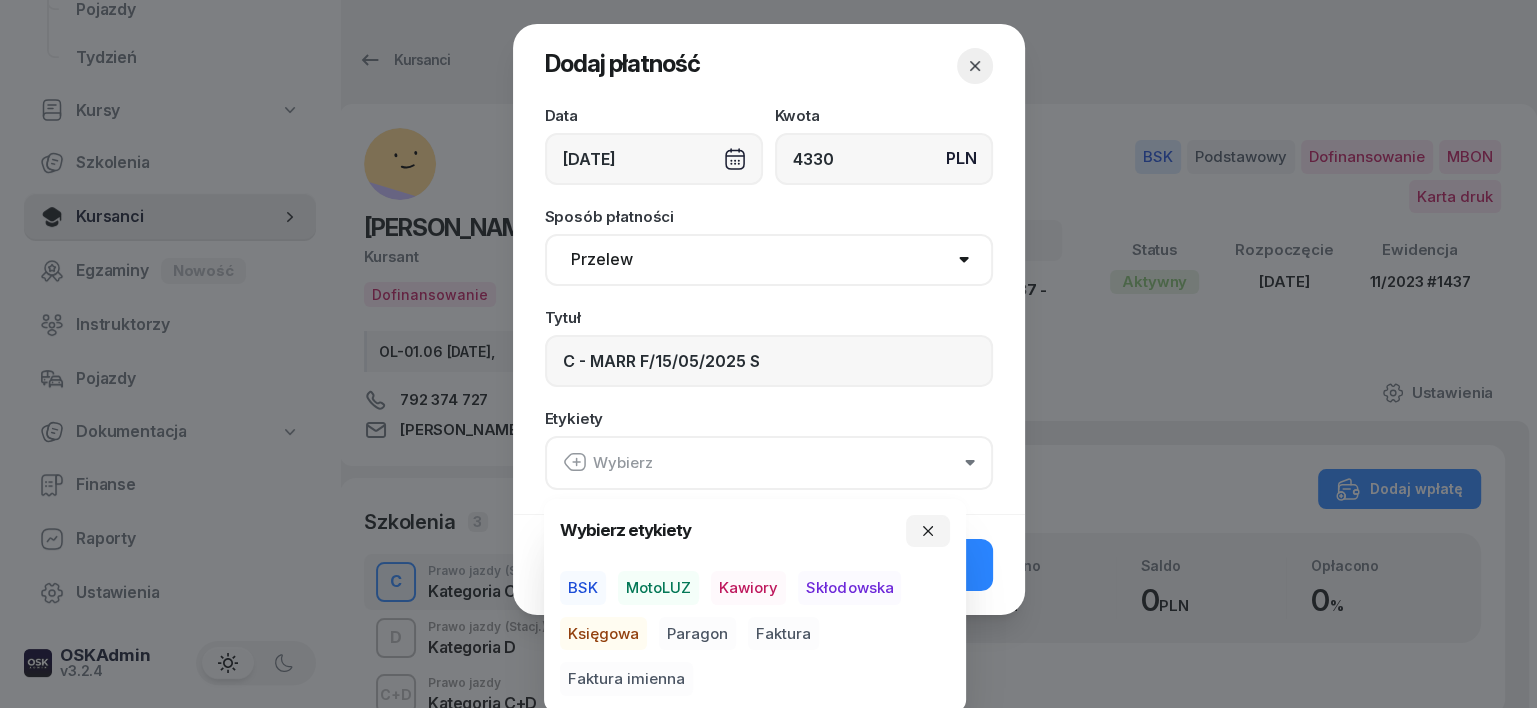 click on "BSK" at bounding box center (583, 588) 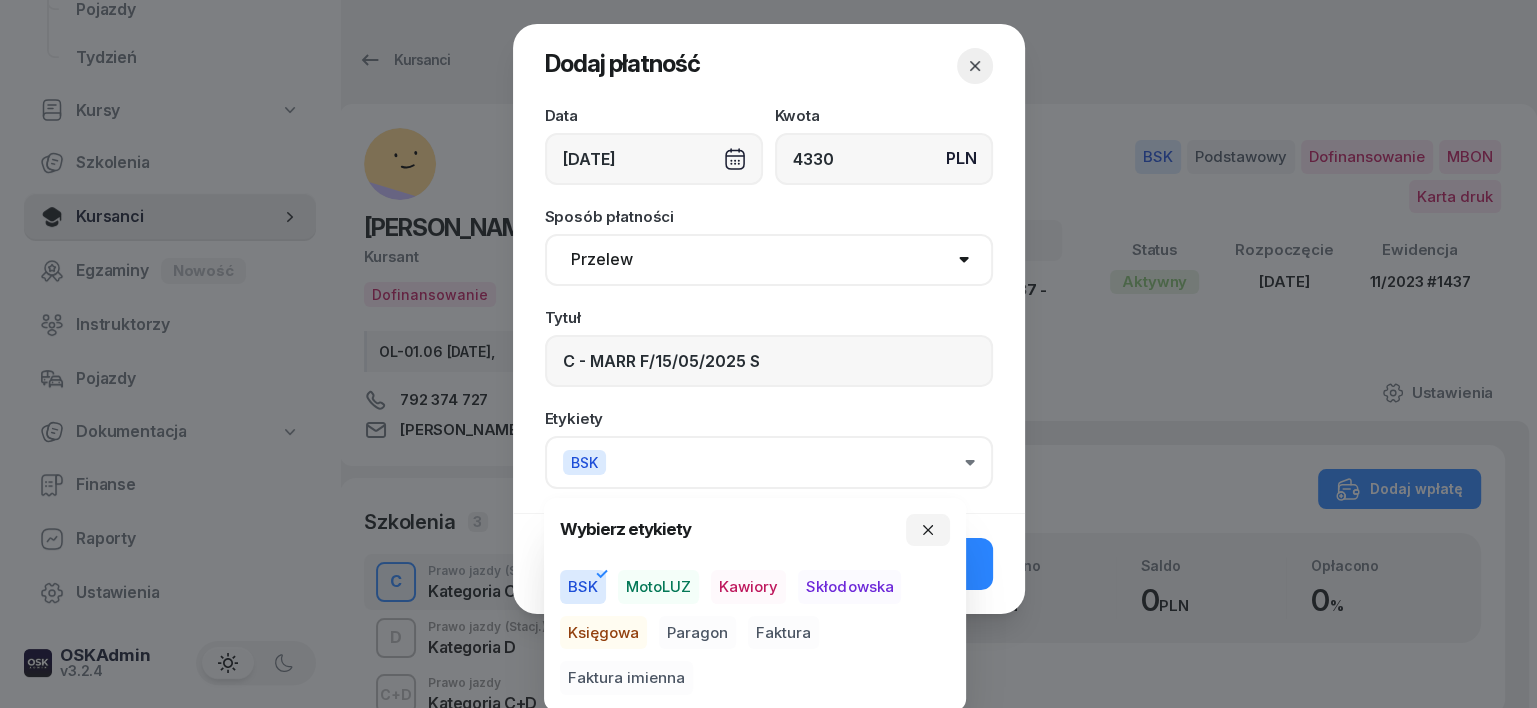 click on "Księgowa" at bounding box center [603, 633] 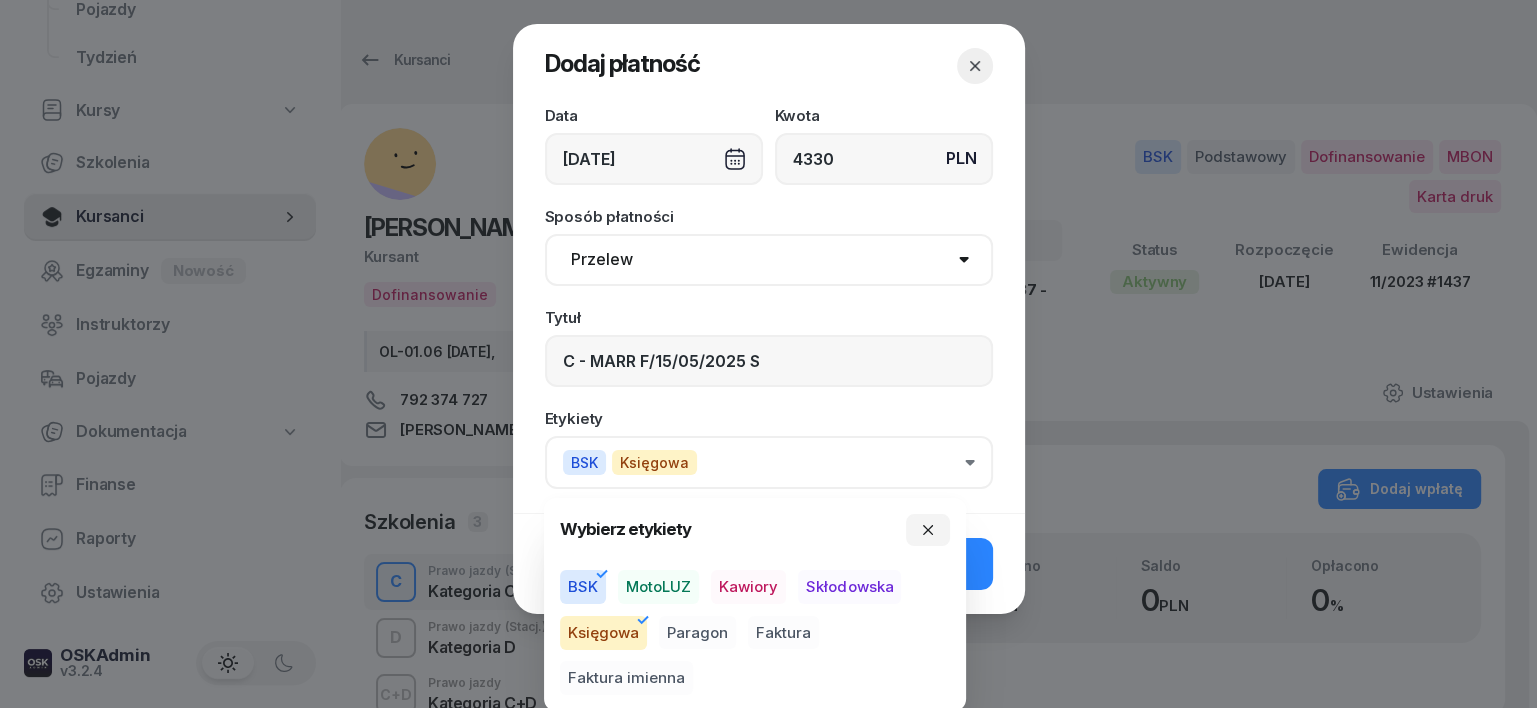 click on "Faktura" at bounding box center [783, 633] 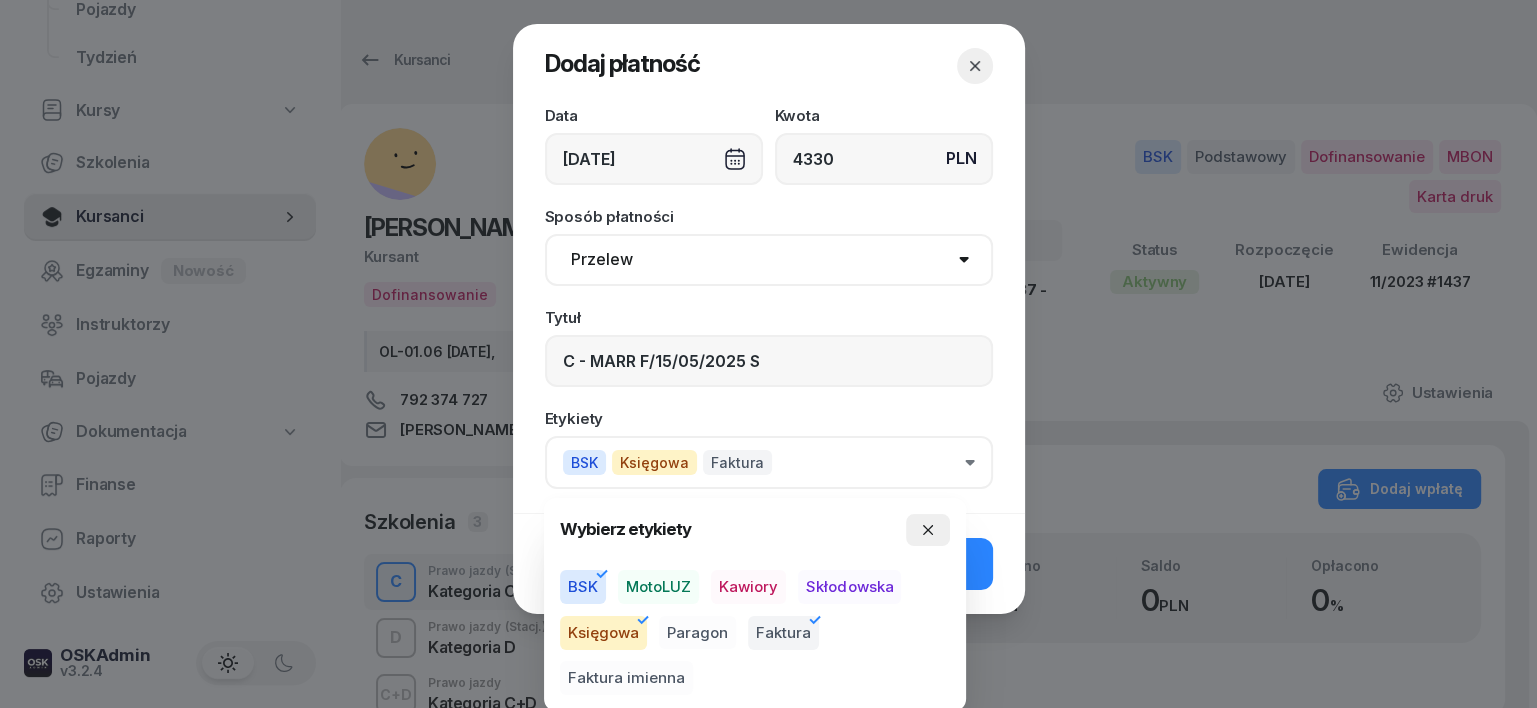 click 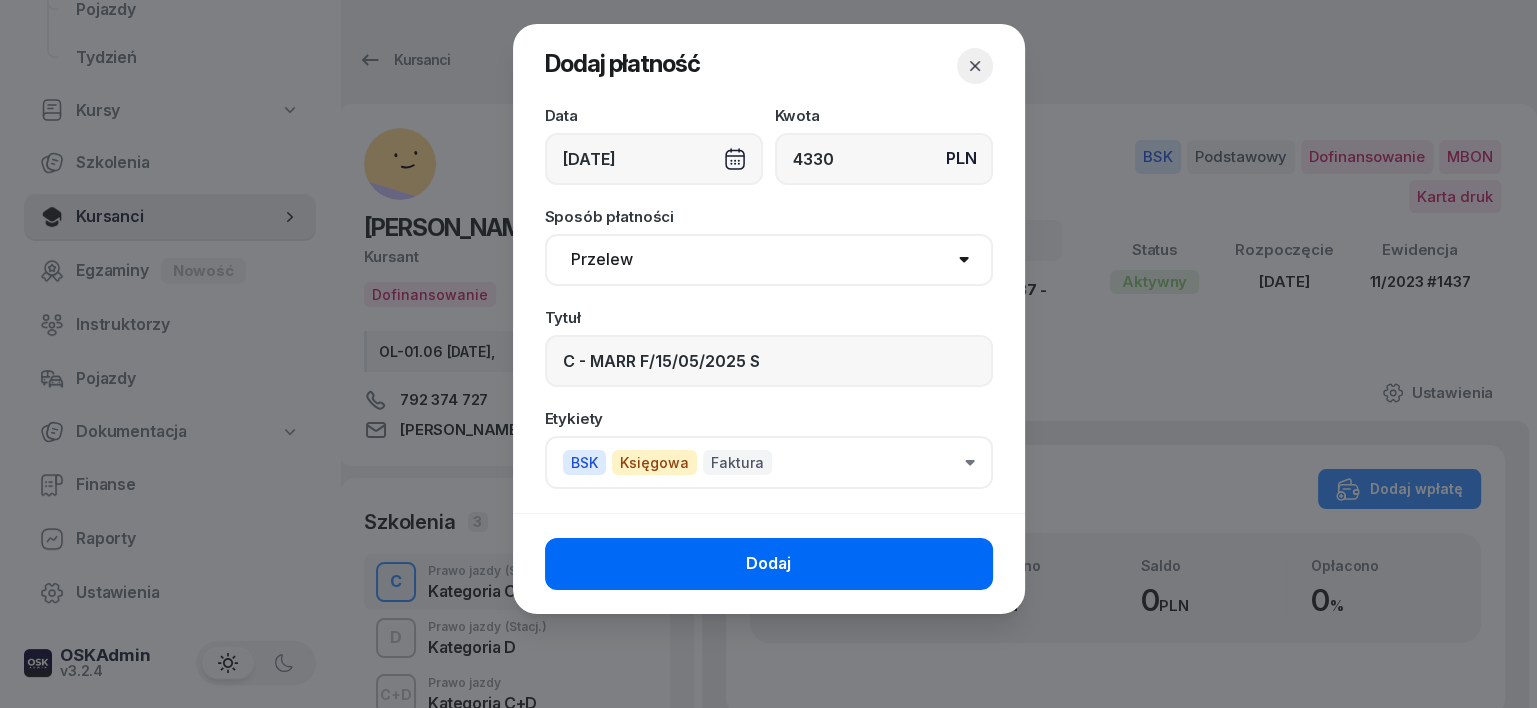 click on "Dodaj" 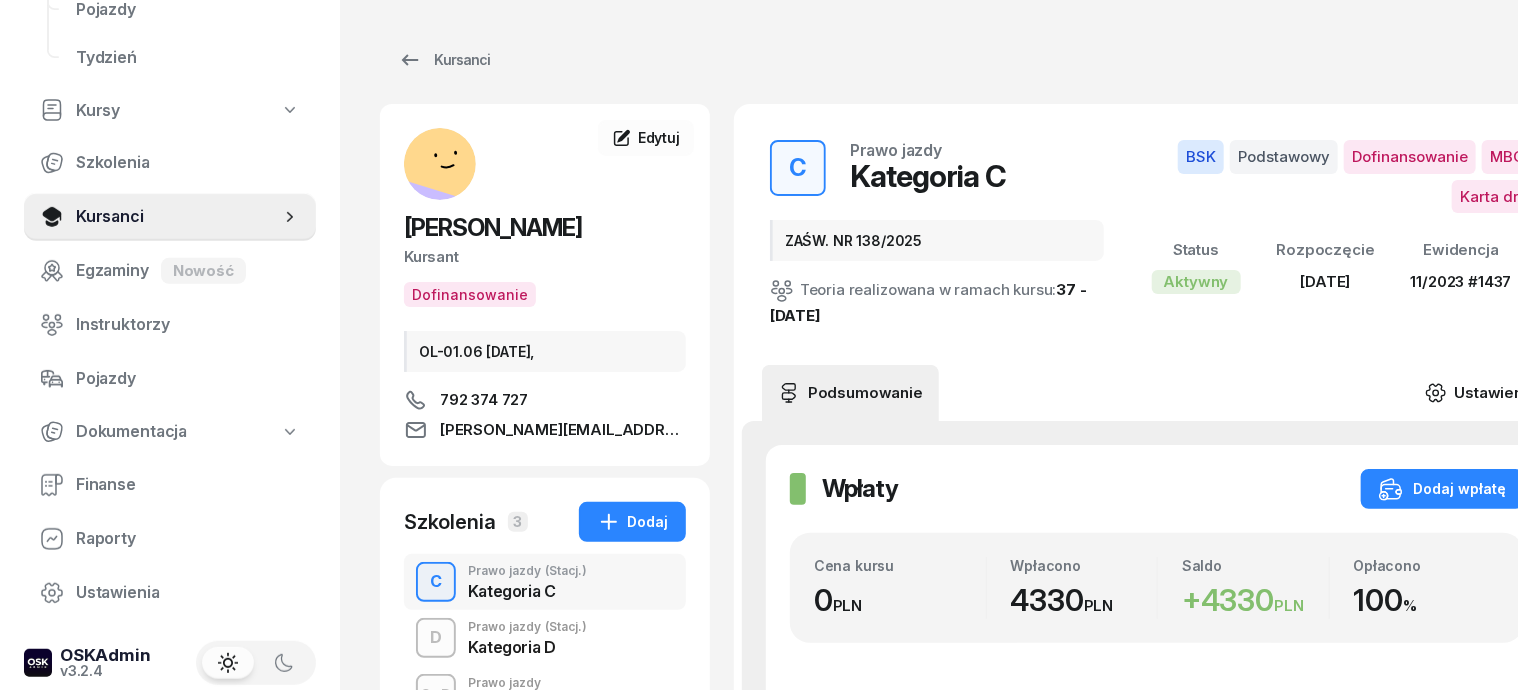 click 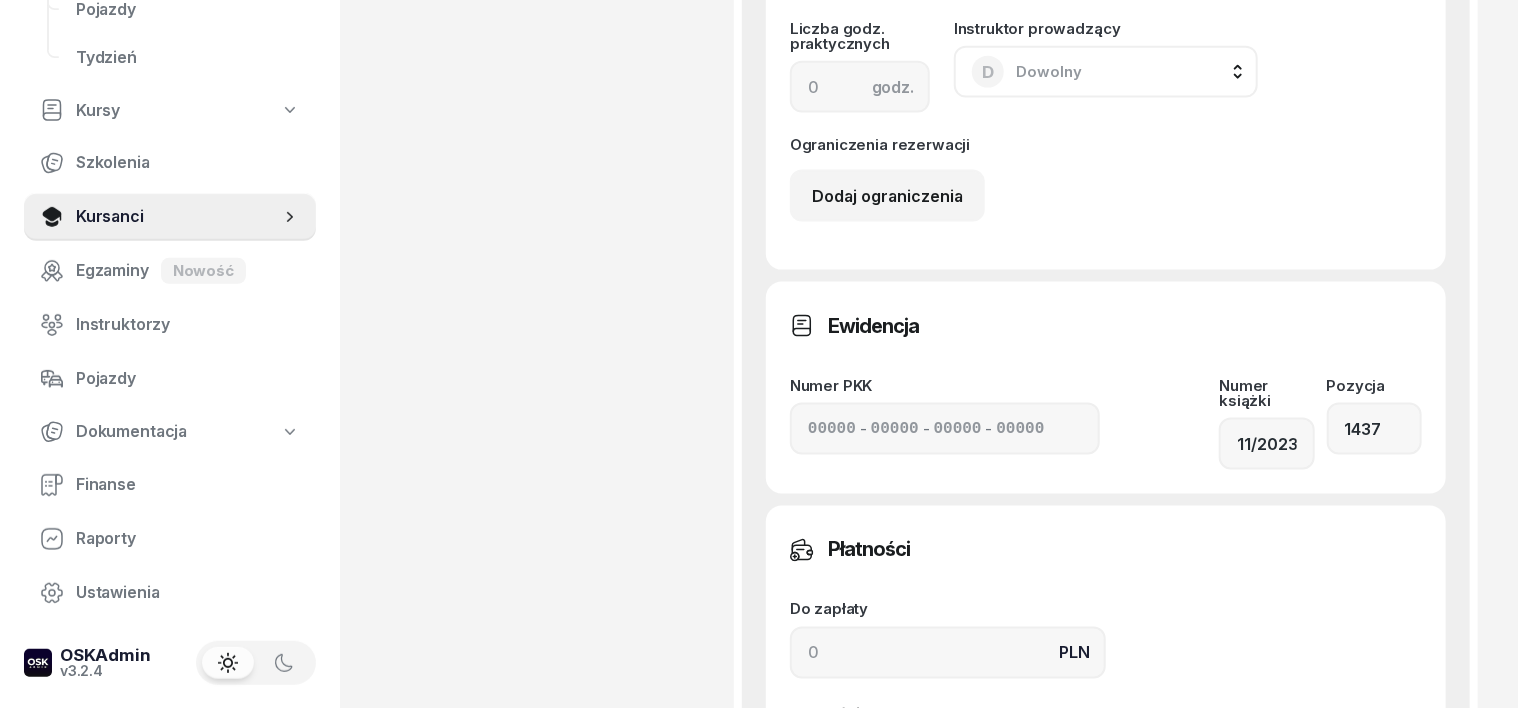 scroll, scrollTop: 1500, scrollLeft: 0, axis: vertical 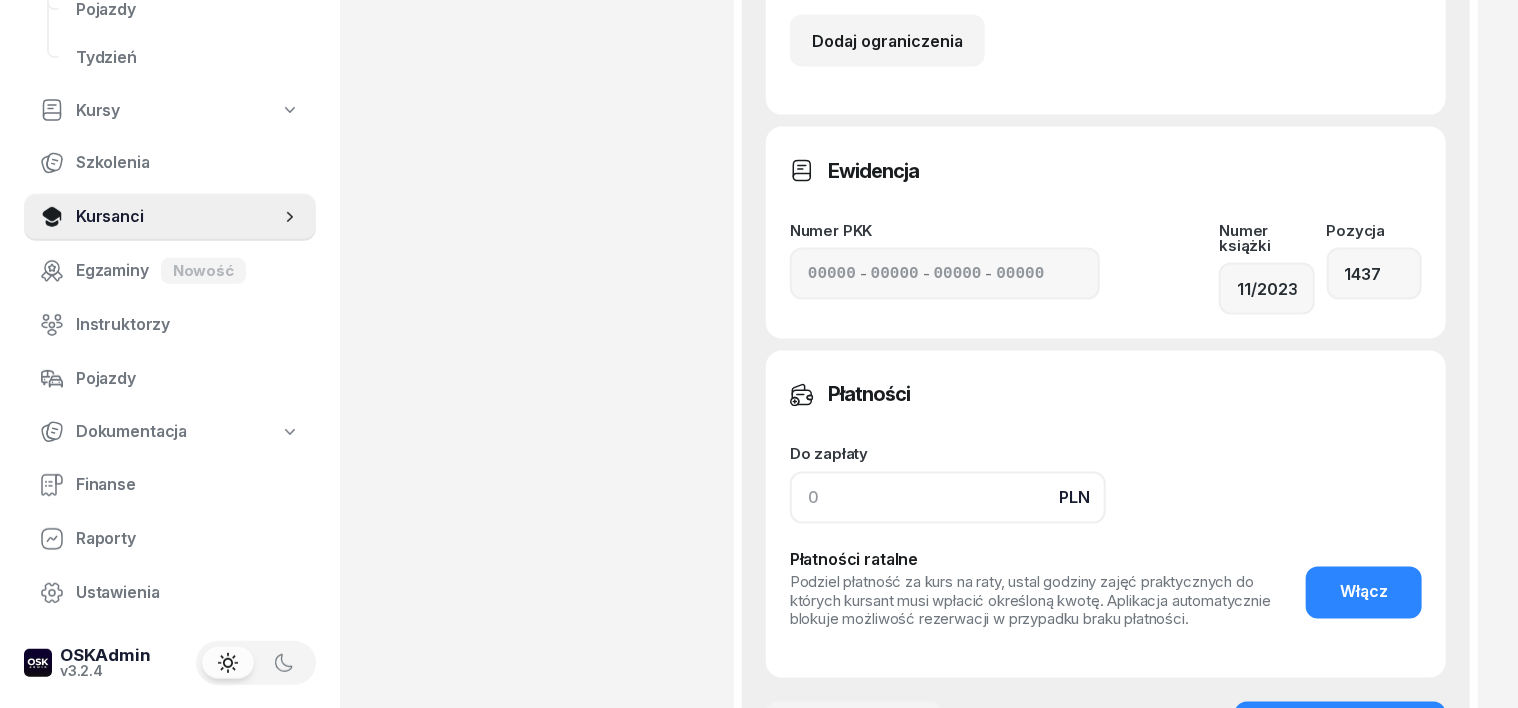 click 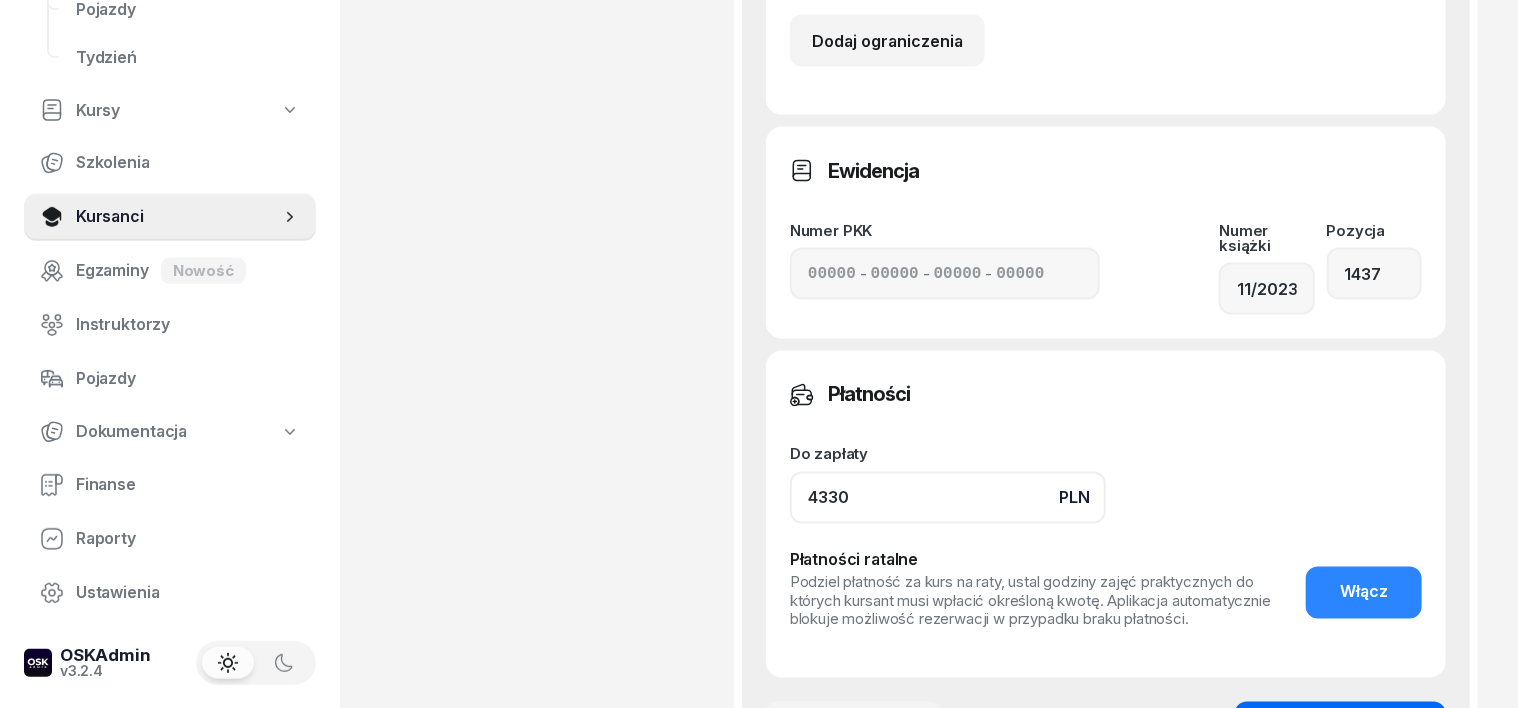 type on "4330" 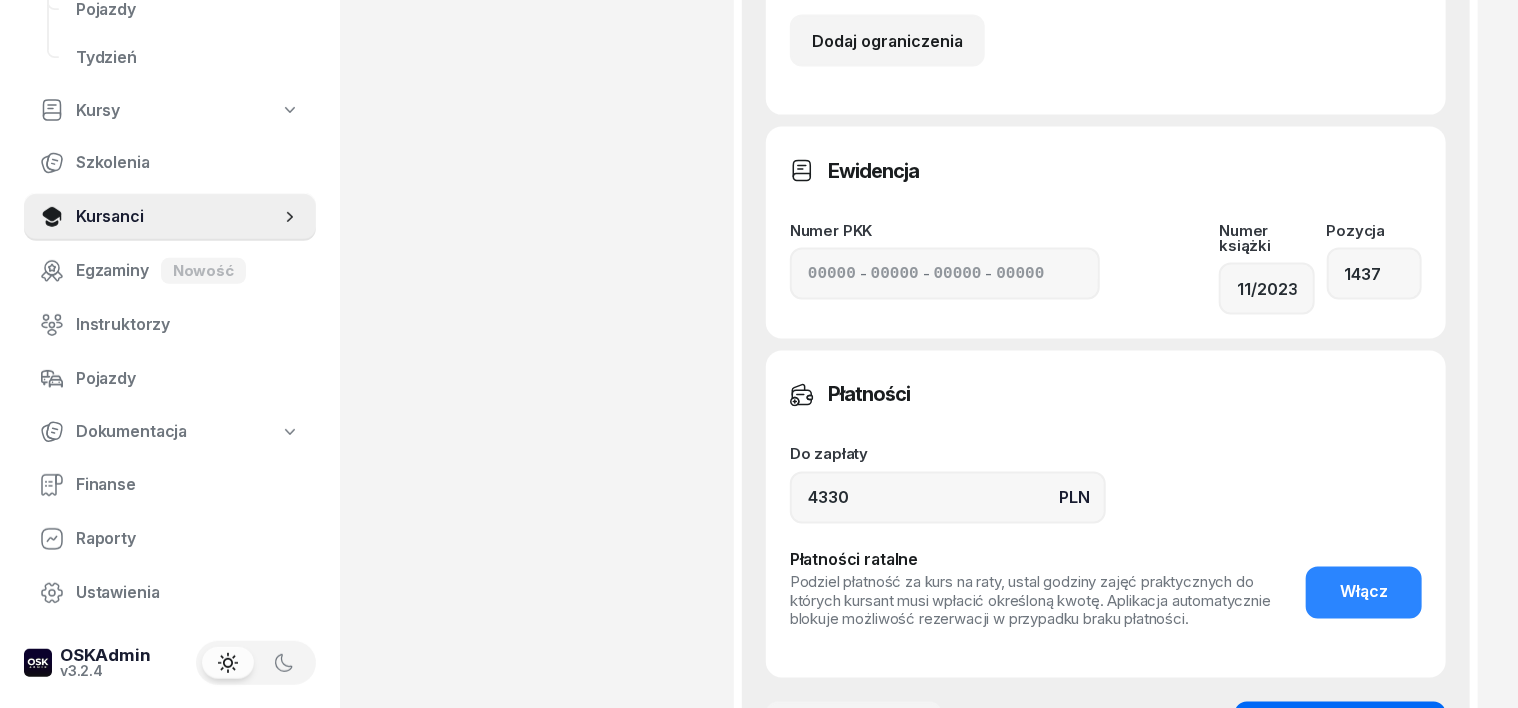 click on "Zapisz zmiany" at bounding box center (1340, 728) 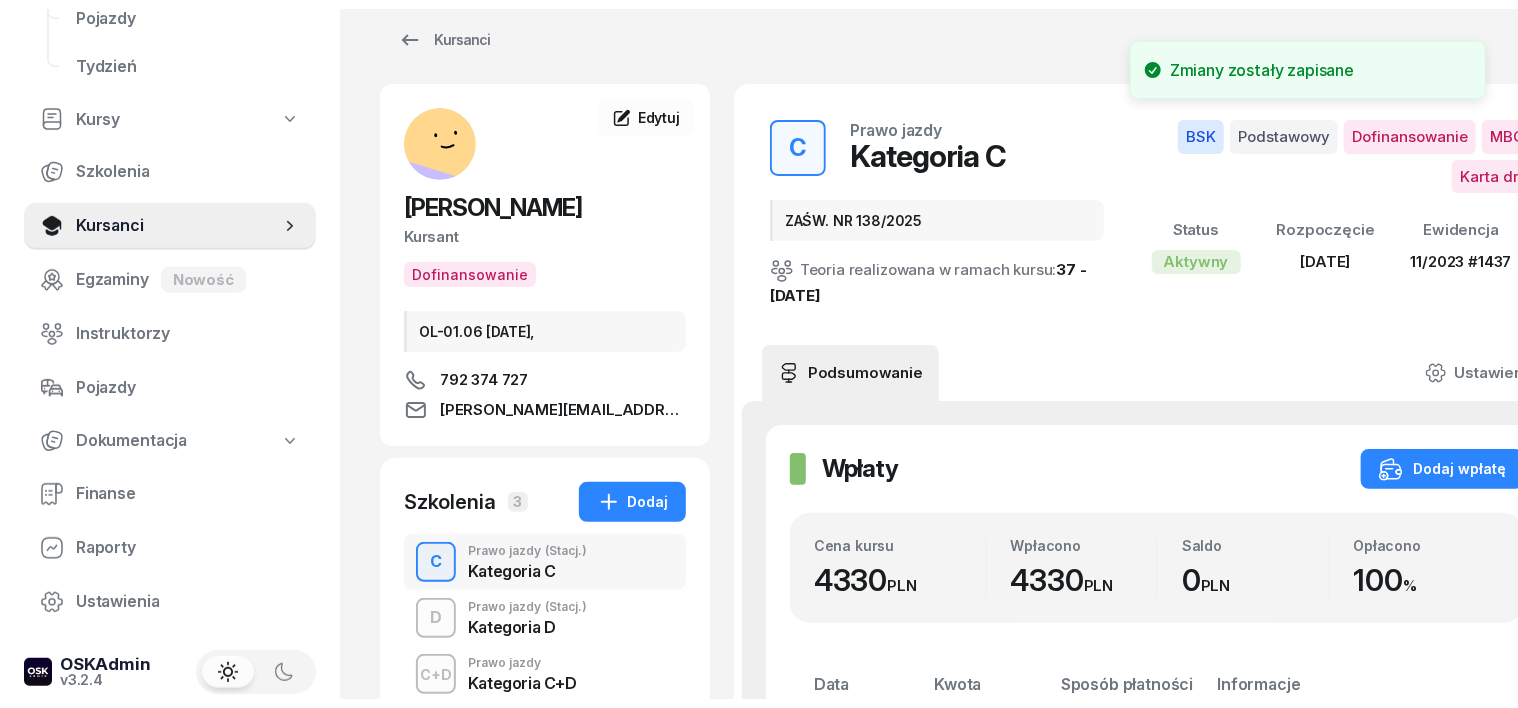 scroll, scrollTop: 0, scrollLeft: 0, axis: both 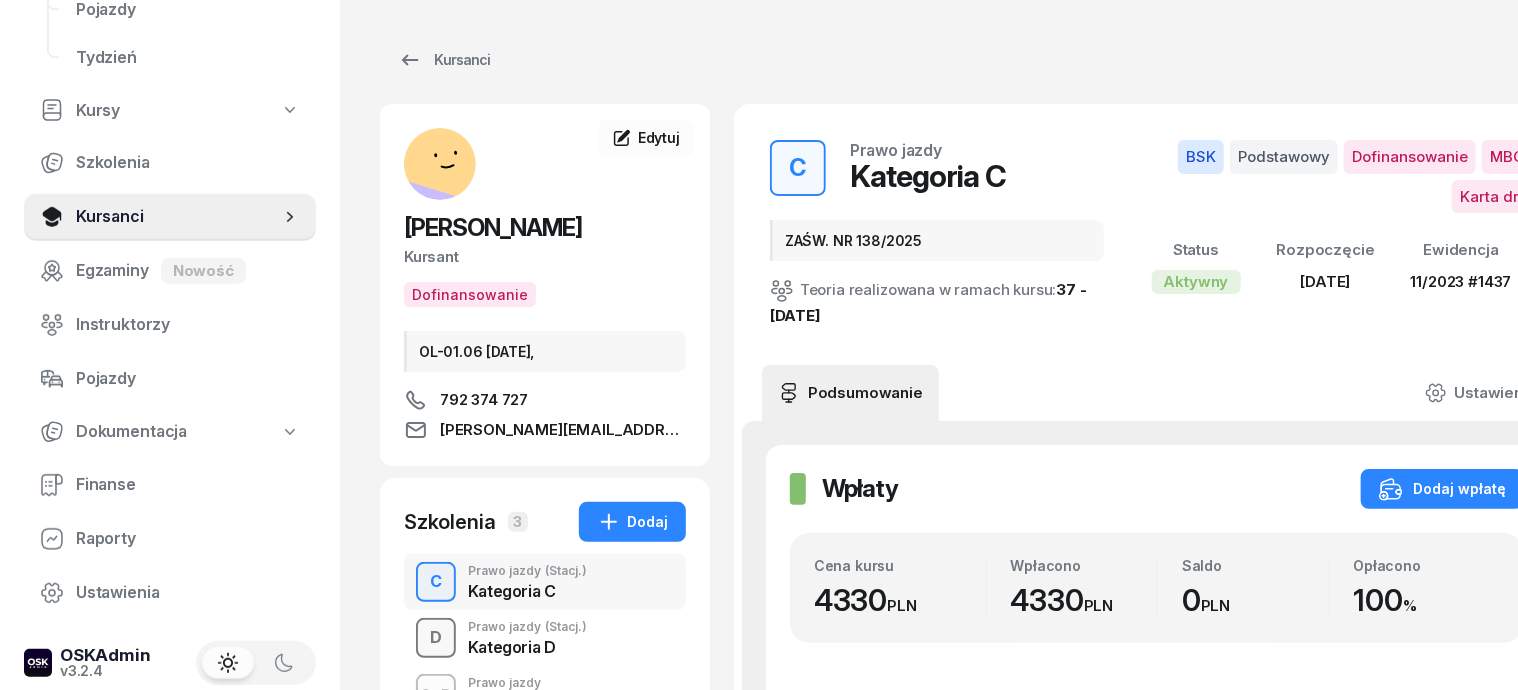 click on "D" at bounding box center [436, 638] 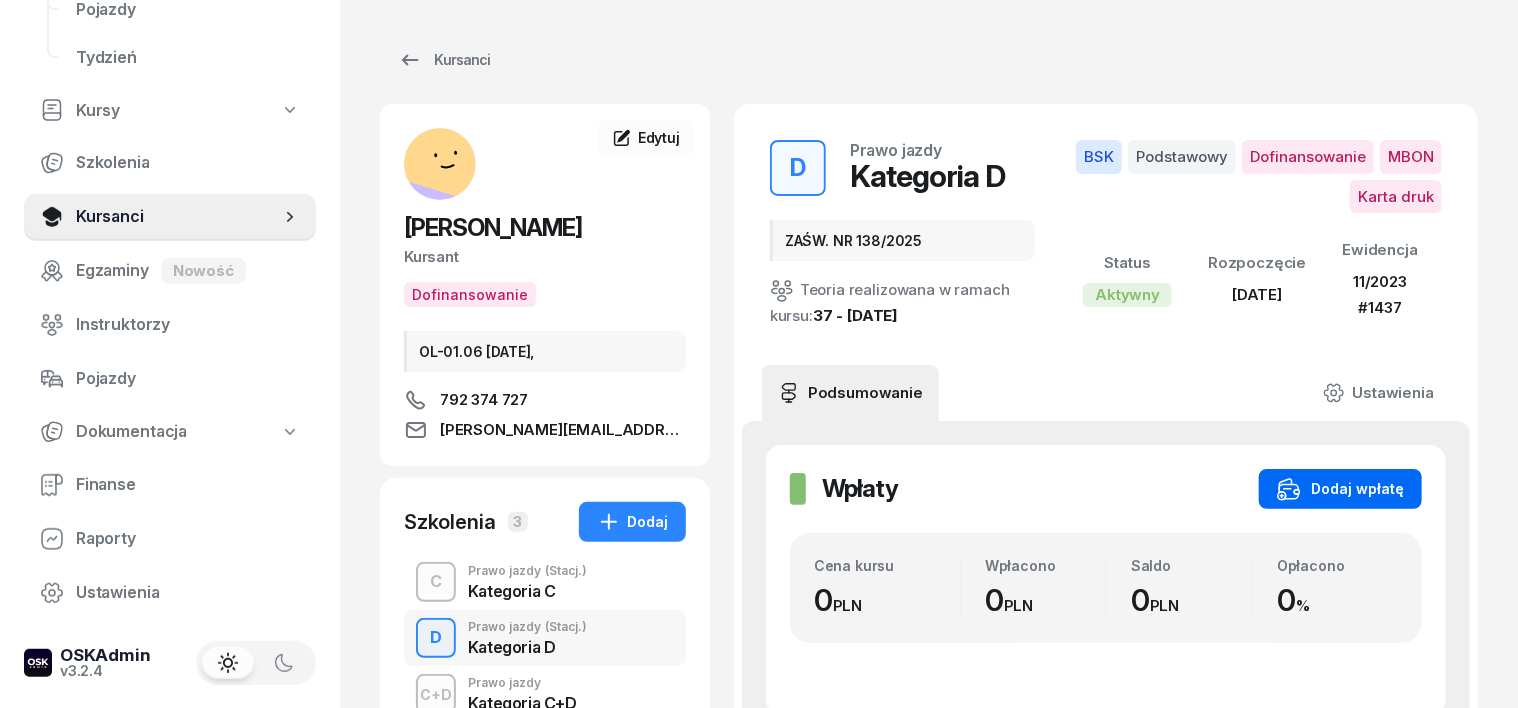 click on "Dodaj wpłatę" at bounding box center (1340, 489) 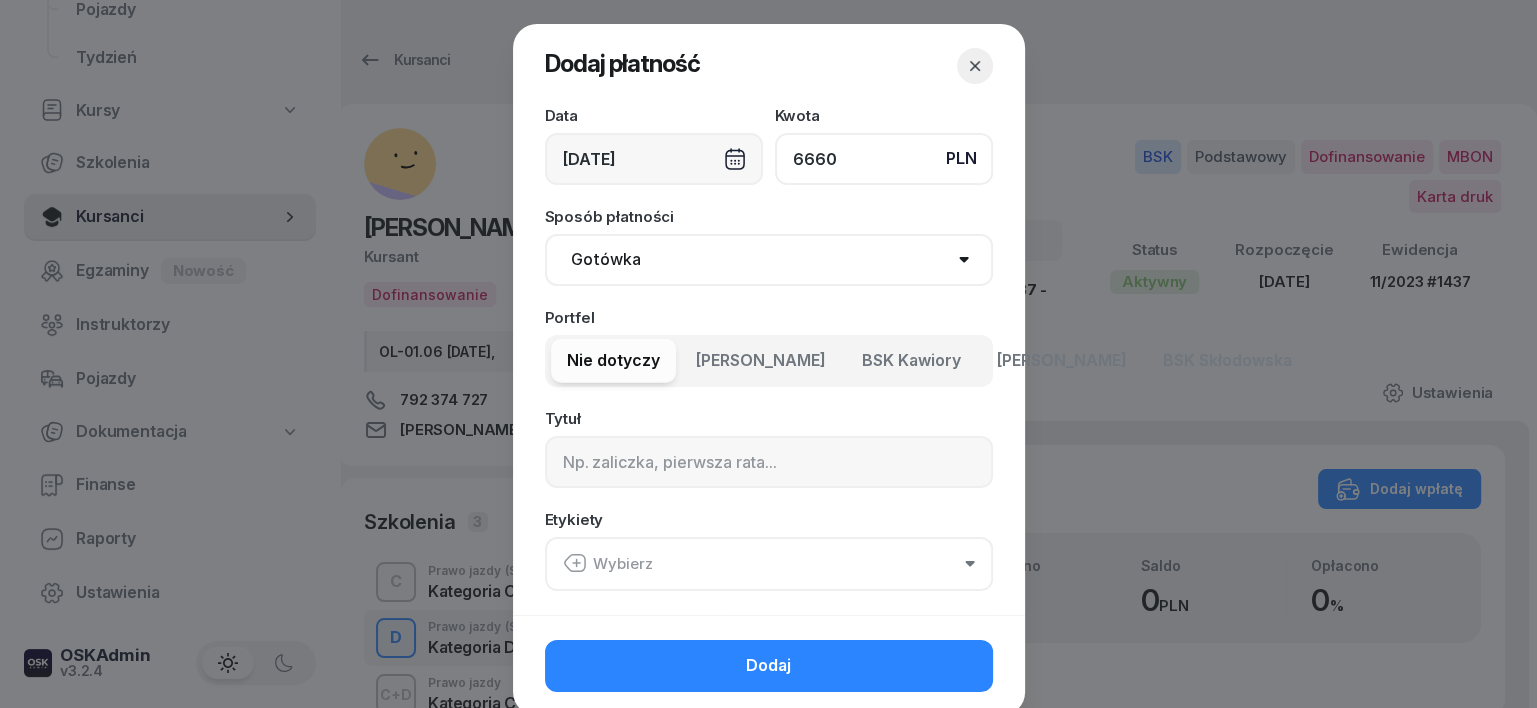 type on "6660" 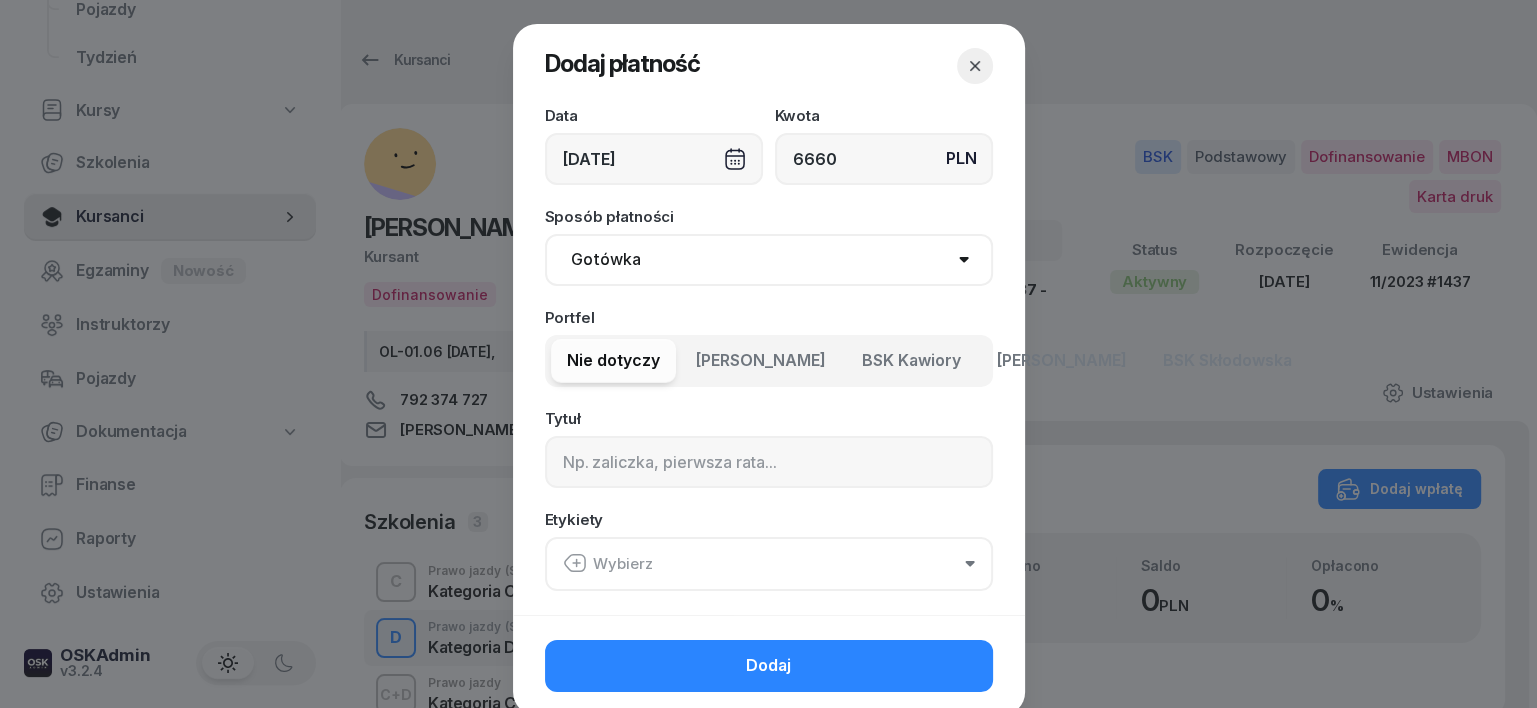 click on "Gotówka Karta Przelew Płatności online BLIK" at bounding box center [769, 260] 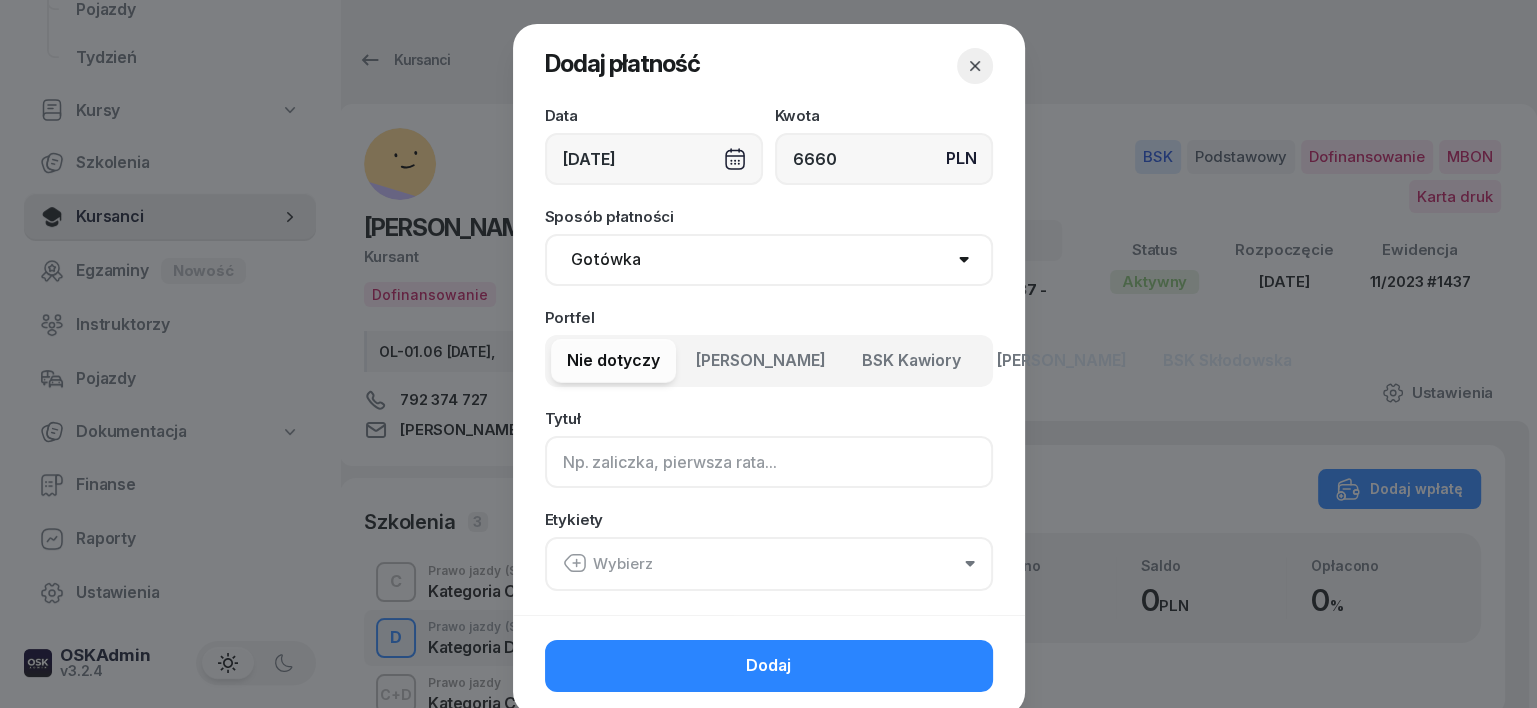 click 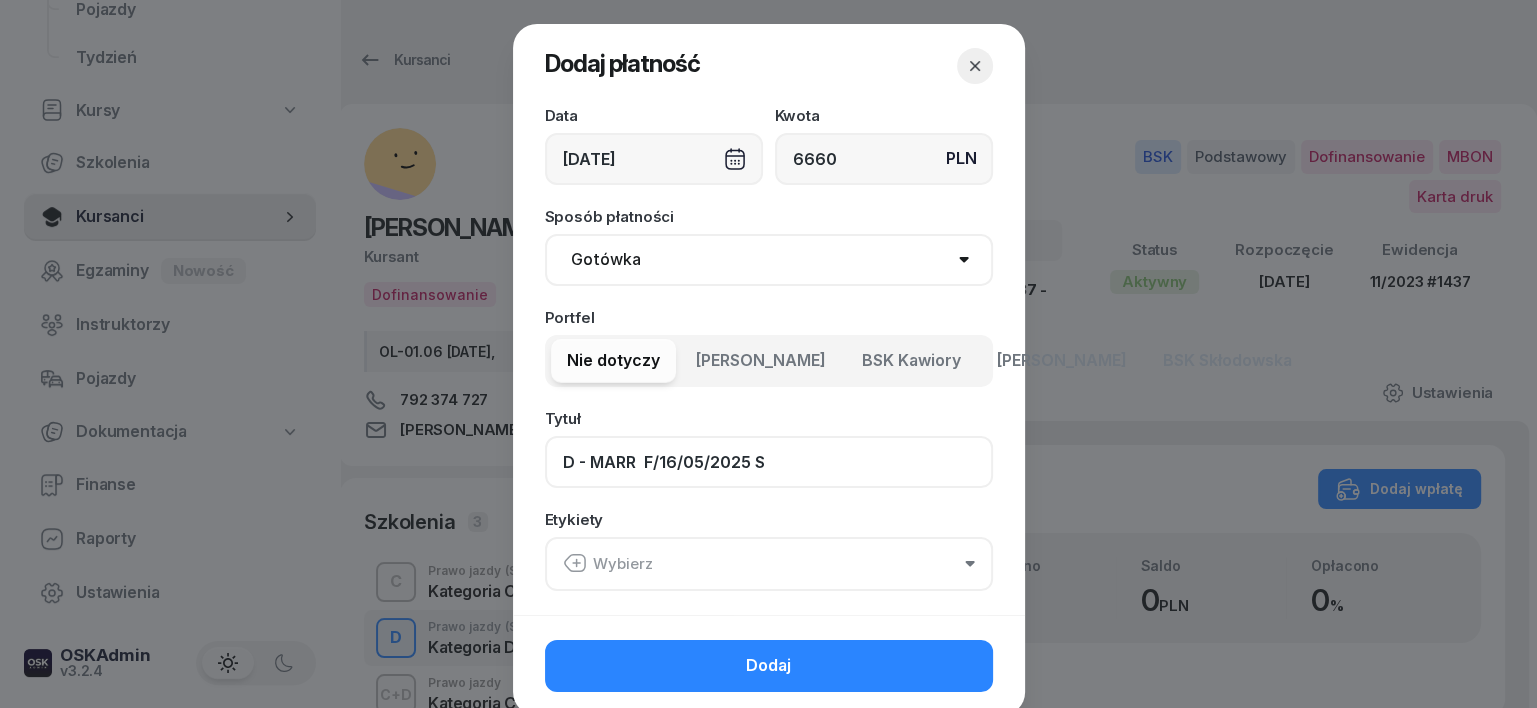 type on "D - MARR  F/16/05/2025 S" 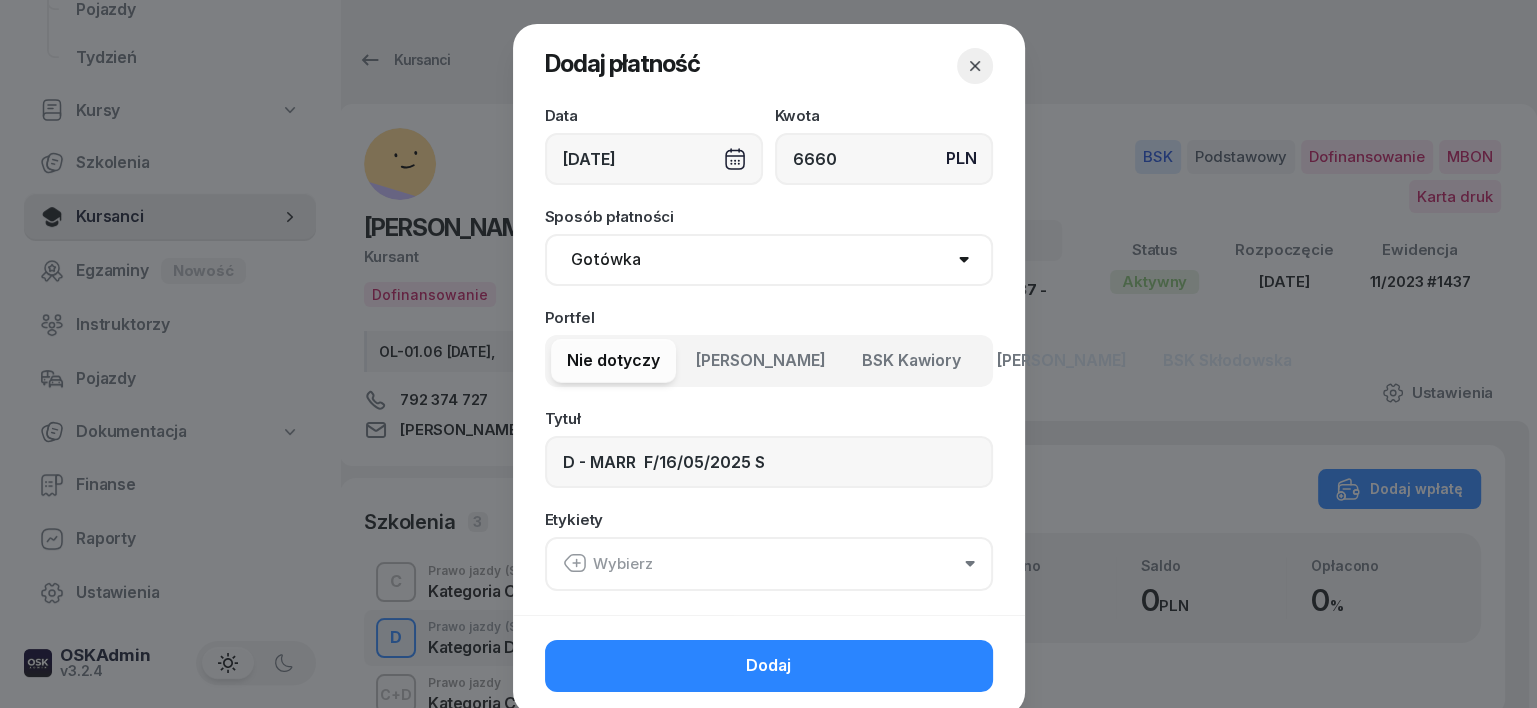 click 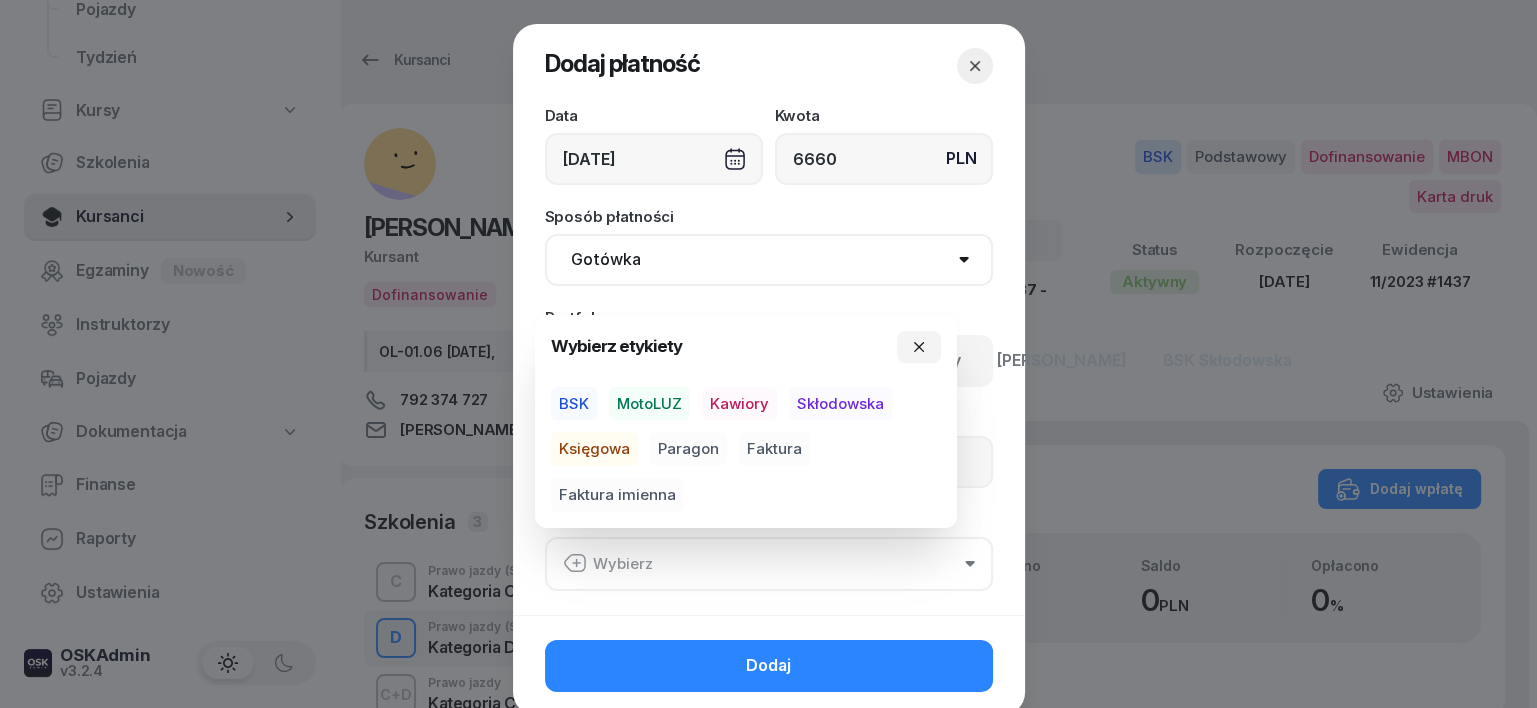 drag, startPoint x: 563, startPoint y: 395, endPoint x: 595, endPoint y: 452, distance: 65.36819 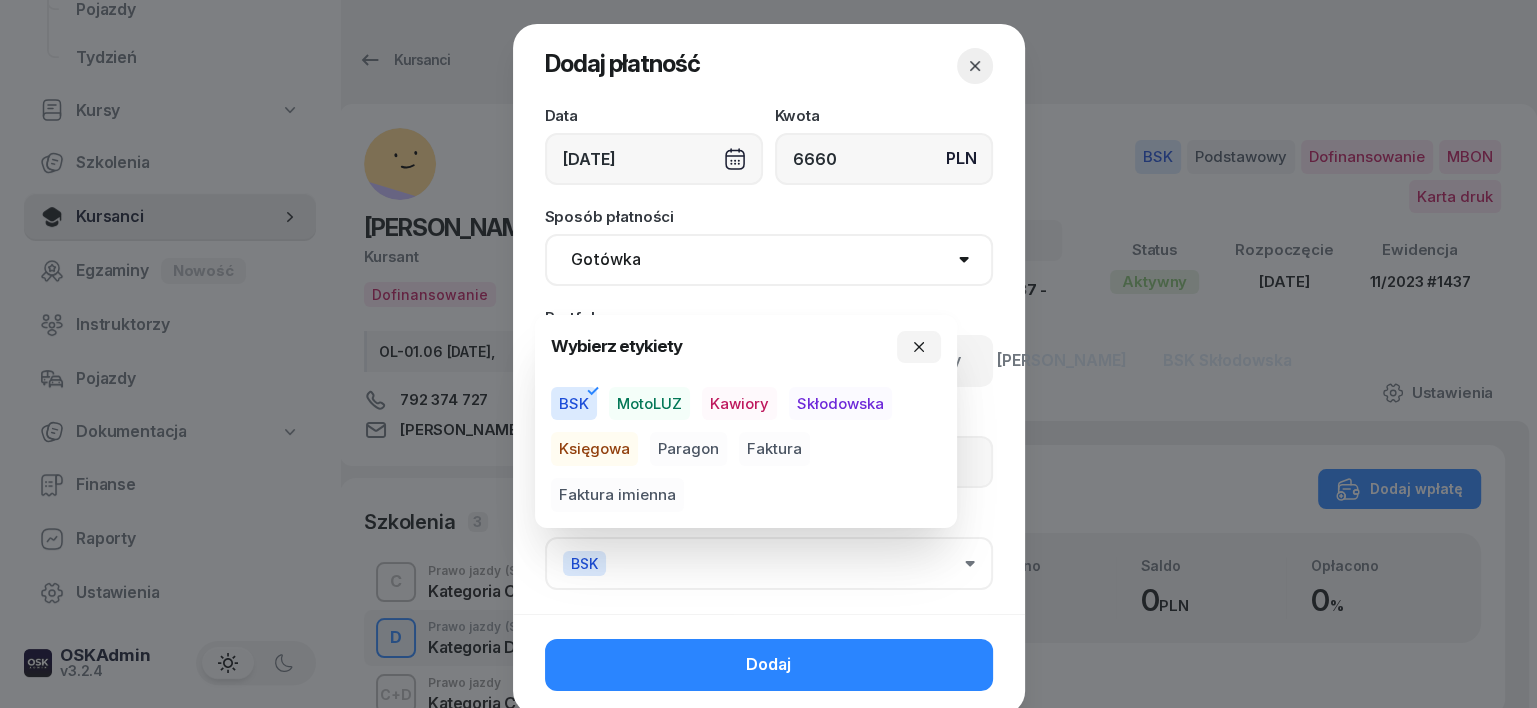 drag, startPoint x: 600, startPoint y: 460, endPoint x: 656, endPoint y: 480, distance: 59.464275 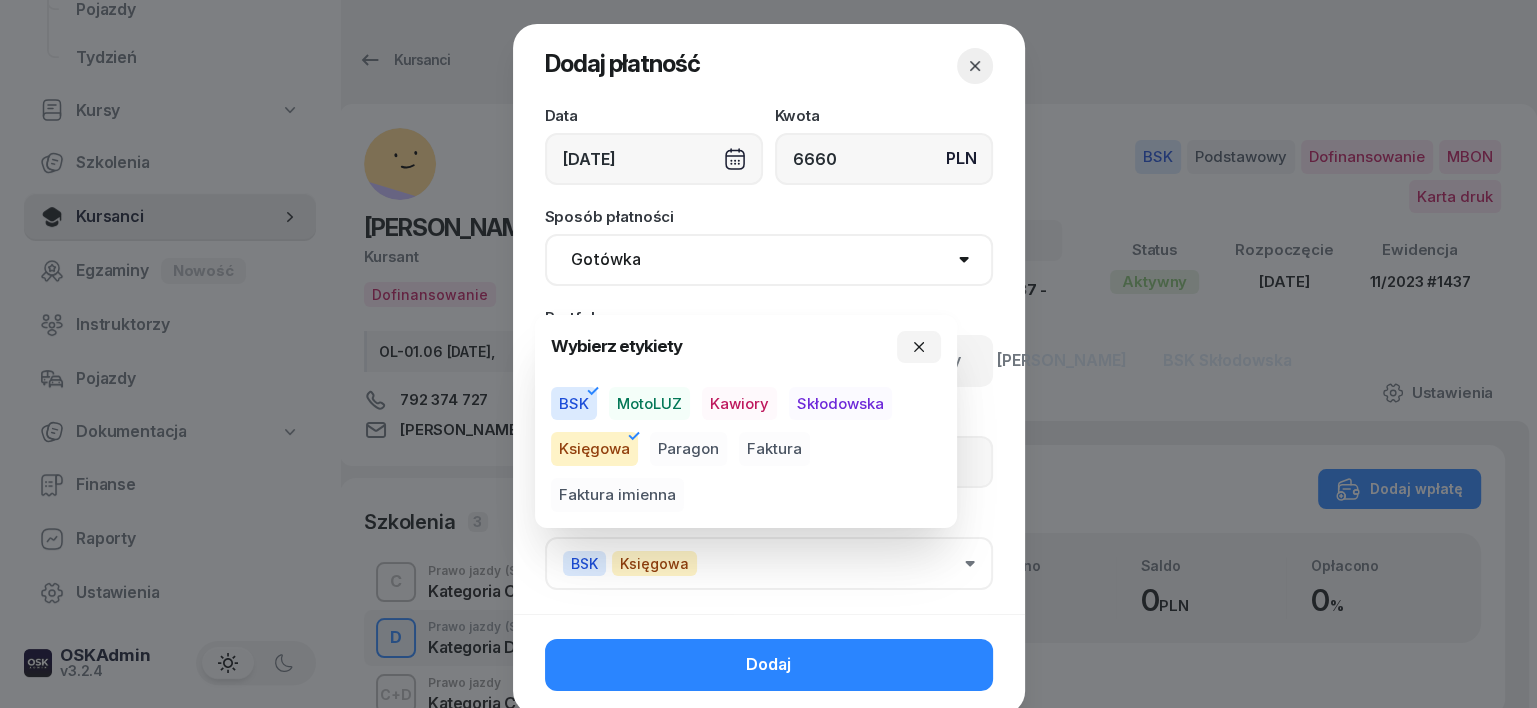 click on "Paragon" at bounding box center [688, 449] 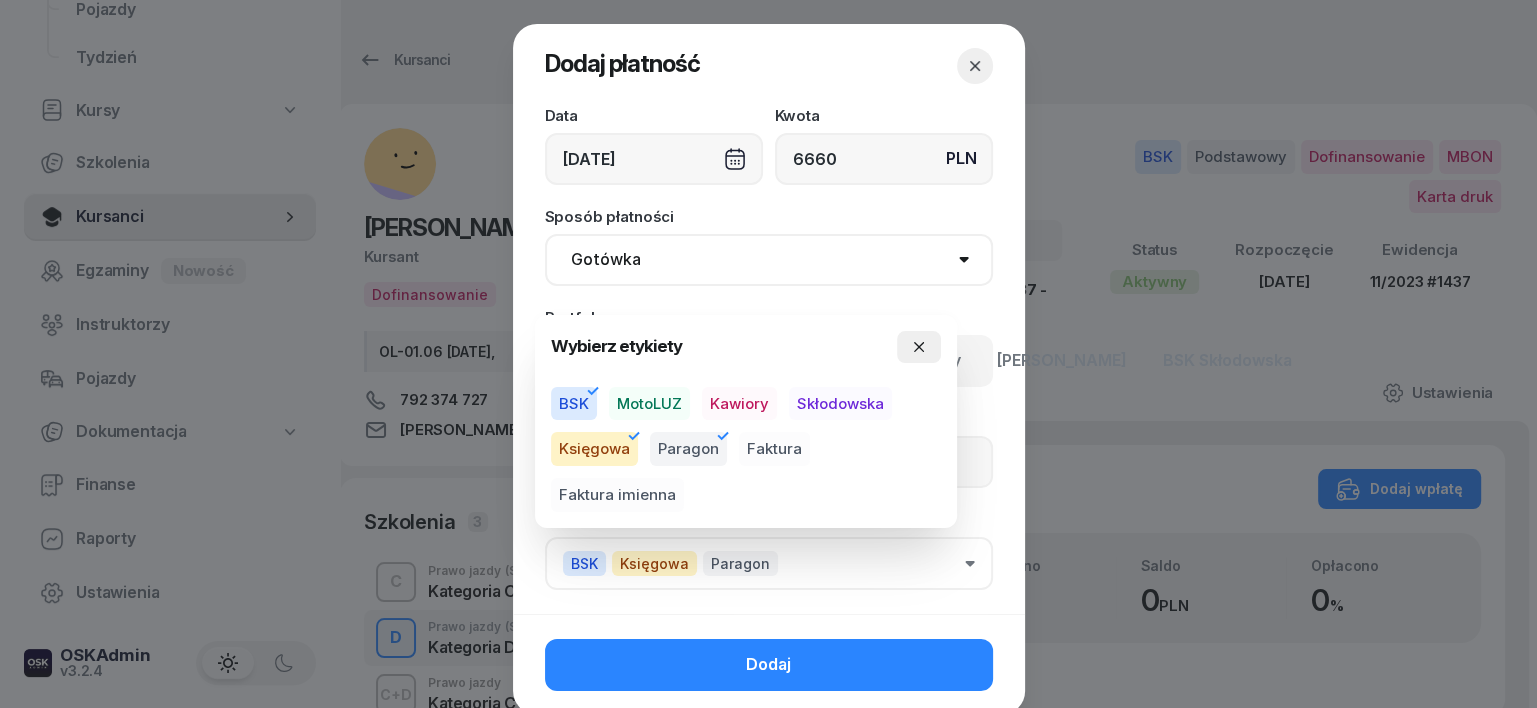 drag, startPoint x: 924, startPoint y: 352, endPoint x: 945, endPoint y: 398, distance: 50.566788 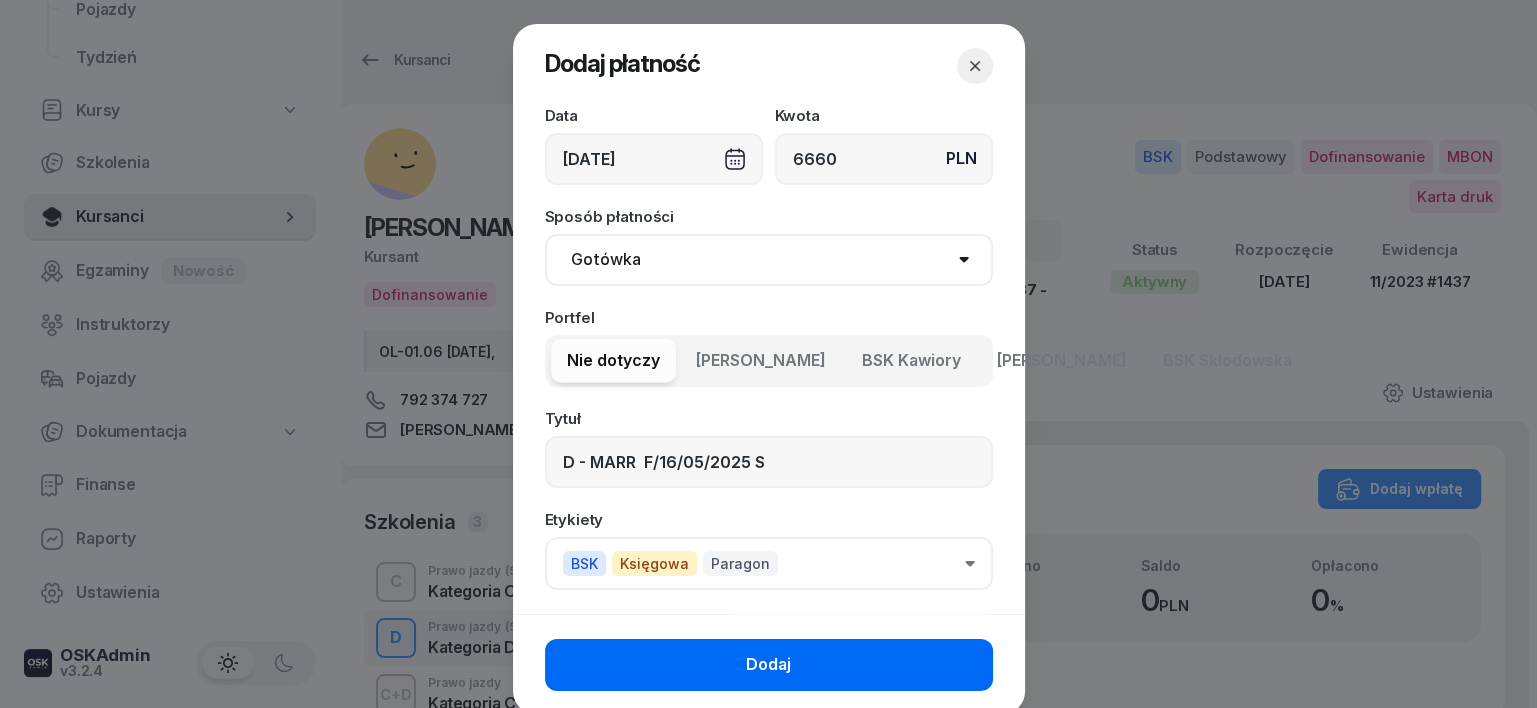 click on "Dodaj" 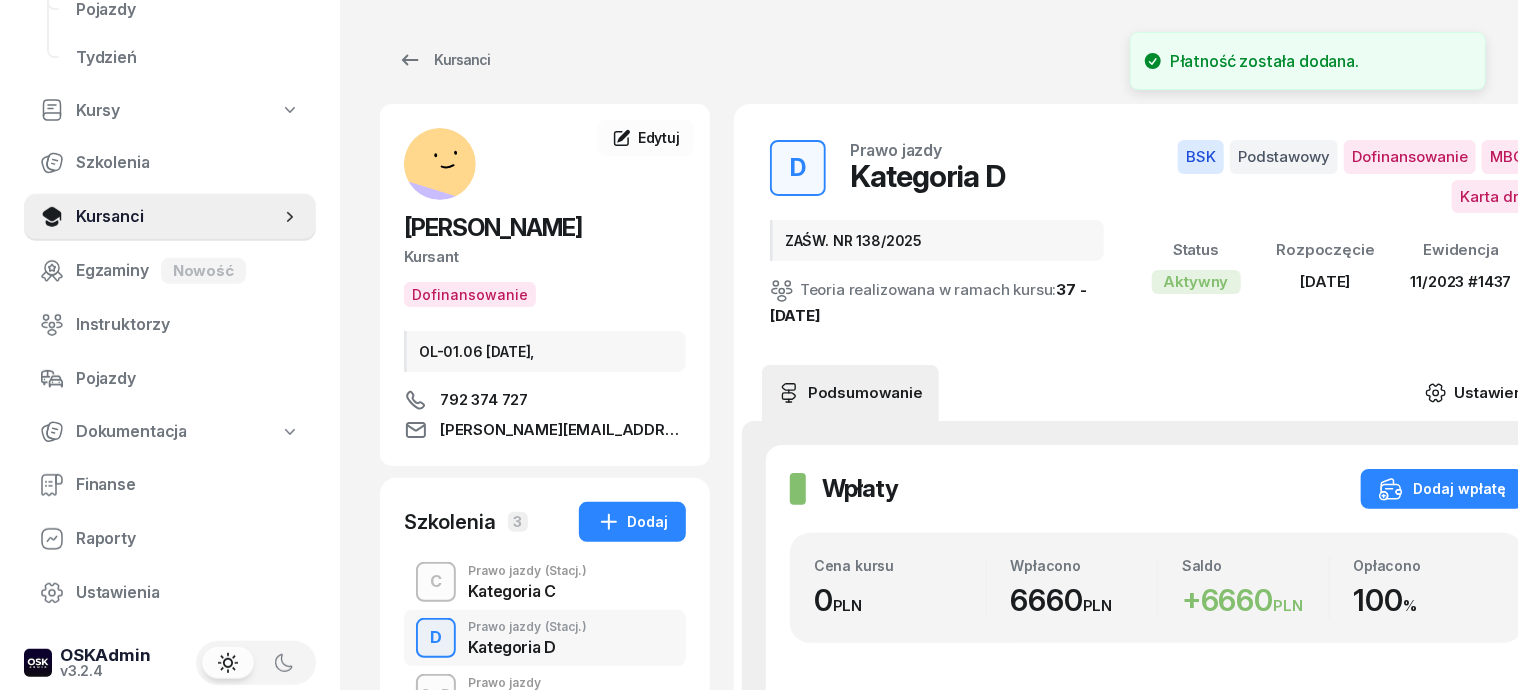 click 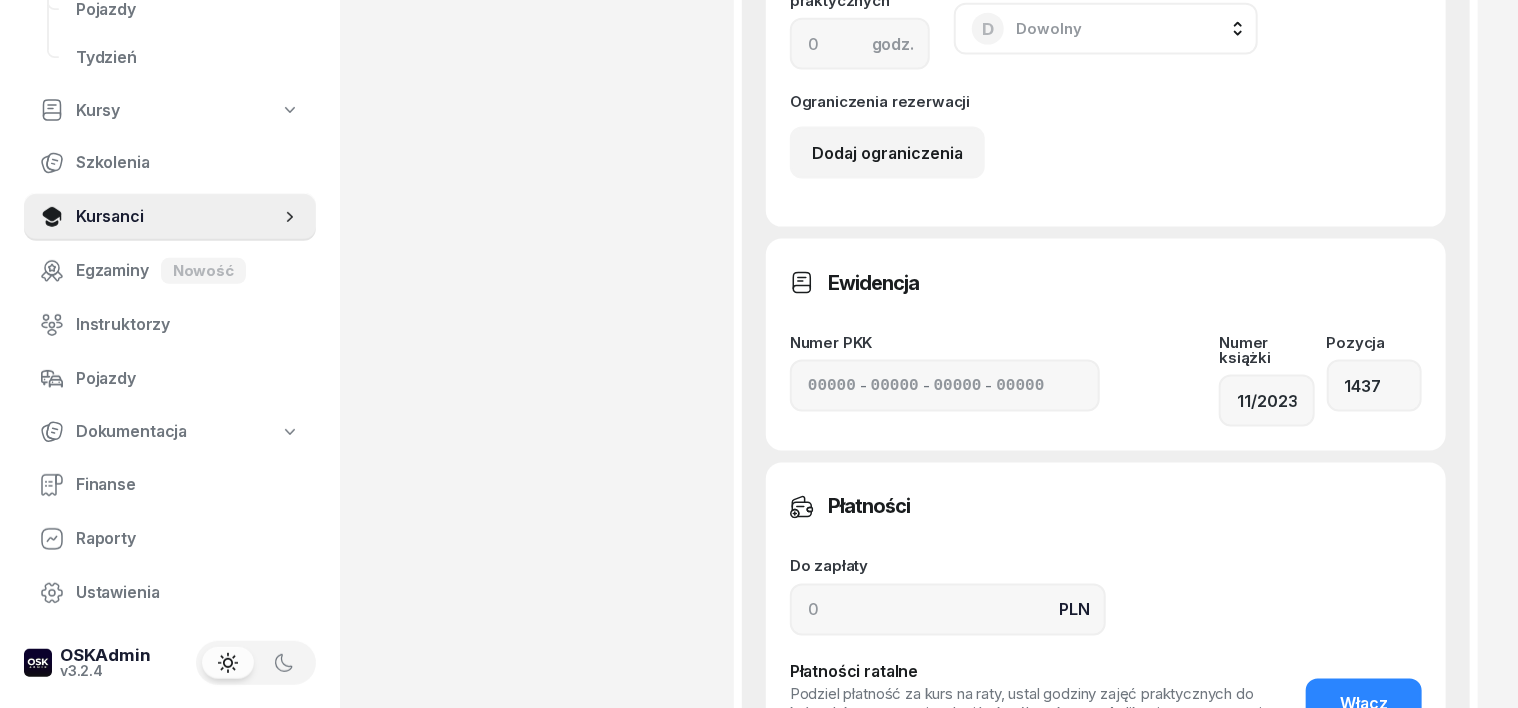 scroll, scrollTop: 1500, scrollLeft: 0, axis: vertical 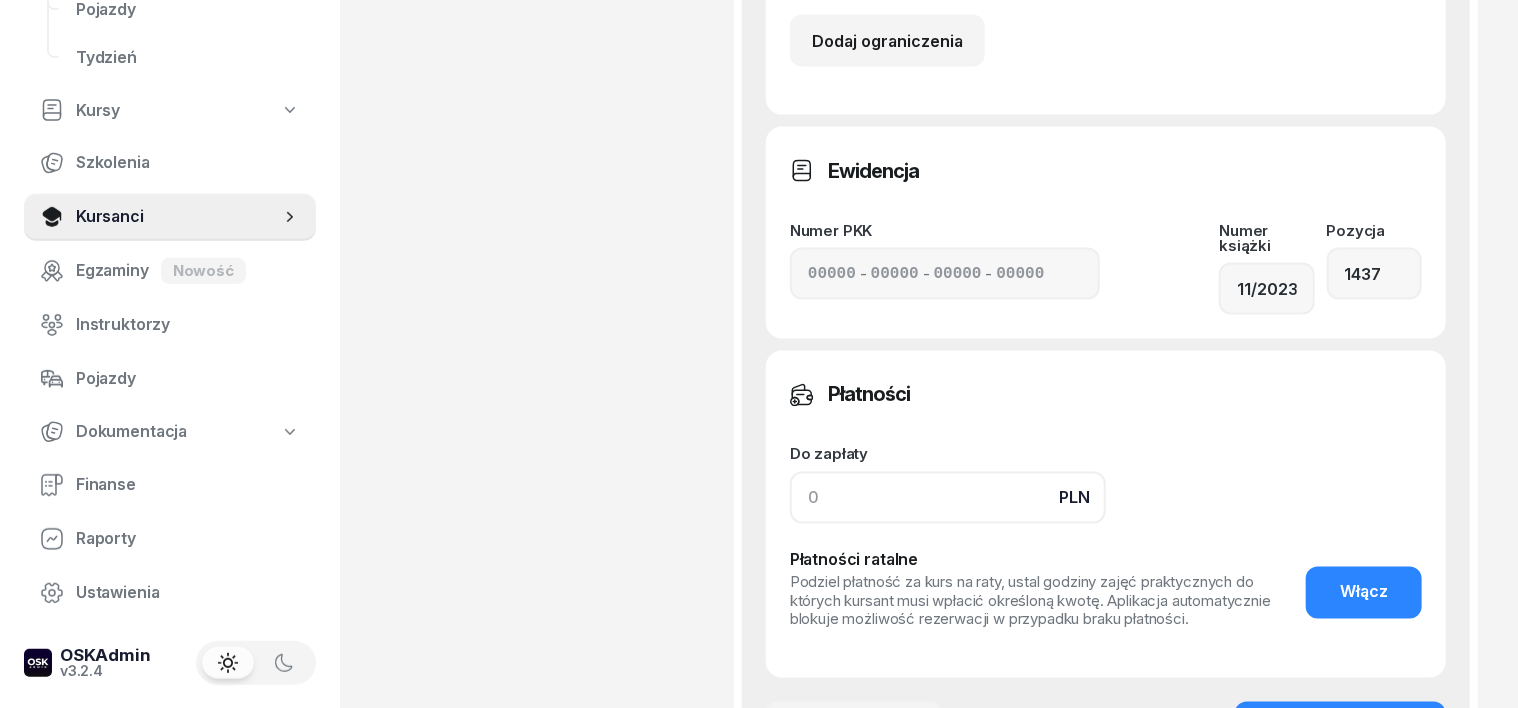 click 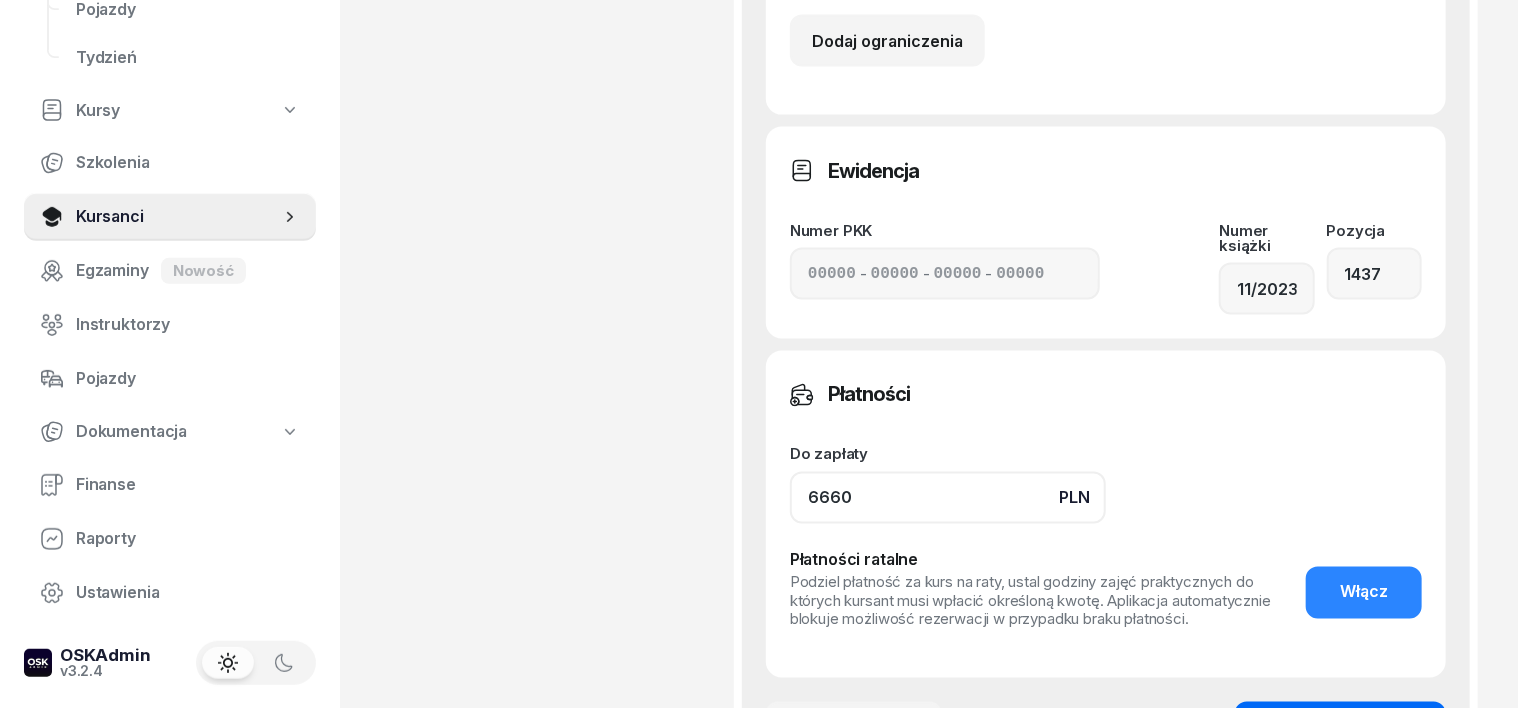 type on "6660" 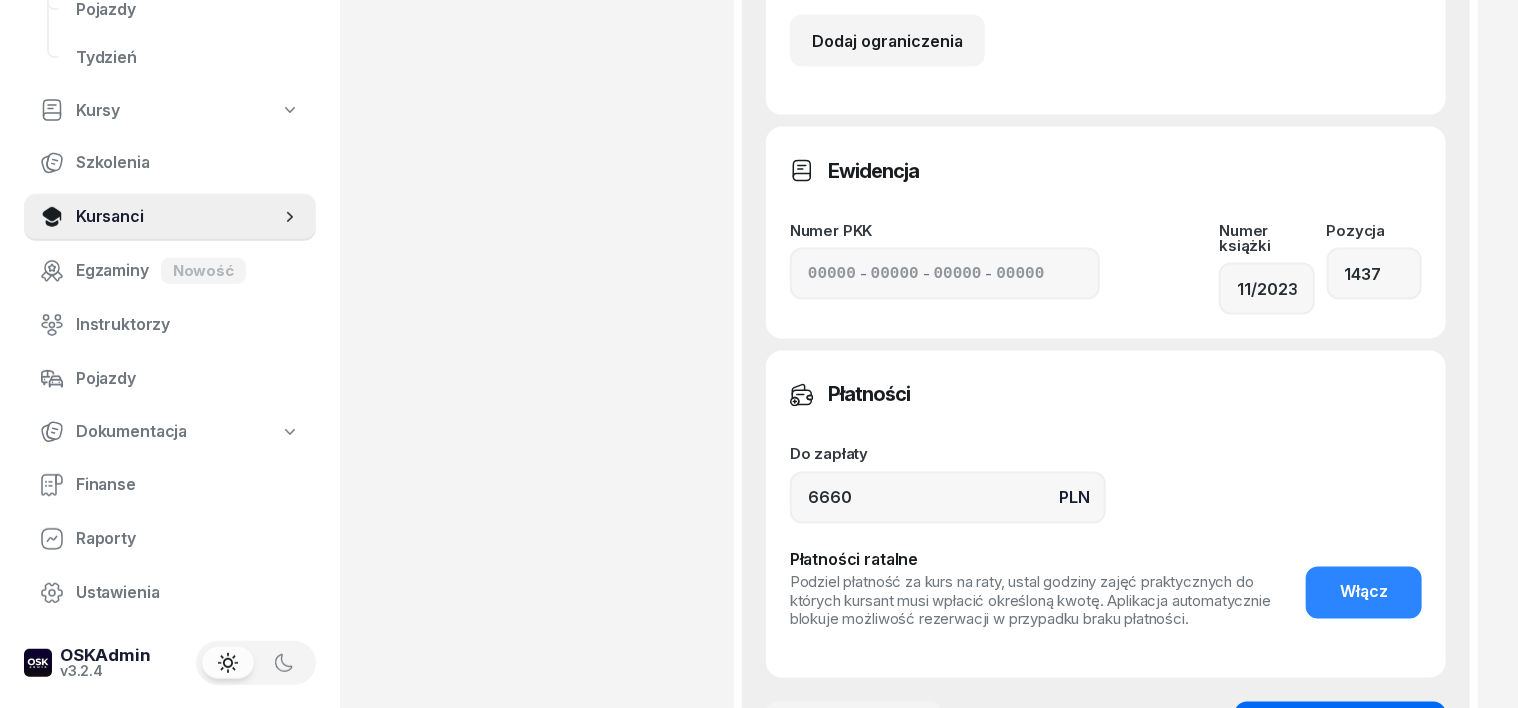 click on "Zapisz zmiany" at bounding box center [1340, 728] 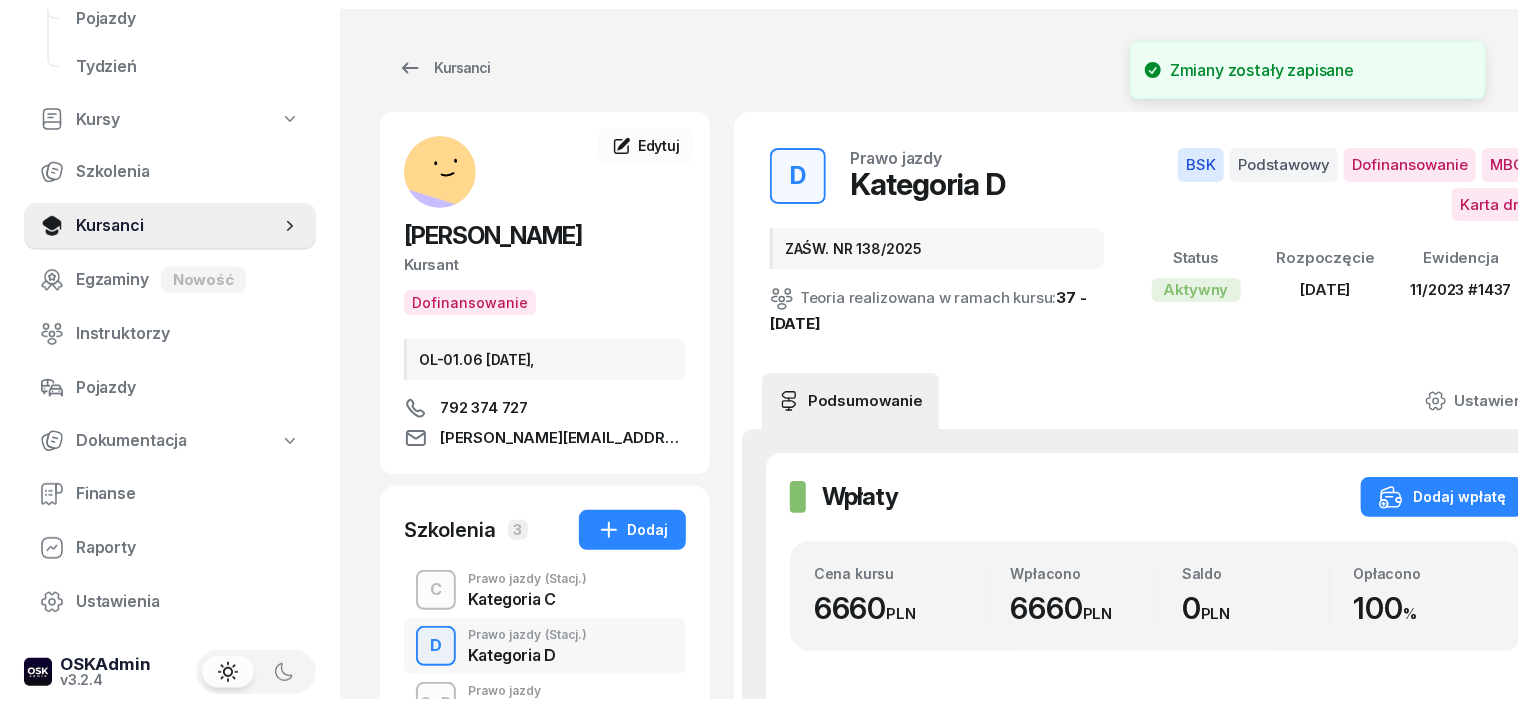 scroll, scrollTop: 0, scrollLeft: 0, axis: both 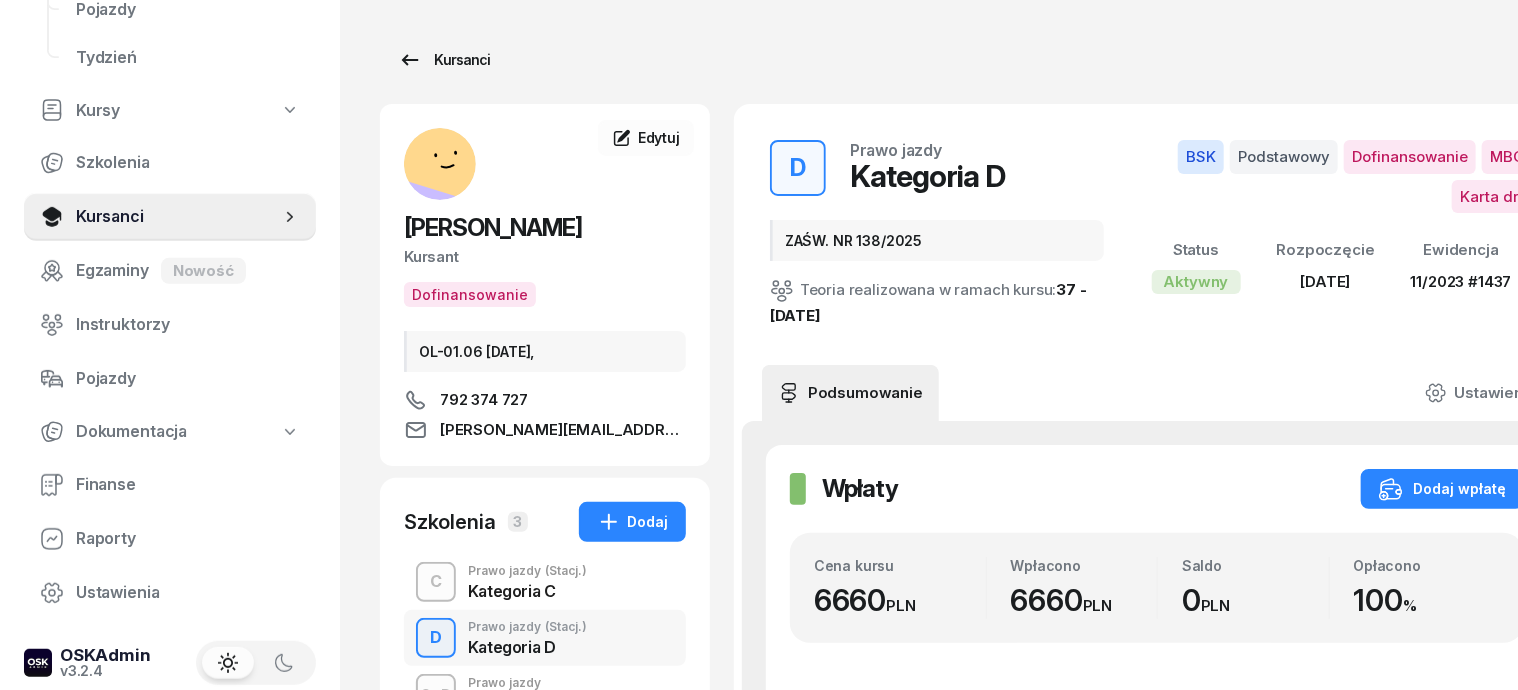 click on "Kursanci" at bounding box center (444, 60) 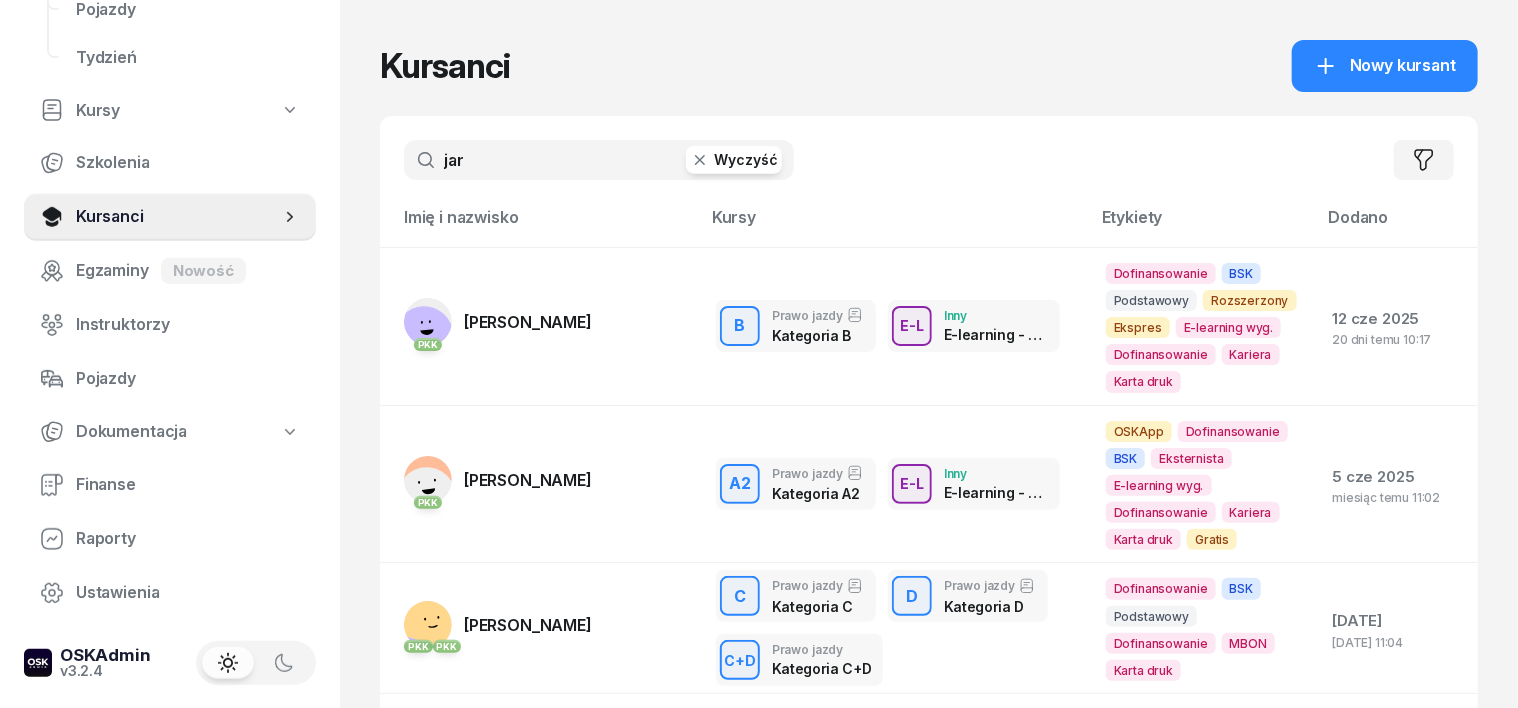 click 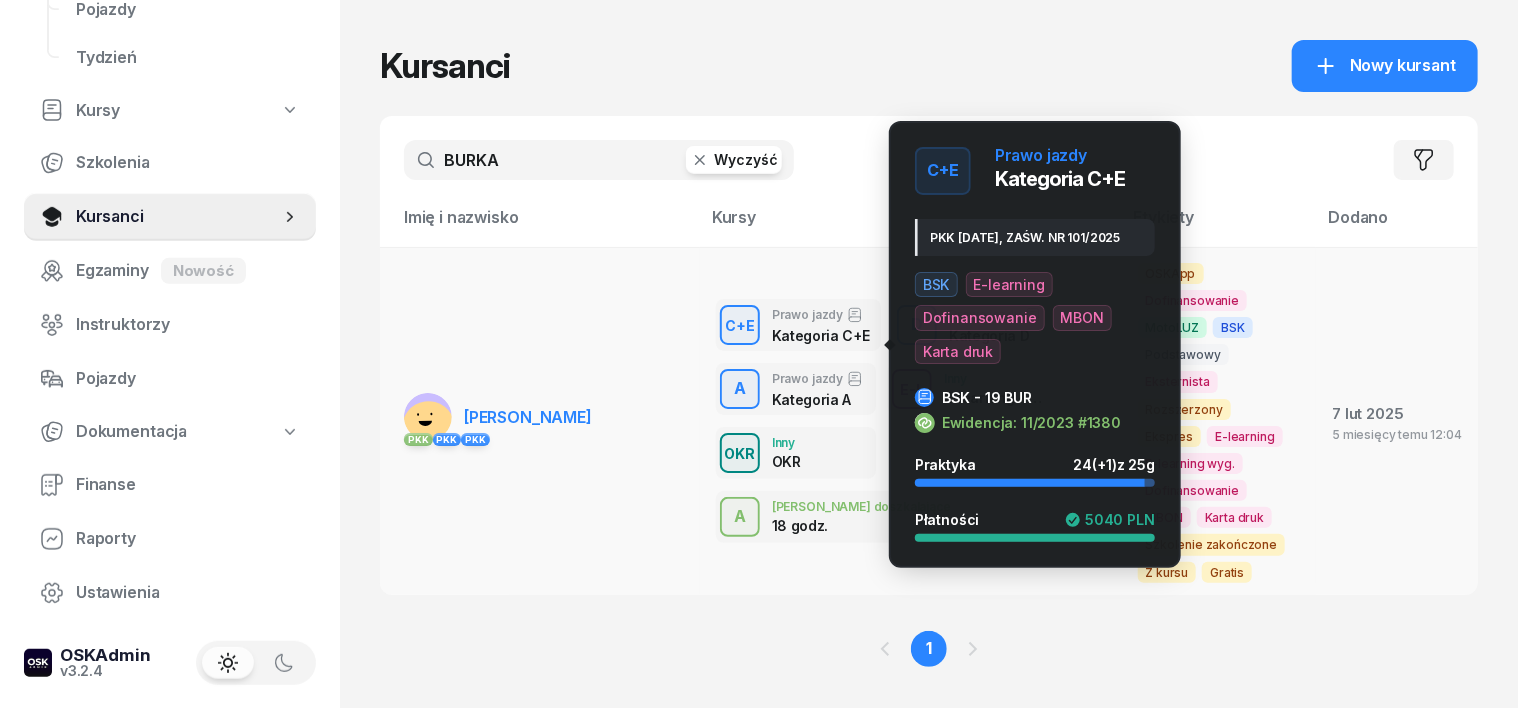 type on "BURKA" 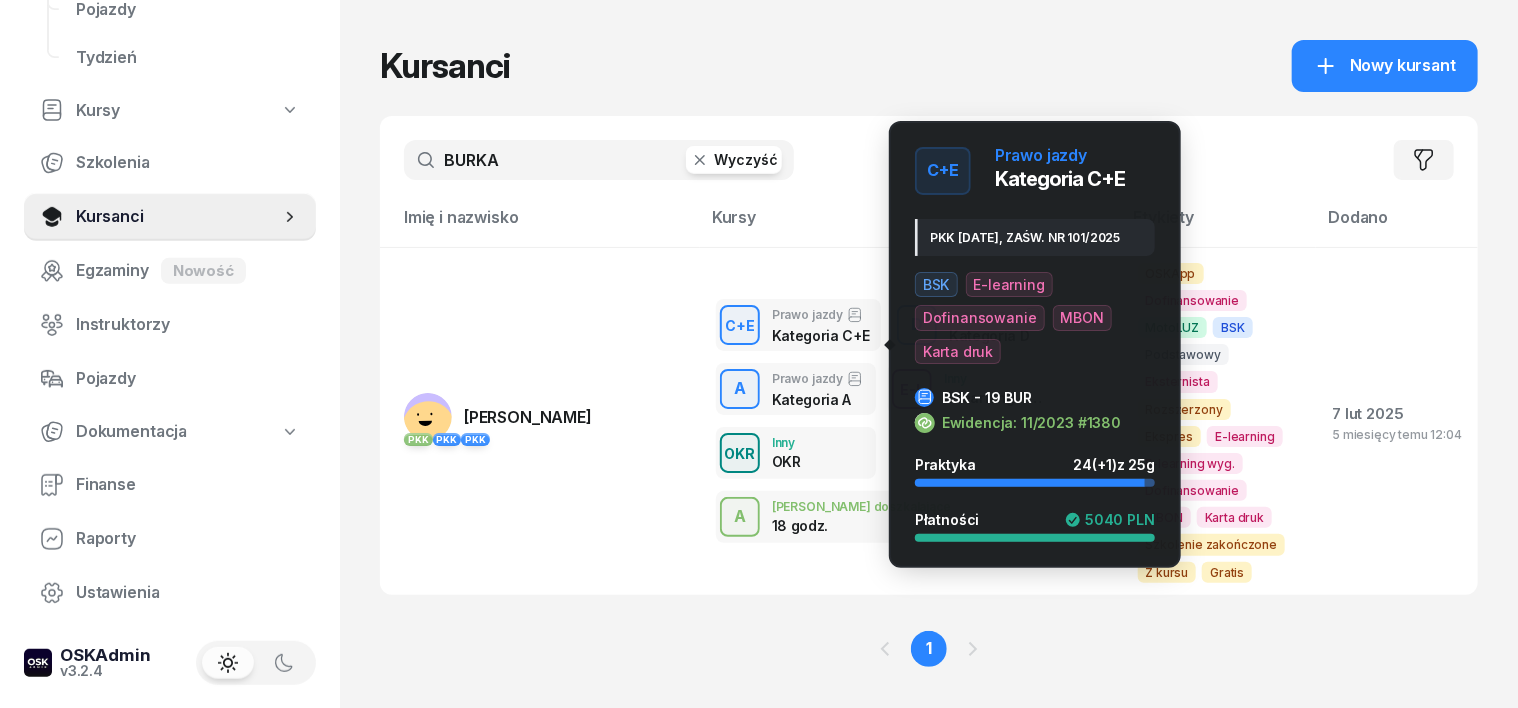click on "C+E" at bounding box center (740, 325) 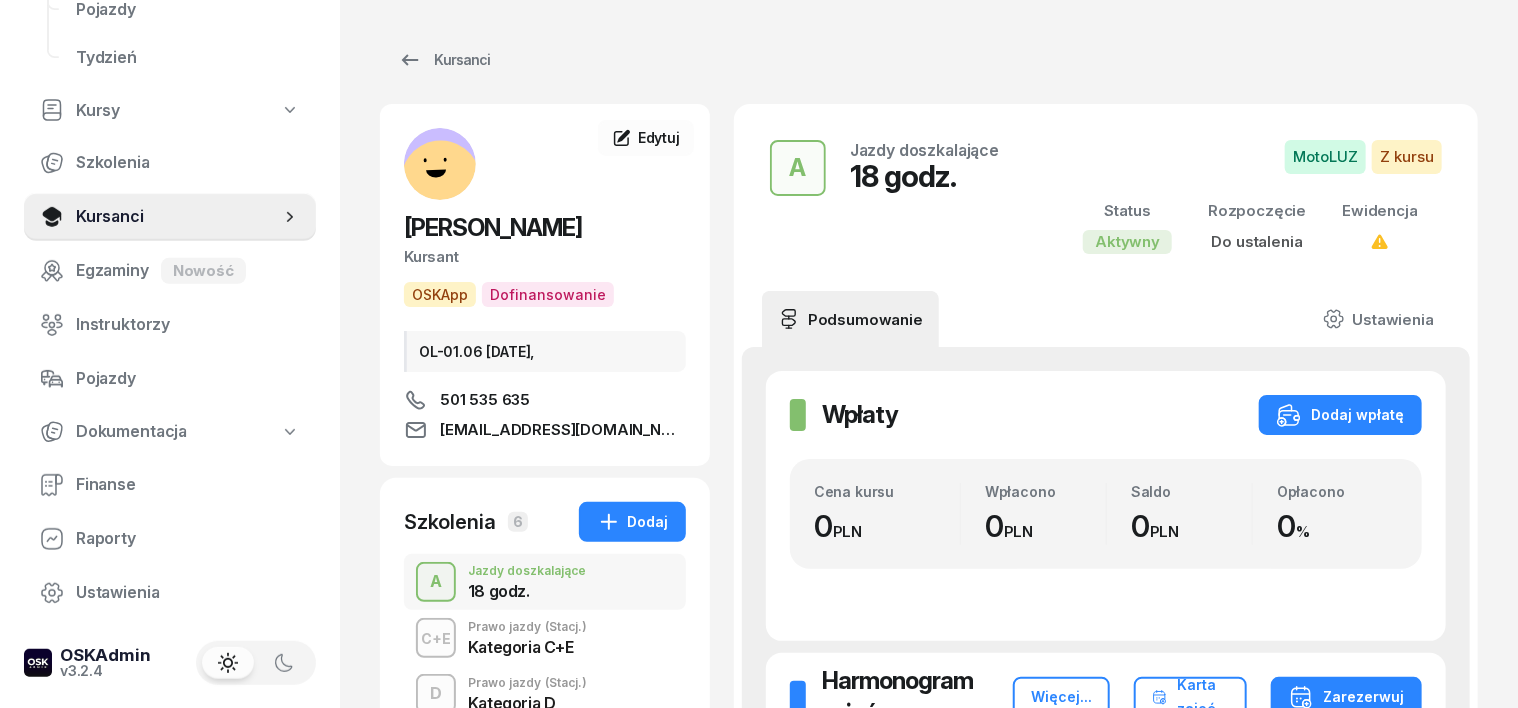 click on "A" at bounding box center [436, 582] 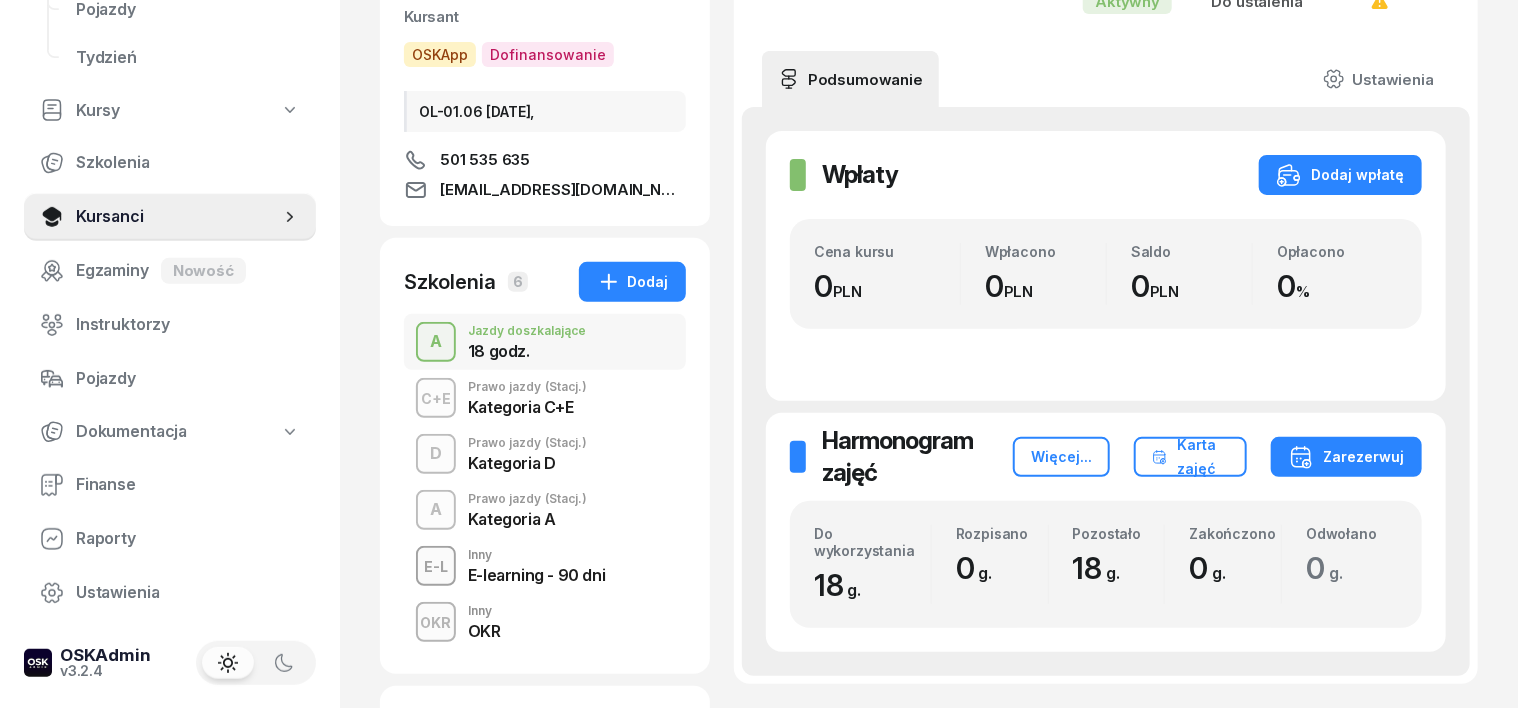 scroll, scrollTop: 250, scrollLeft: 0, axis: vertical 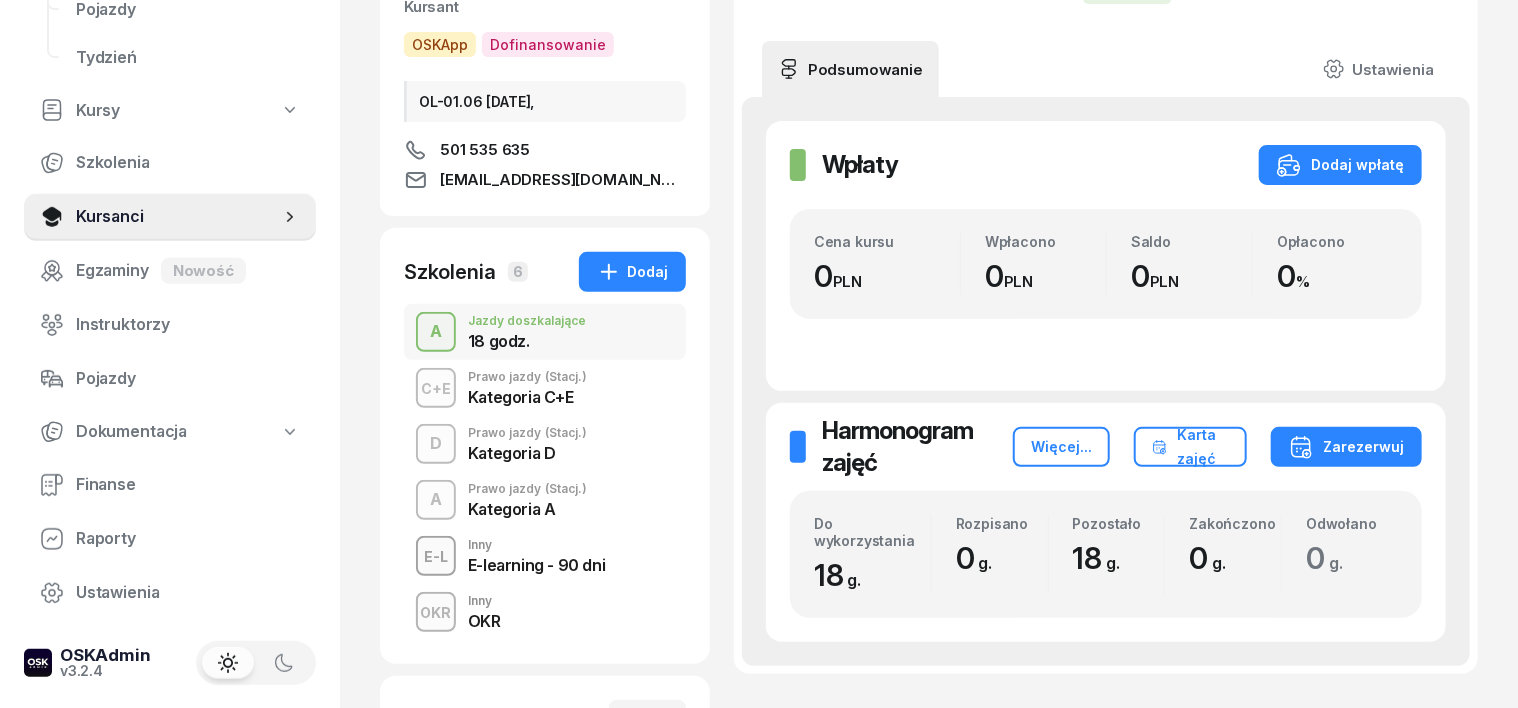 click on "A" at bounding box center [436, 500] 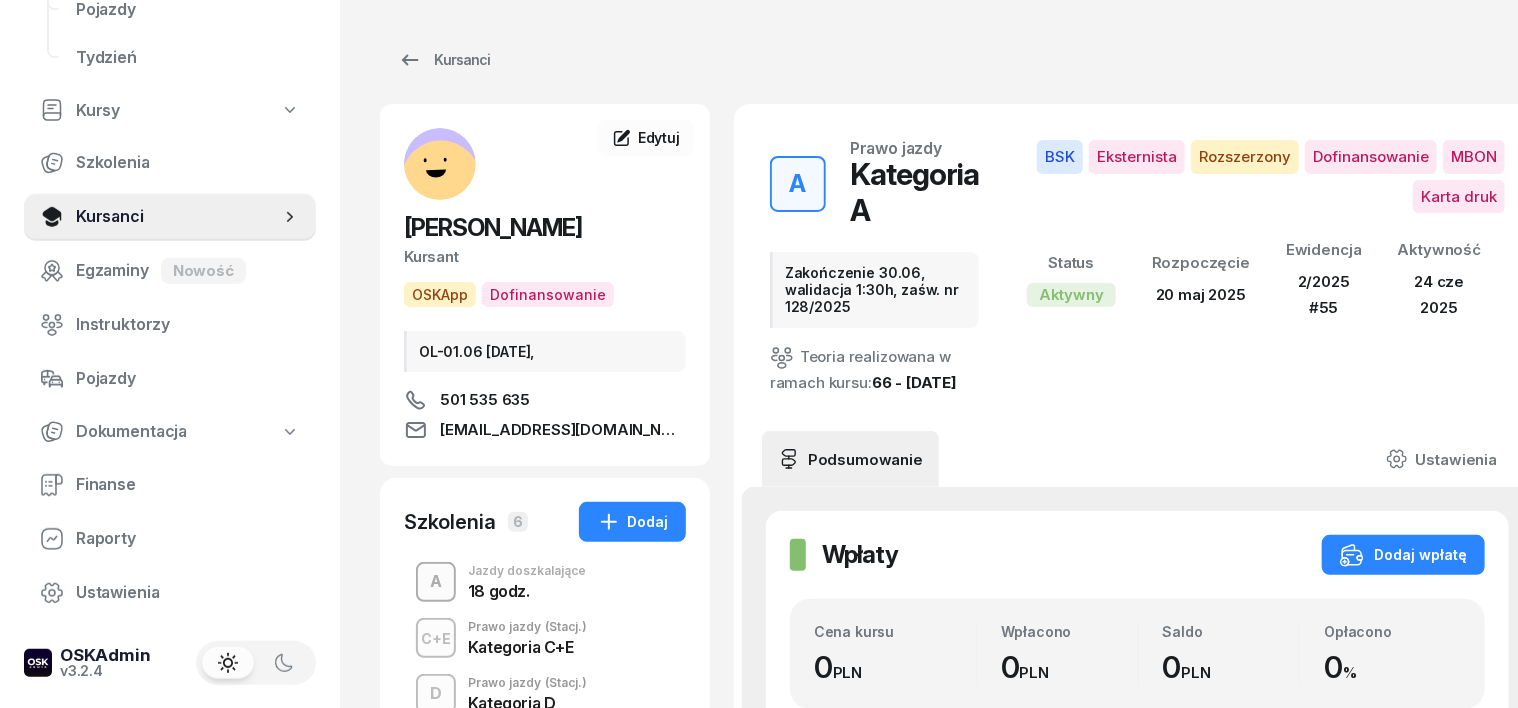 click on "A" at bounding box center [436, 582] 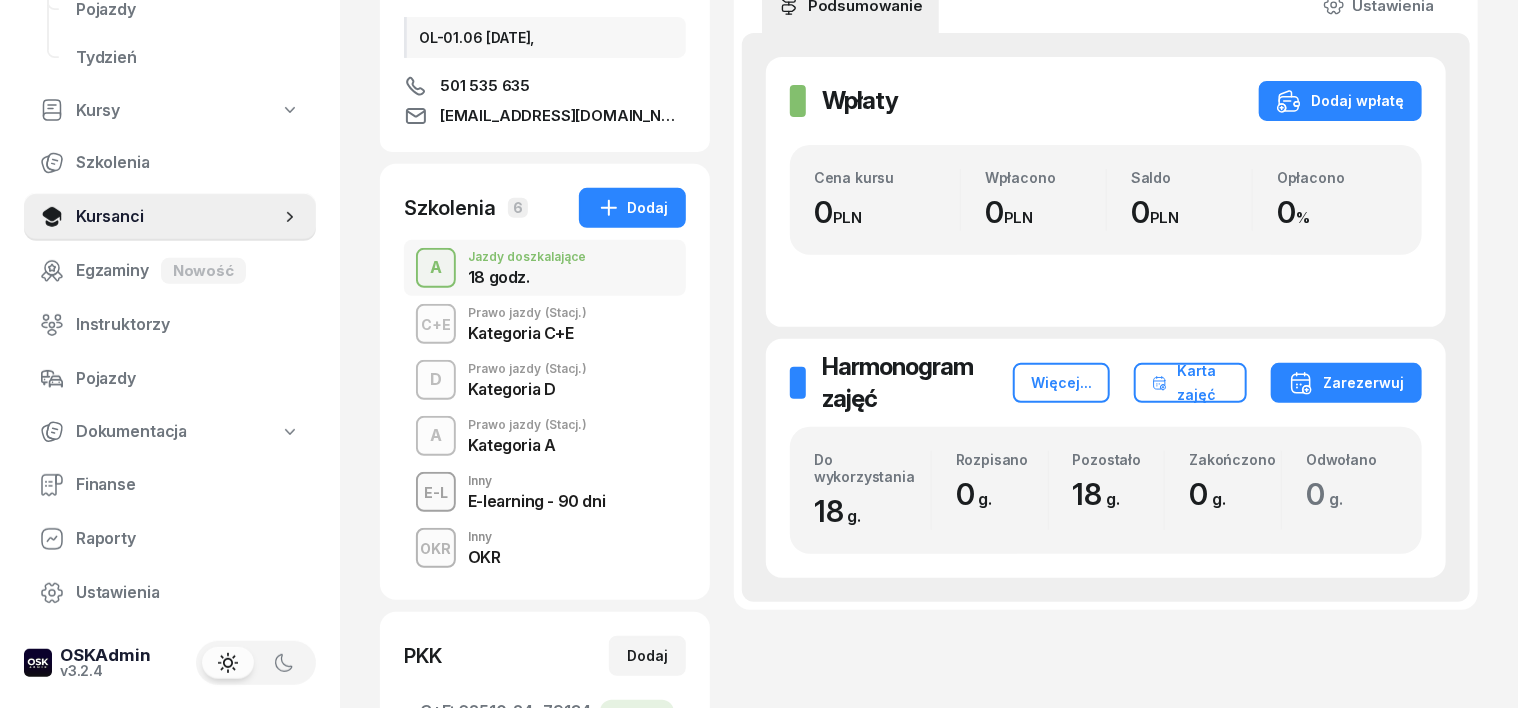 scroll, scrollTop: 375, scrollLeft: 0, axis: vertical 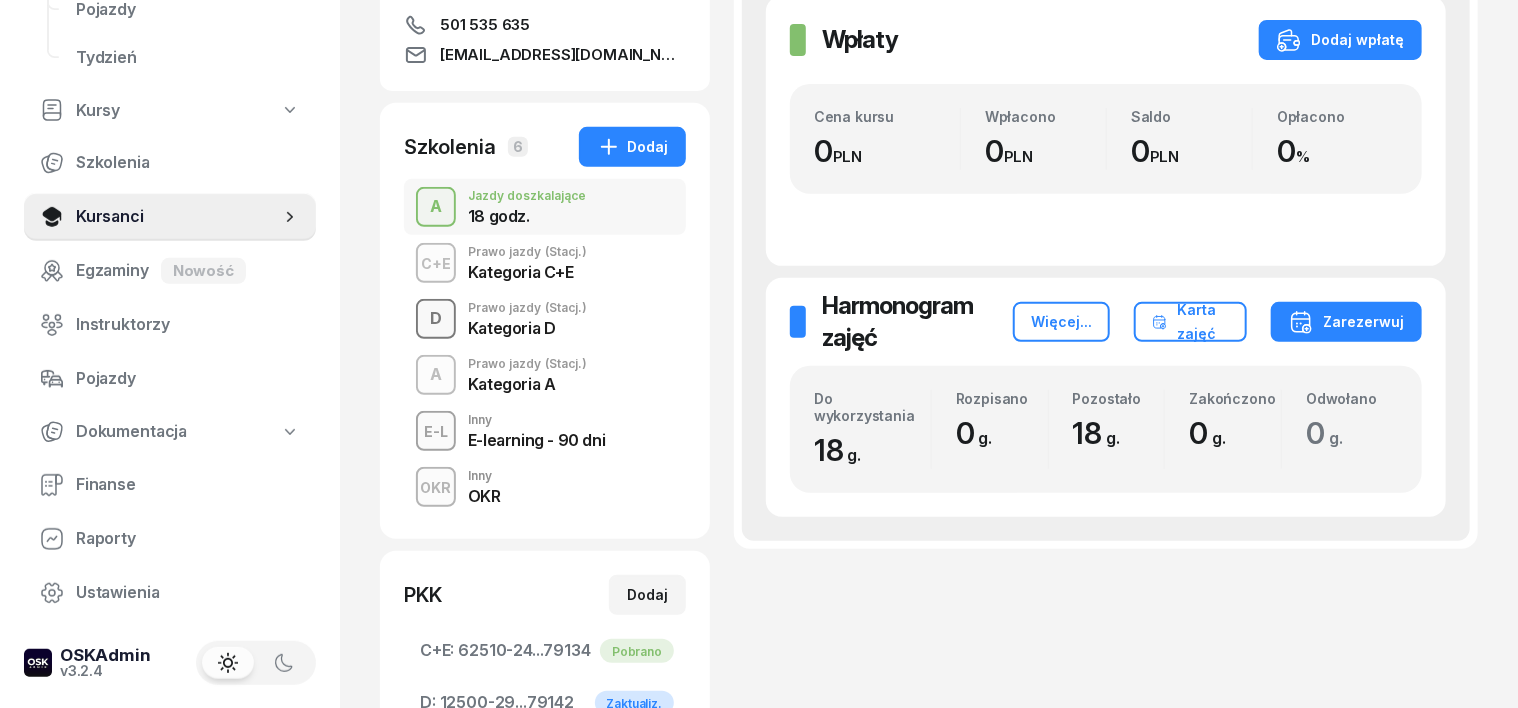 click on "D" at bounding box center [436, 319] 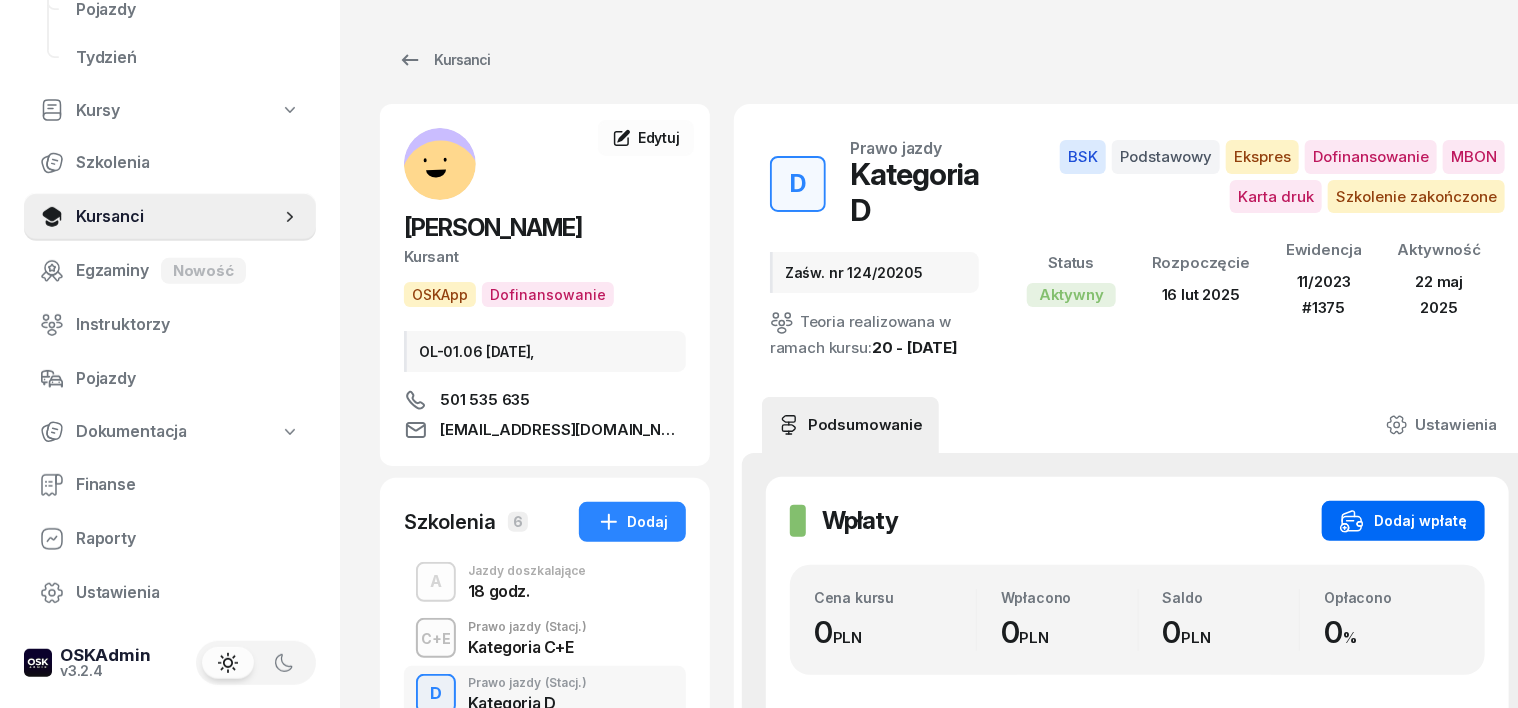 click on "Dodaj wpłatę" at bounding box center (1403, 521) 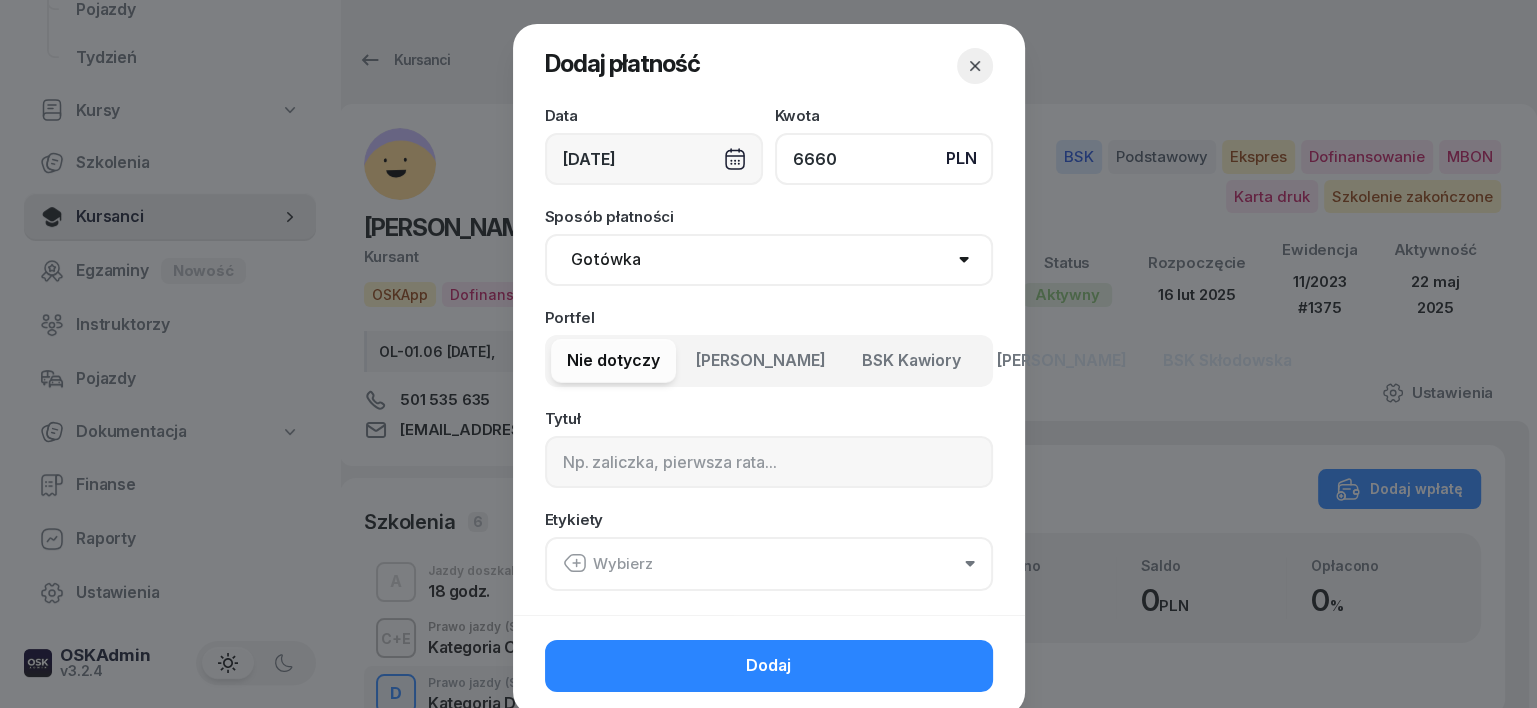 type on "6660" 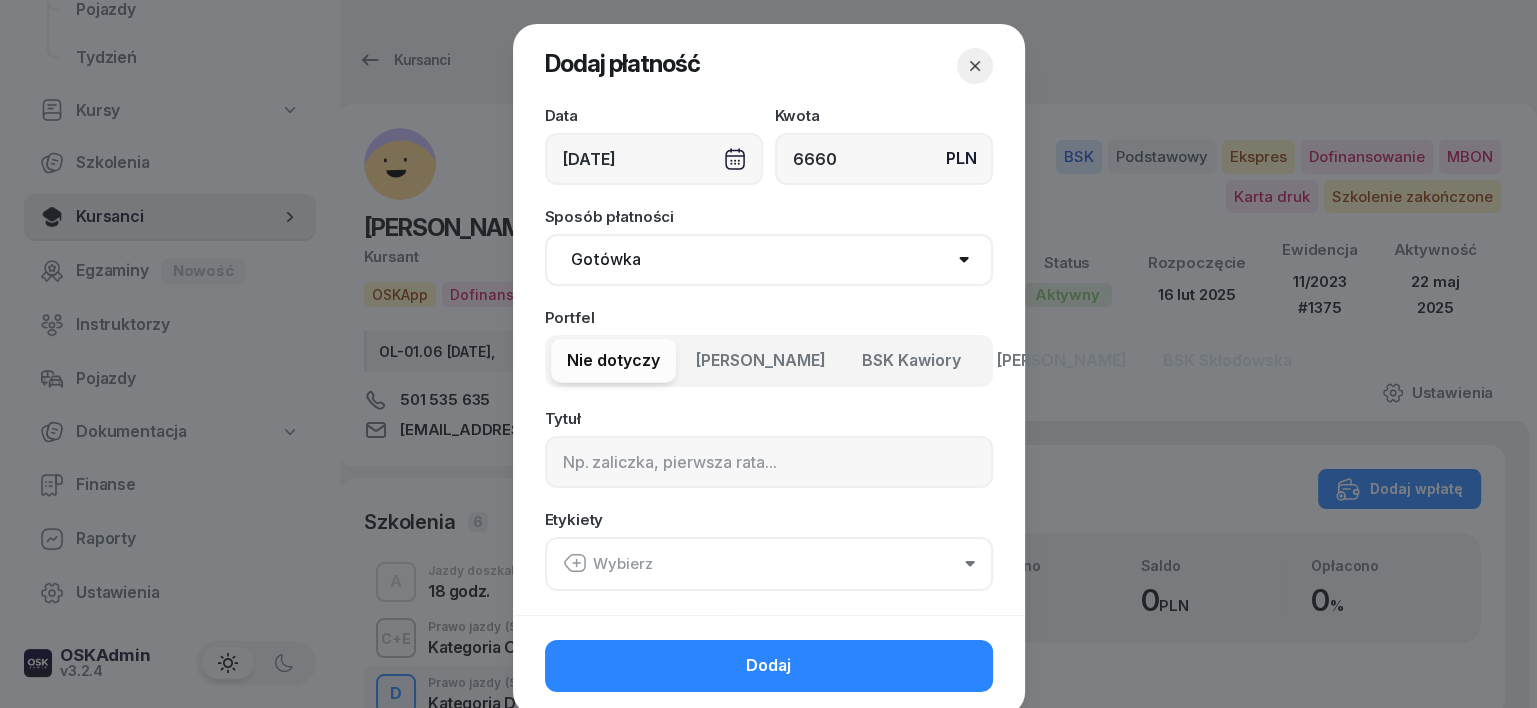 click on "Gotówka Karta Przelew Płatności online BLIK" at bounding box center [769, 260] 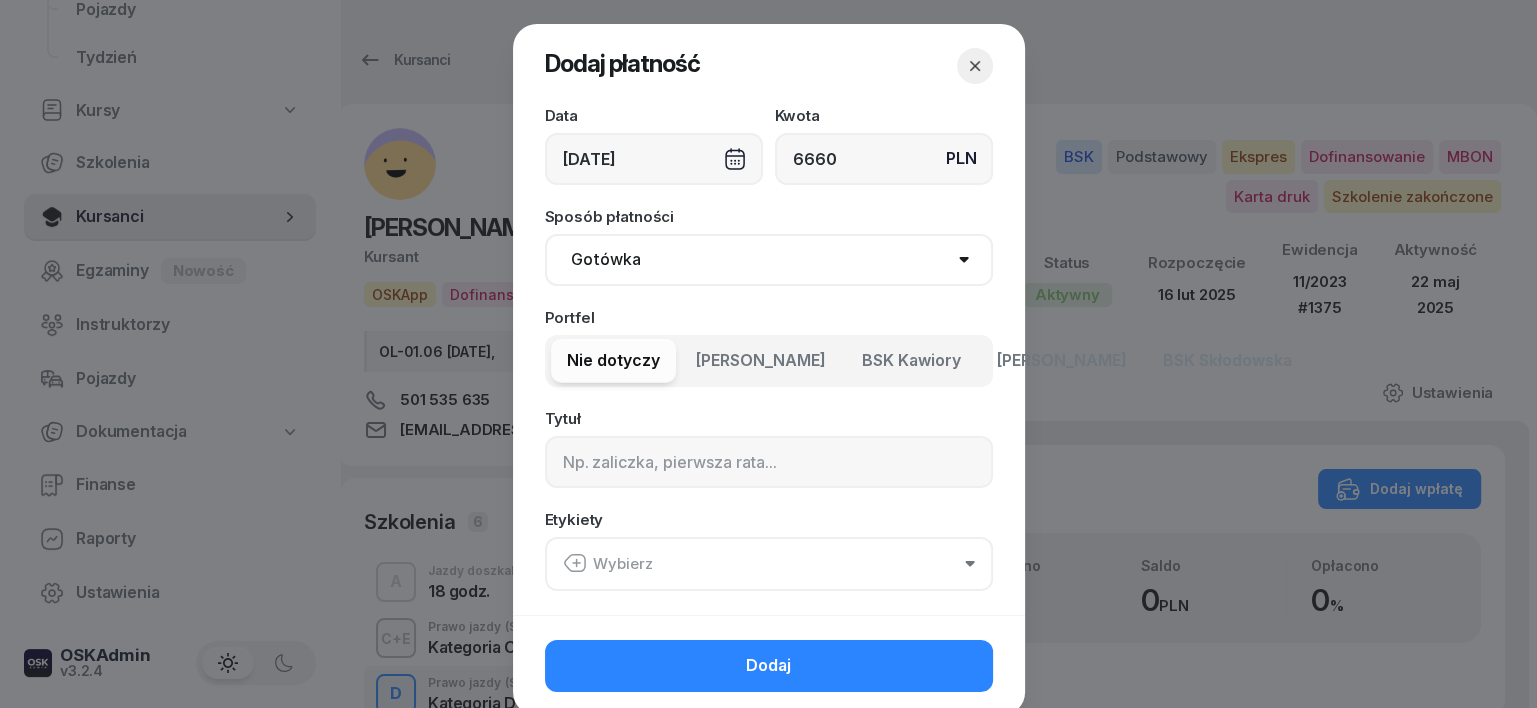 select on "transfer" 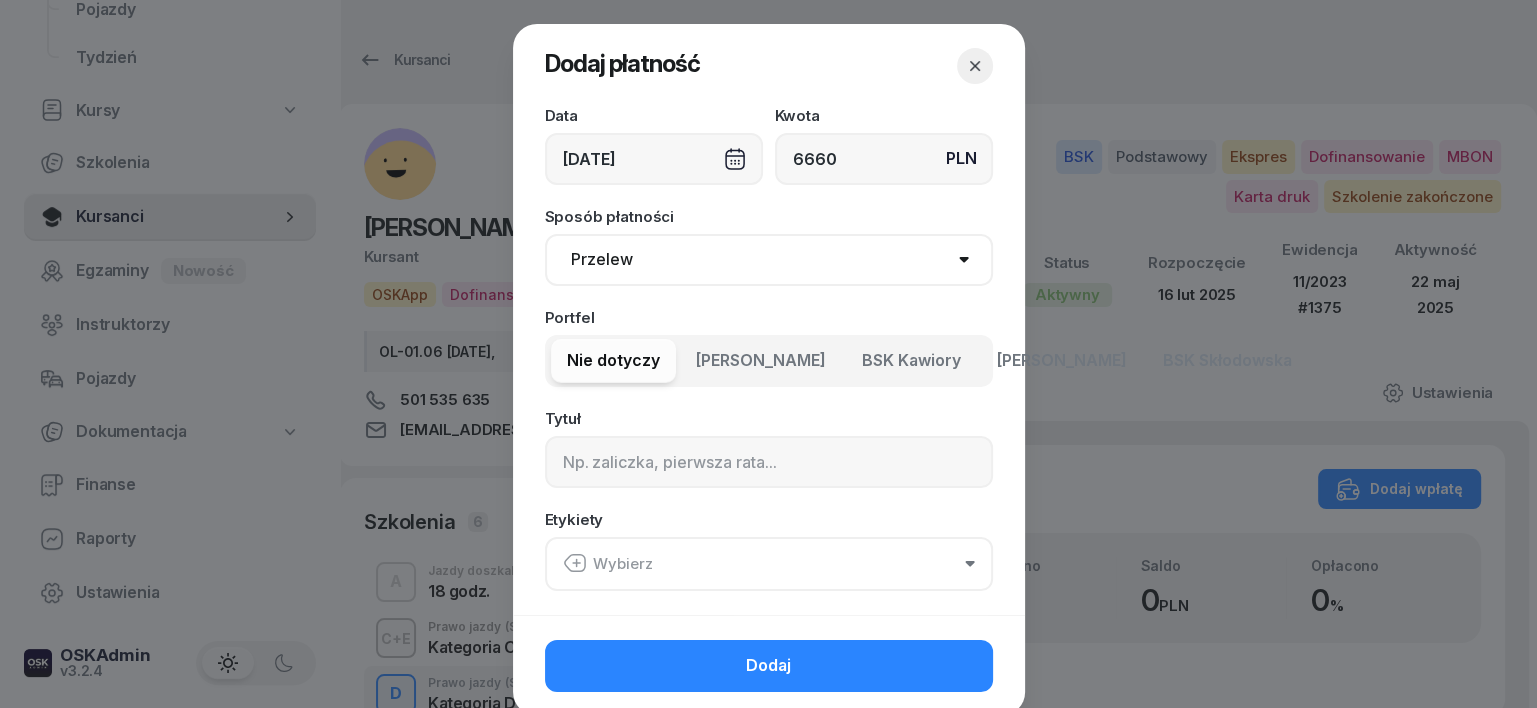 click on "Gotówka Karta Przelew Płatności online BLIK" at bounding box center (769, 260) 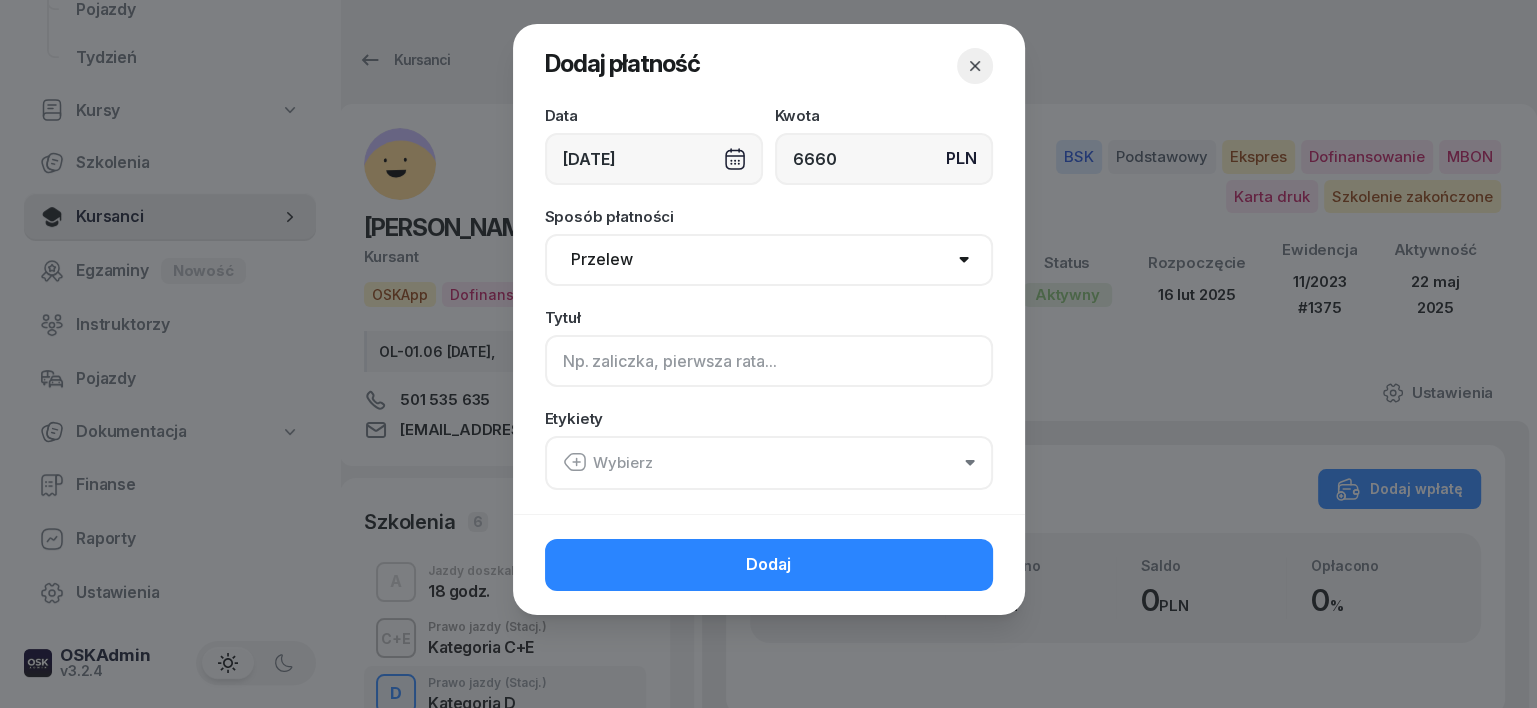 click 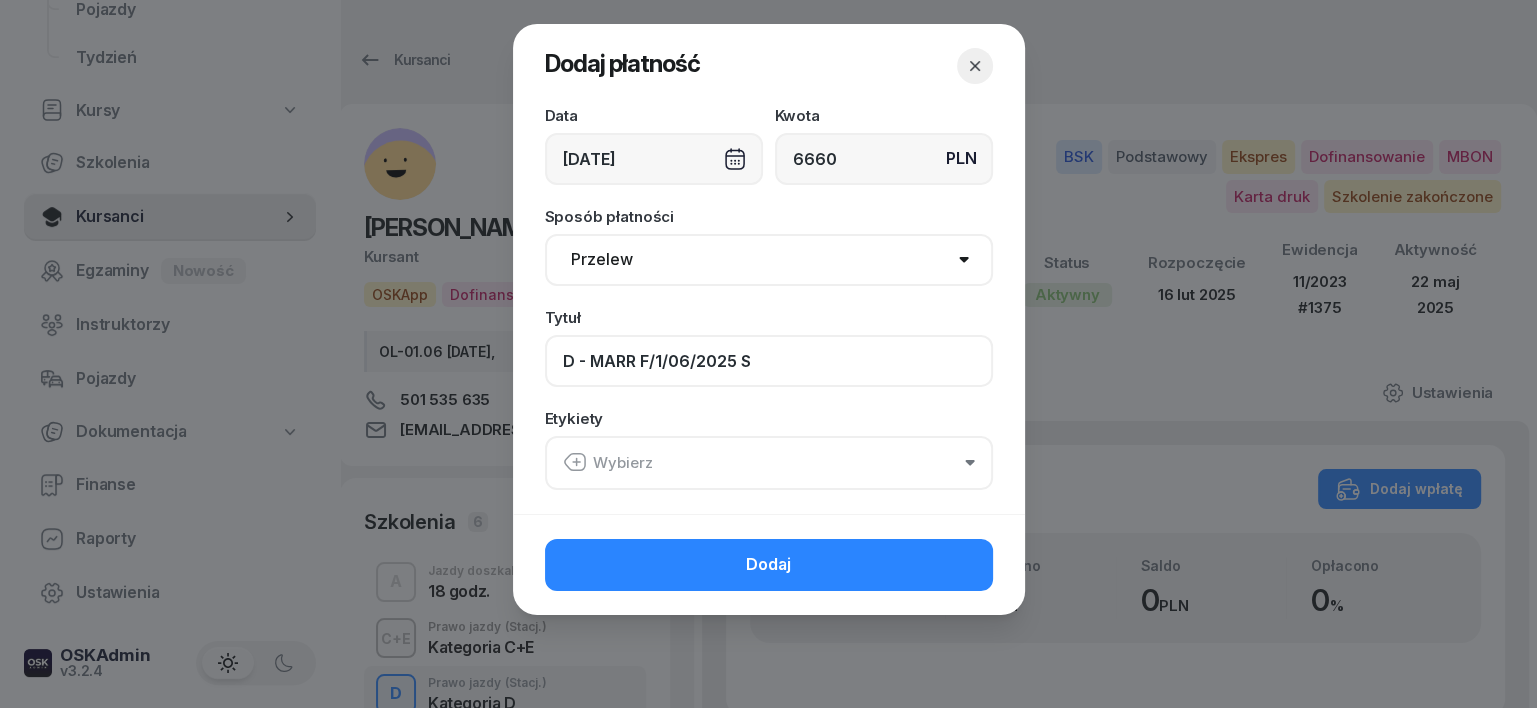 type on "D - MARR F/1/06/2025 S" 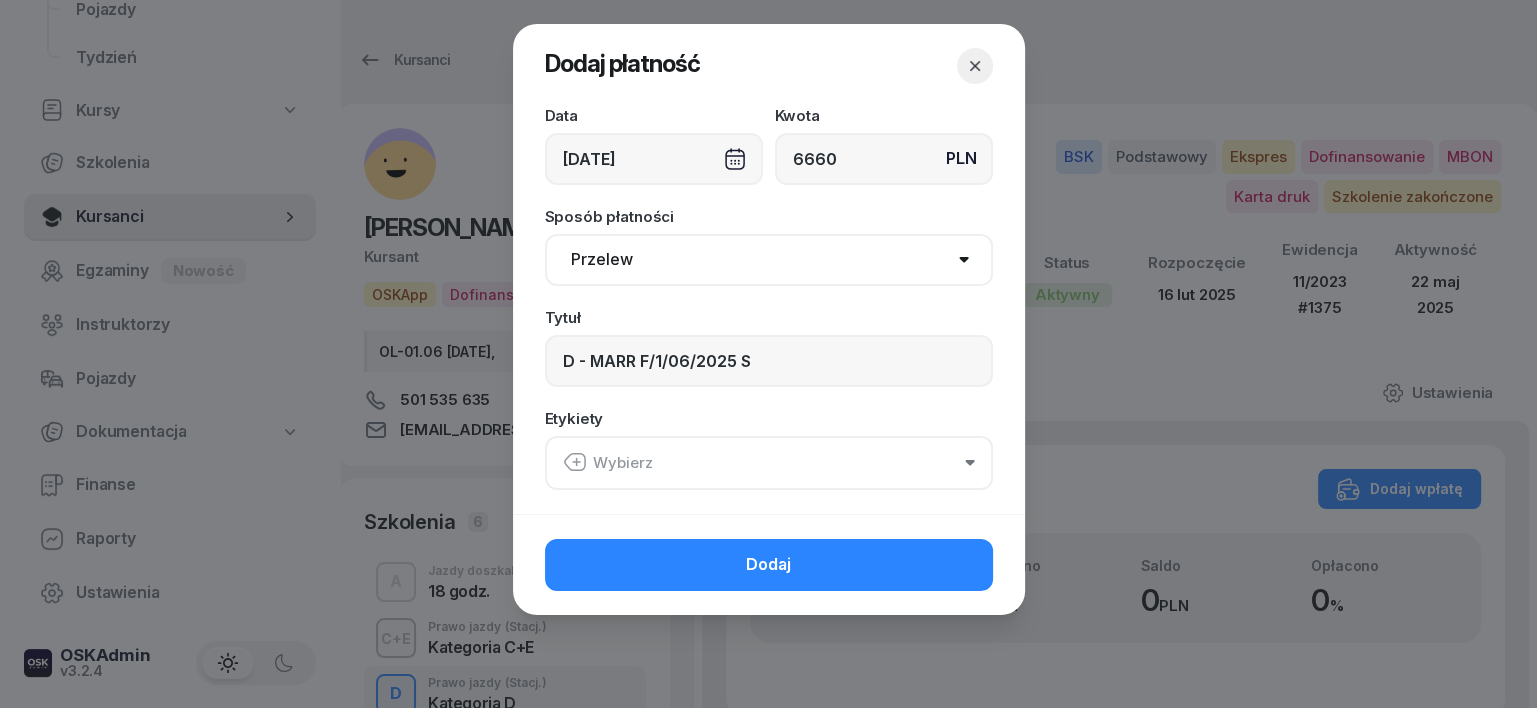 click 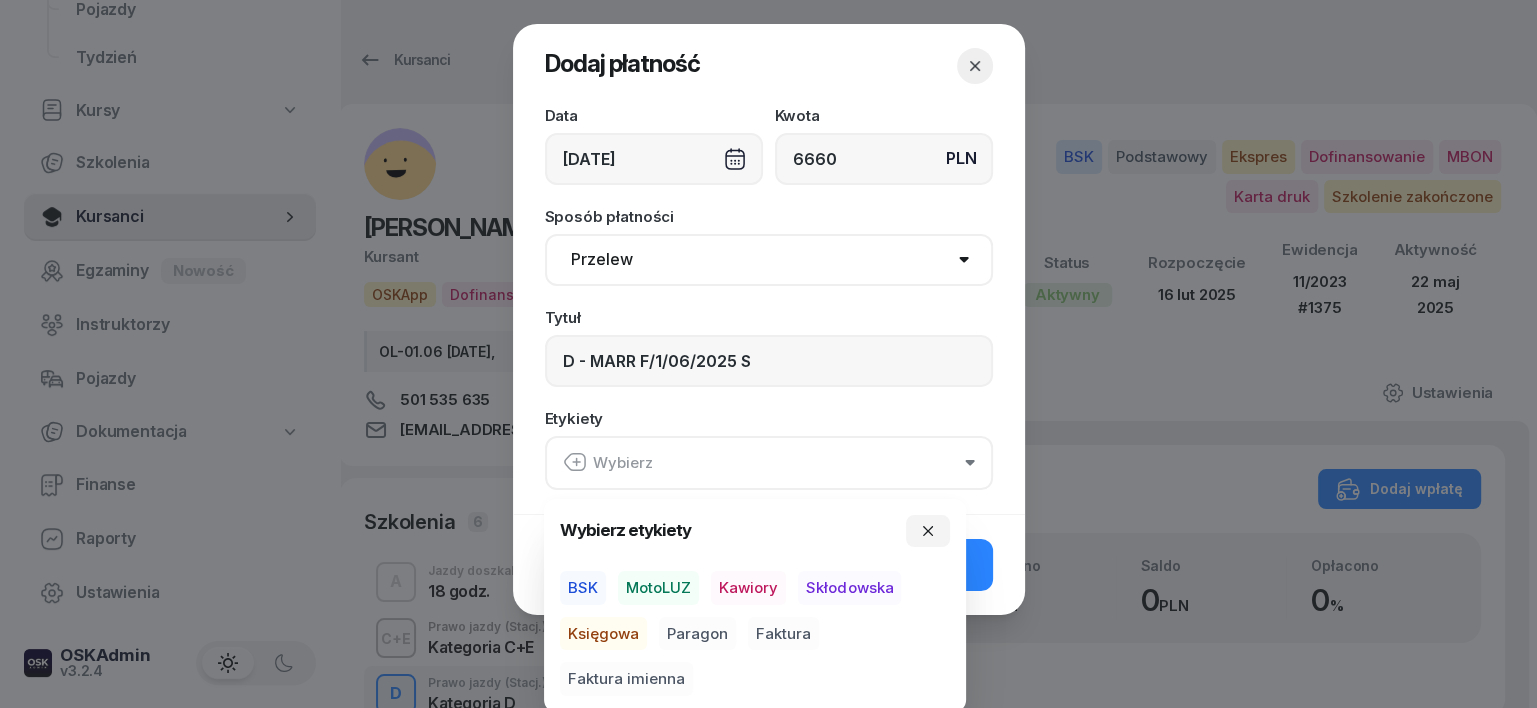 drag, startPoint x: 578, startPoint y: 576, endPoint x: 592, endPoint y: 622, distance: 48.08326 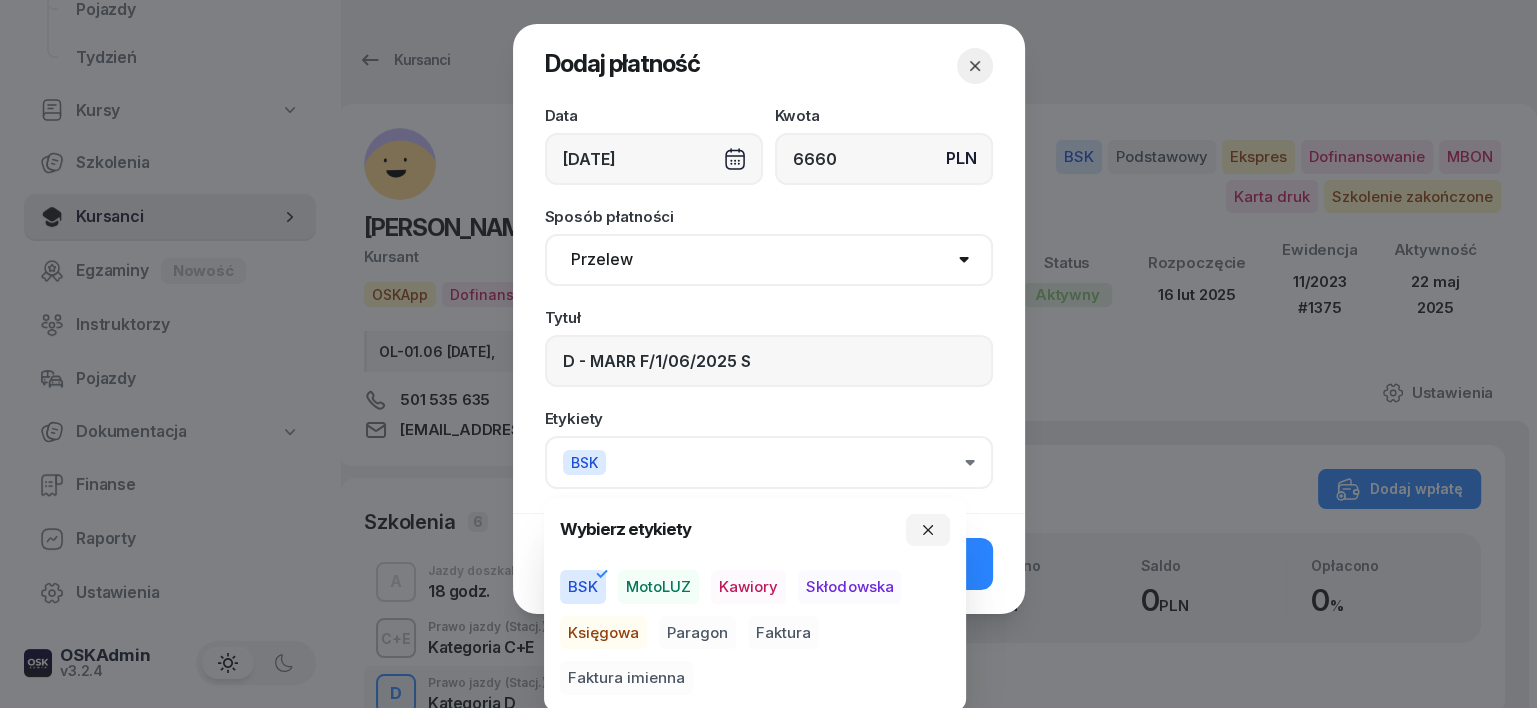 drag, startPoint x: 600, startPoint y: 632, endPoint x: 629, endPoint y: 632, distance: 29 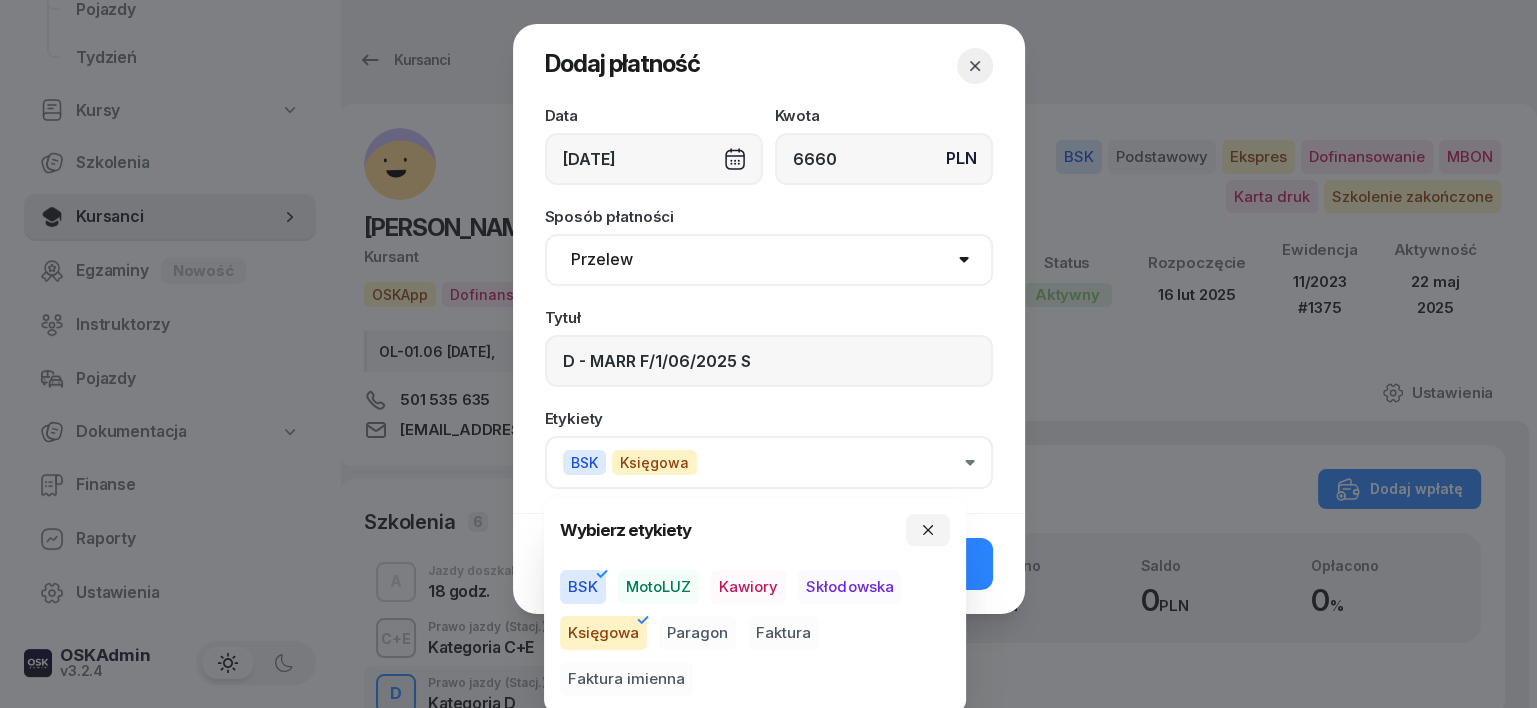 drag, startPoint x: 675, startPoint y: 629, endPoint x: 836, endPoint y: 613, distance: 161.79308 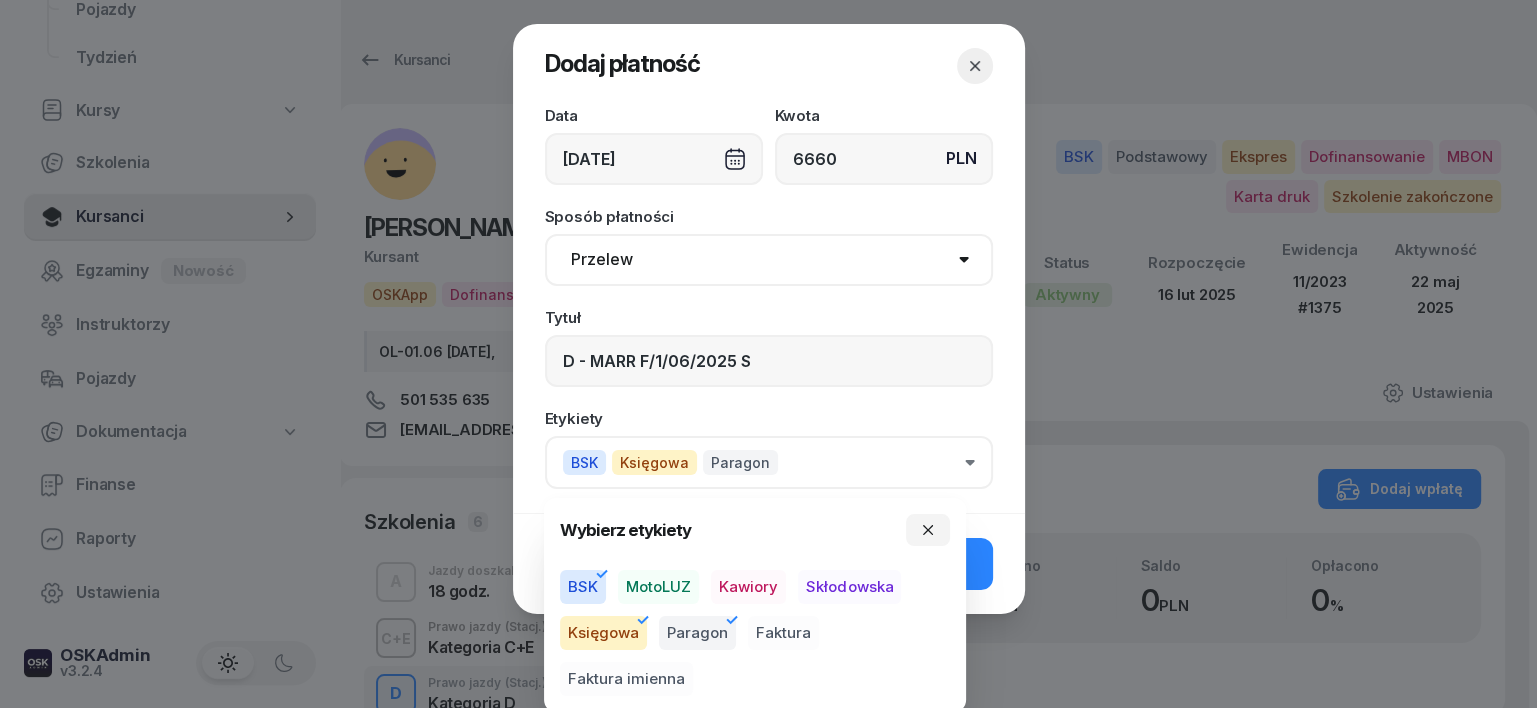 click on "Faktura" at bounding box center [783, 633] 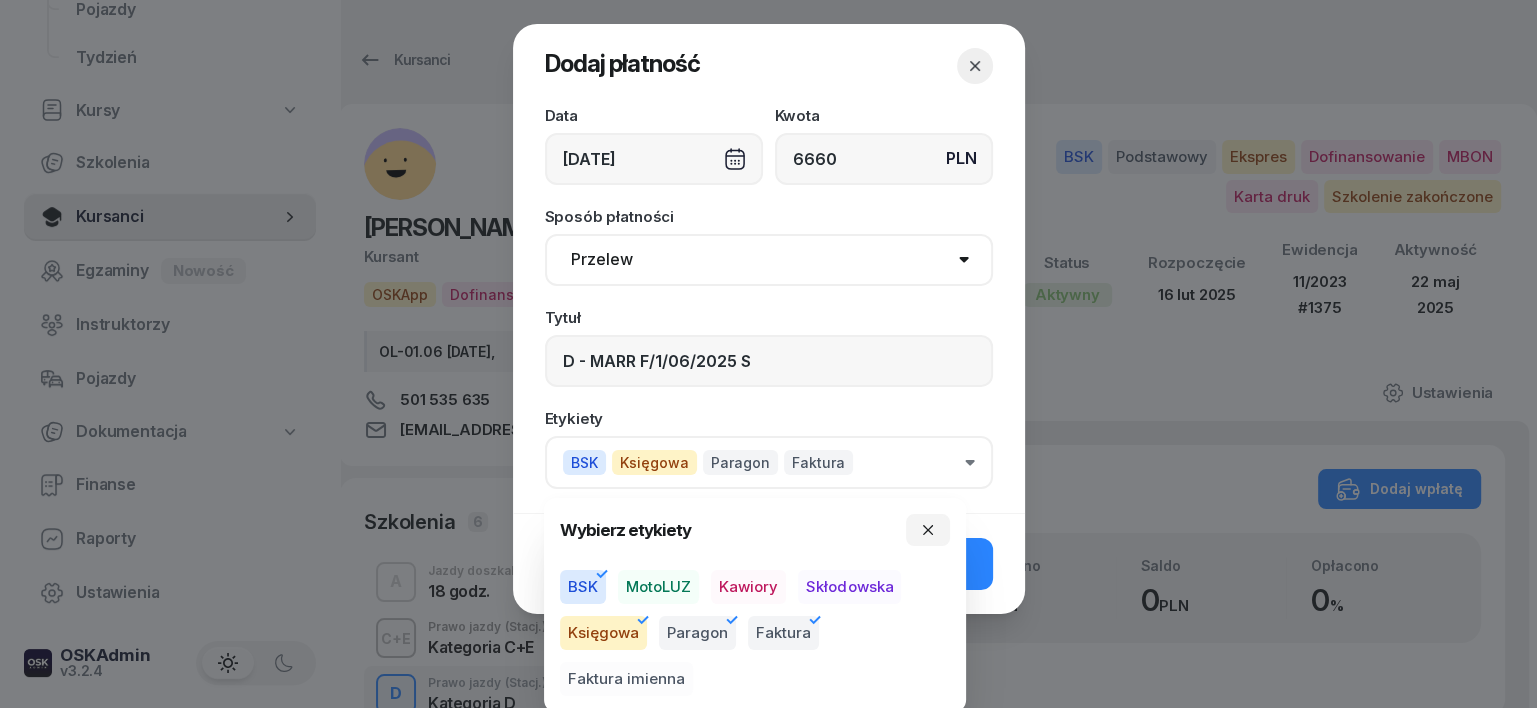 click 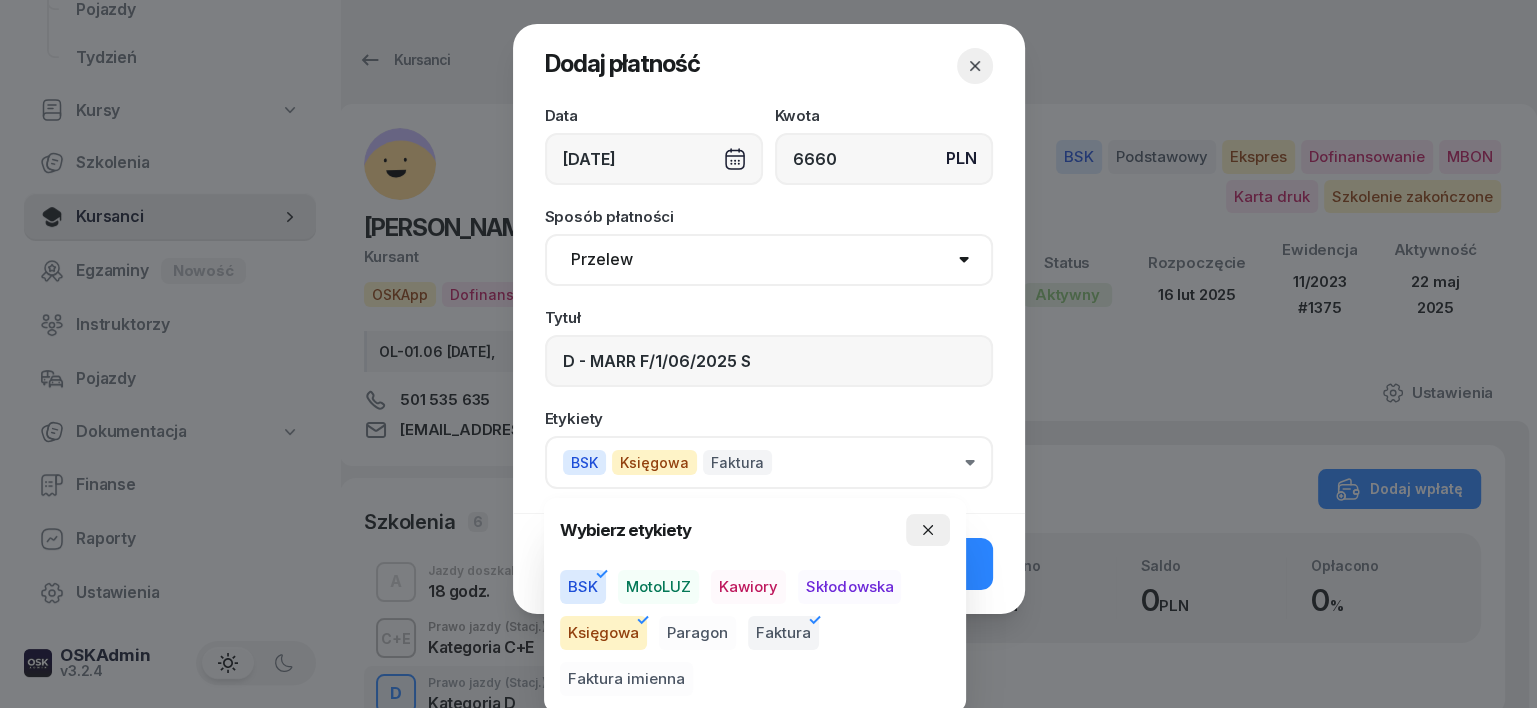 click 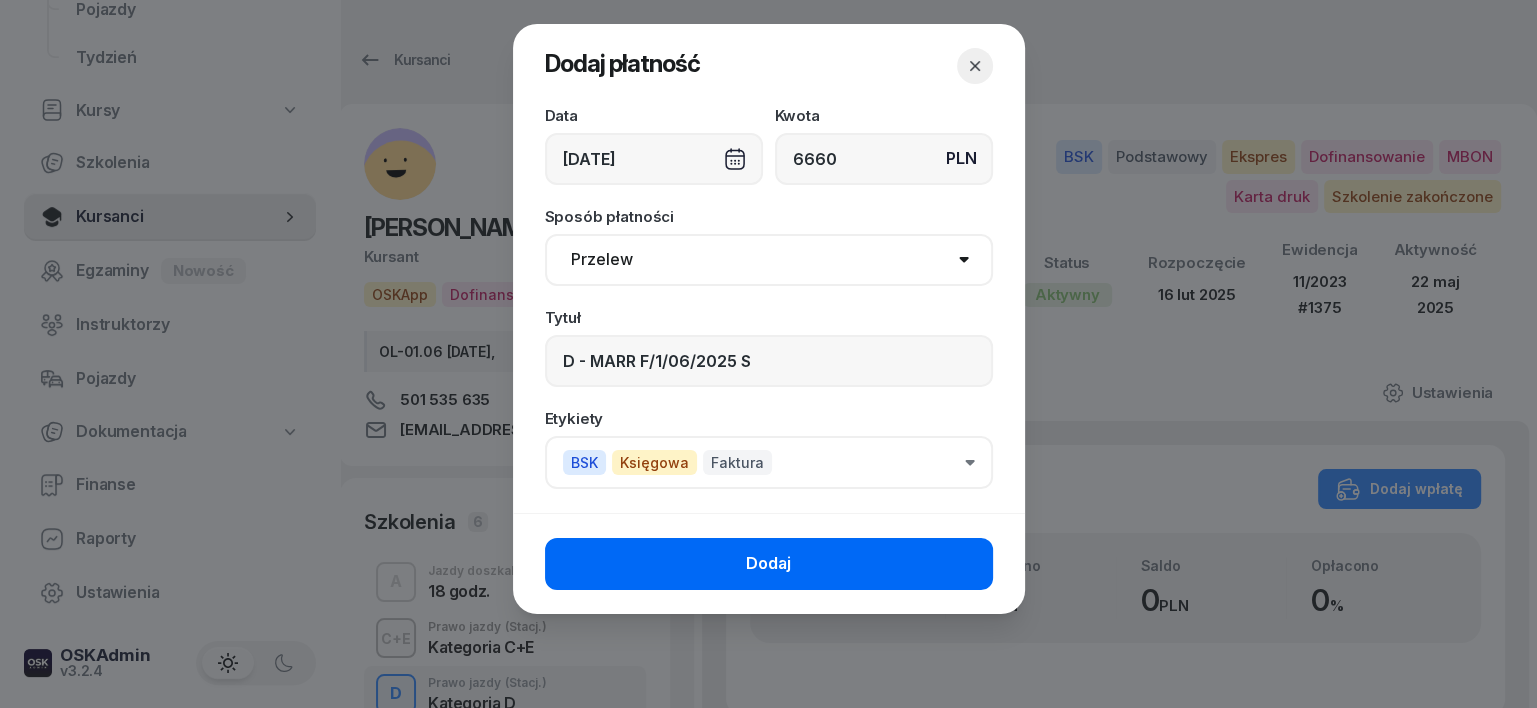 click on "Dodaj" 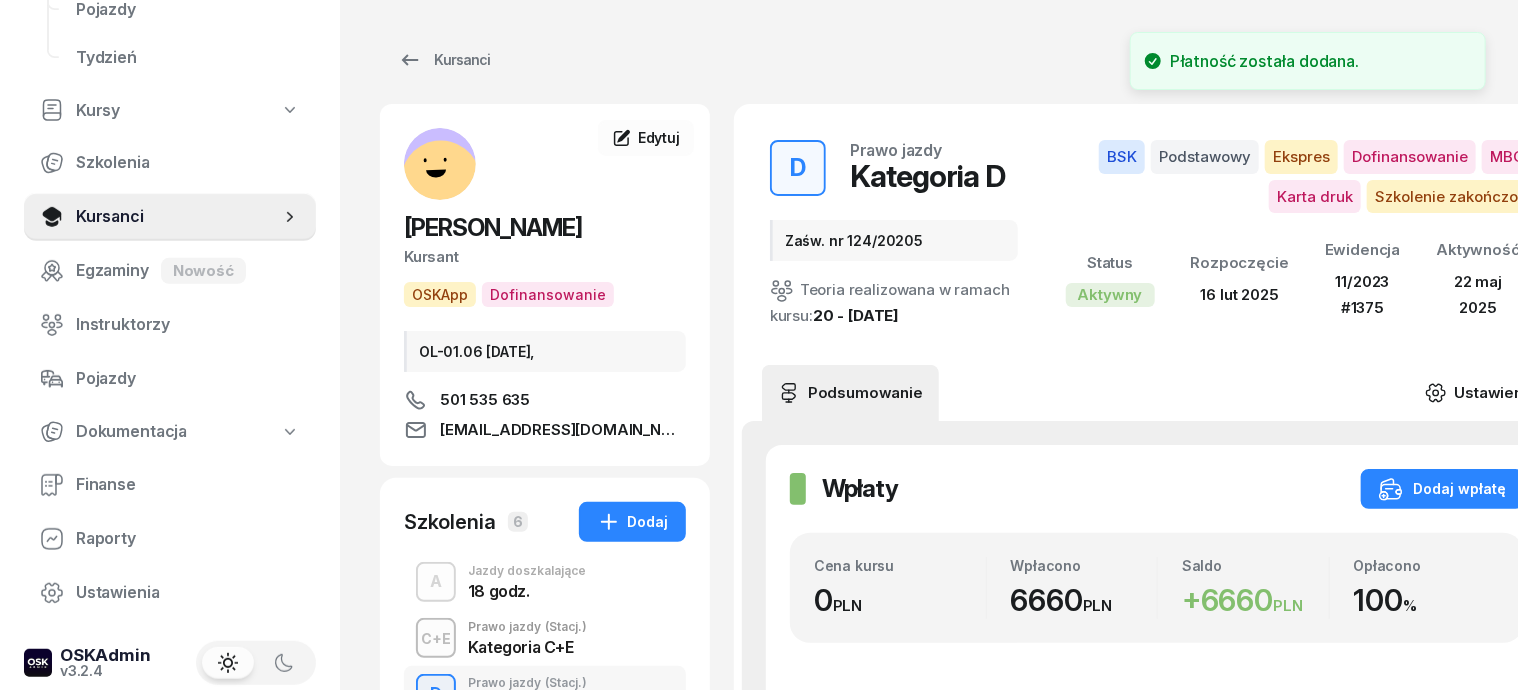 click 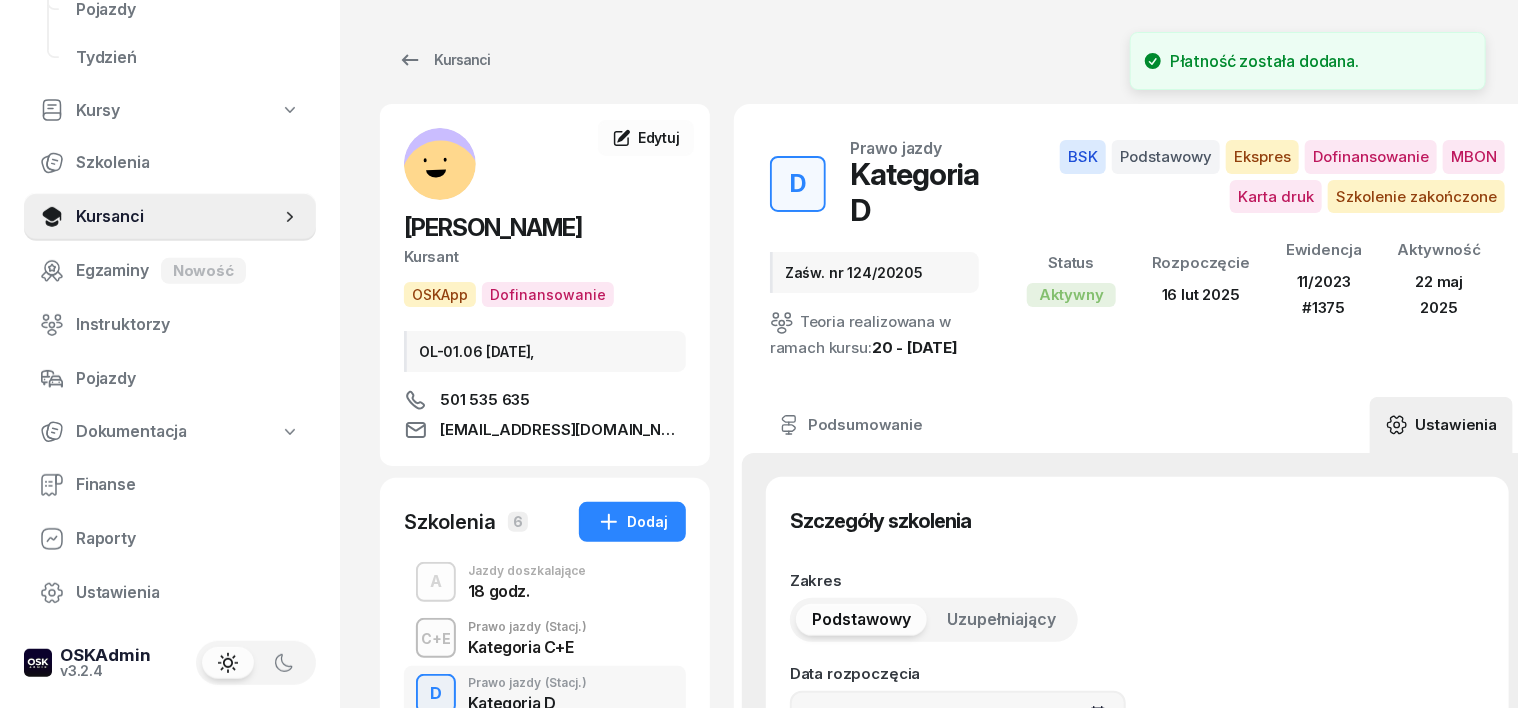type on "[DATE]" 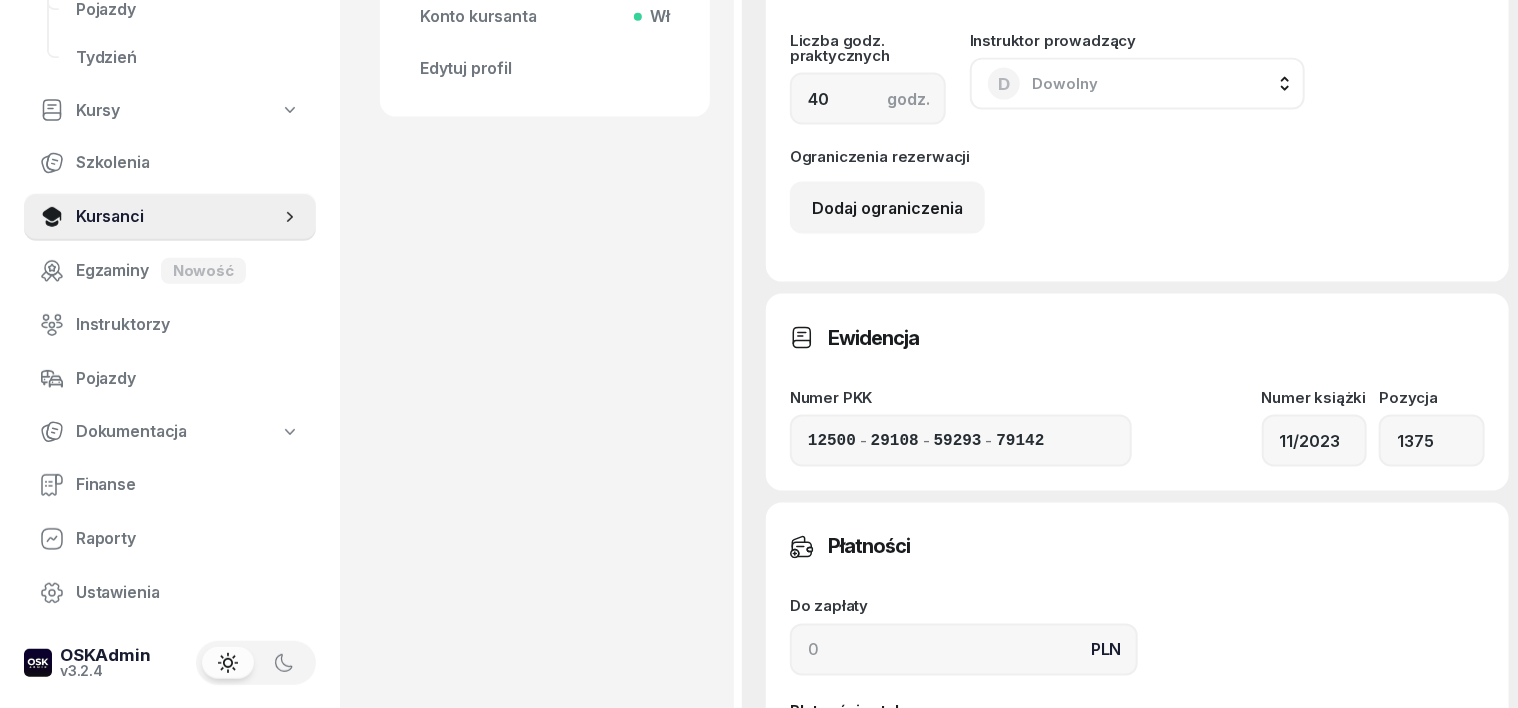 scroll, scrollTop: 1375, scrollLeft: 0, axis: vertical 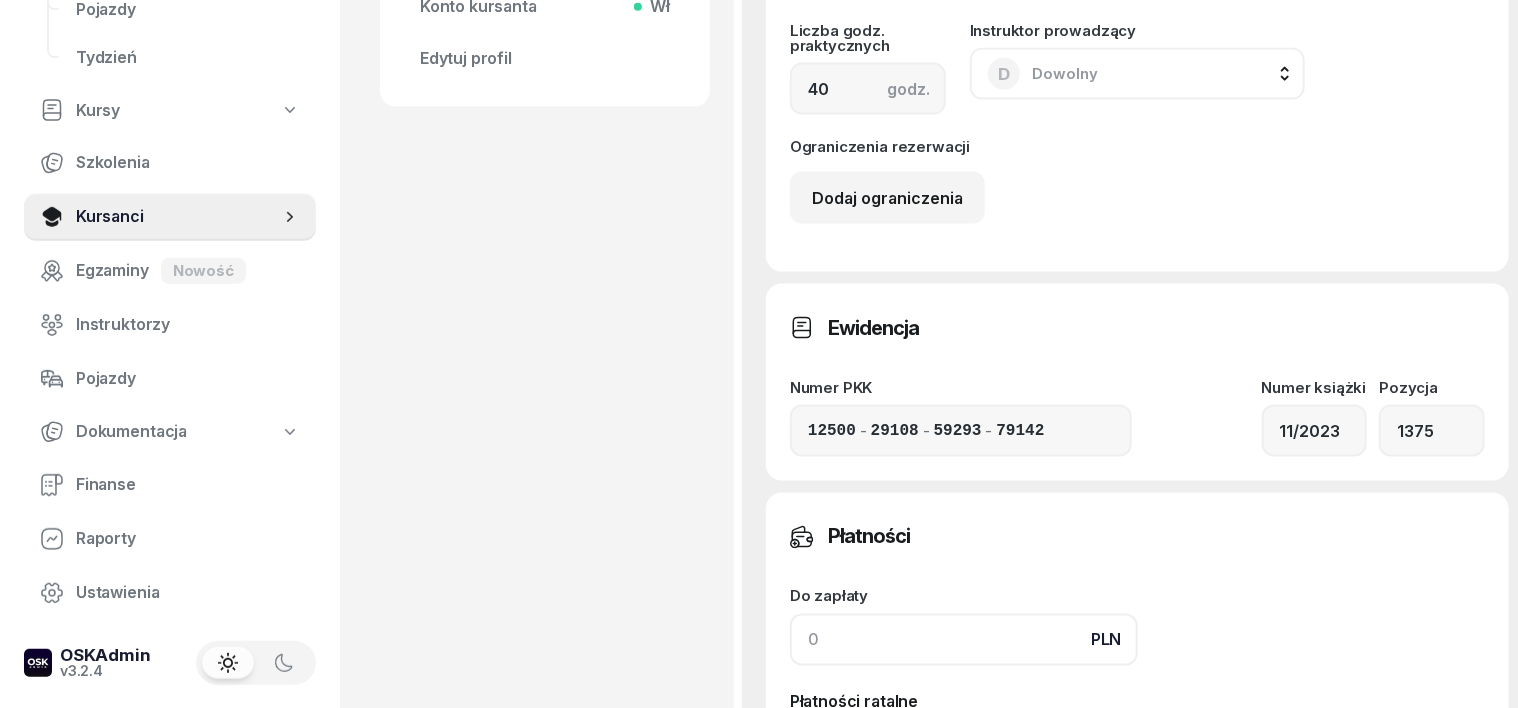 click 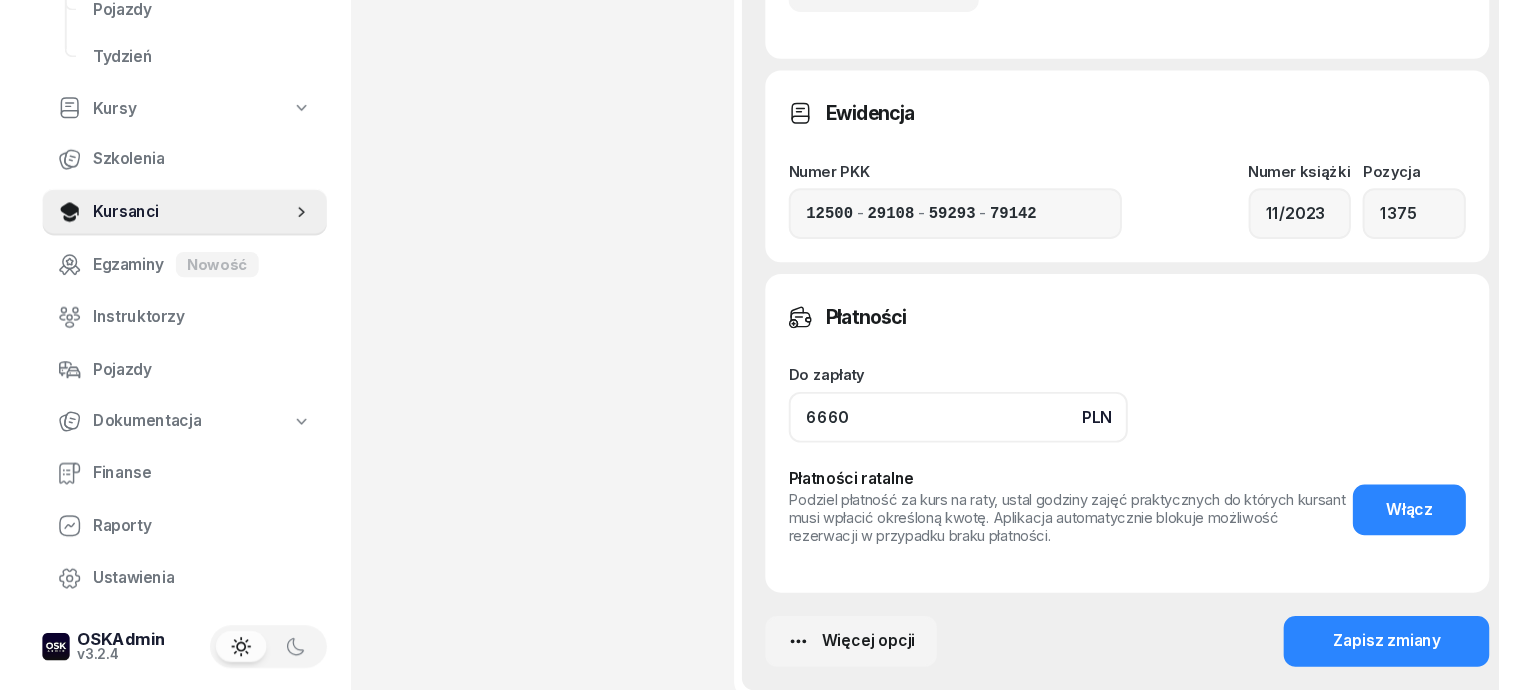 scroll, scrollTop: 1624, scrollLeft: 0, axis: vertical 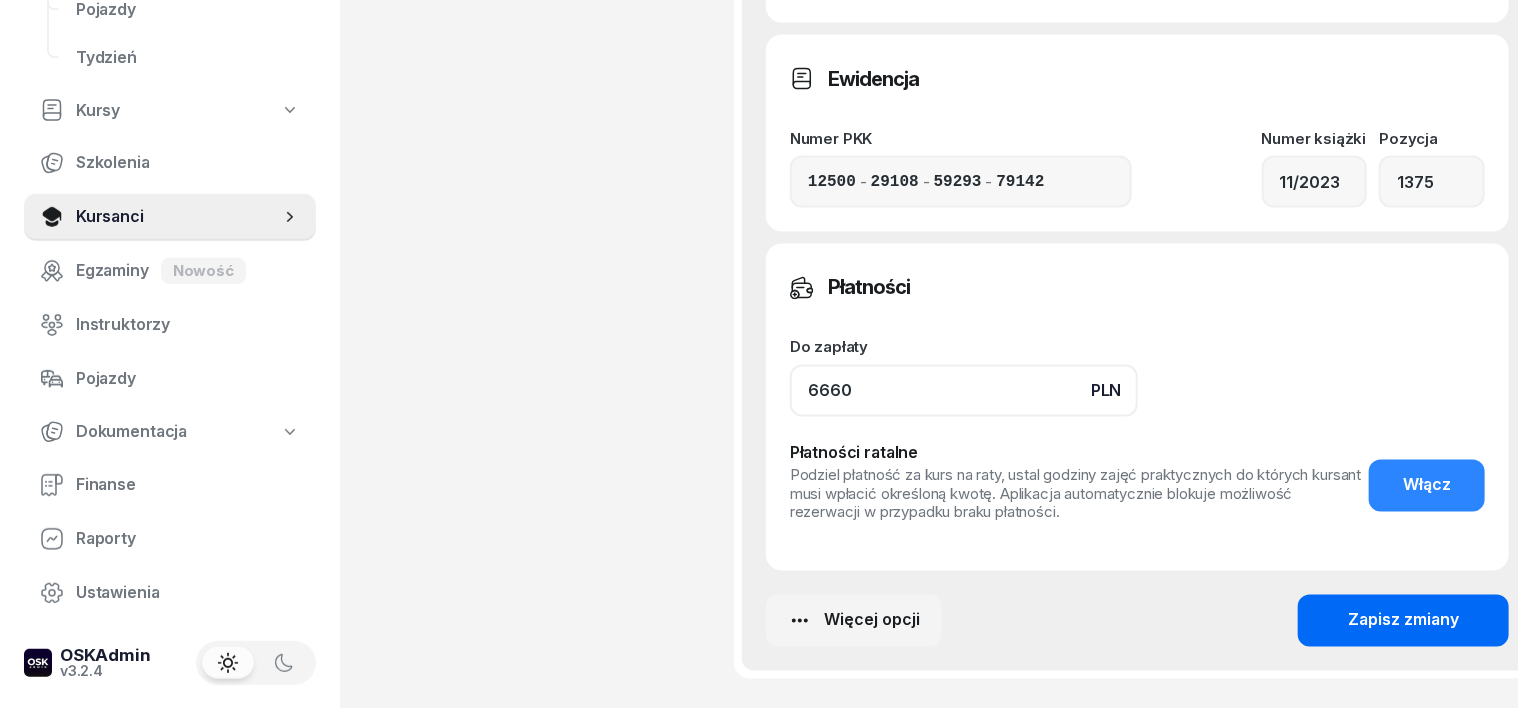 type on "6660" 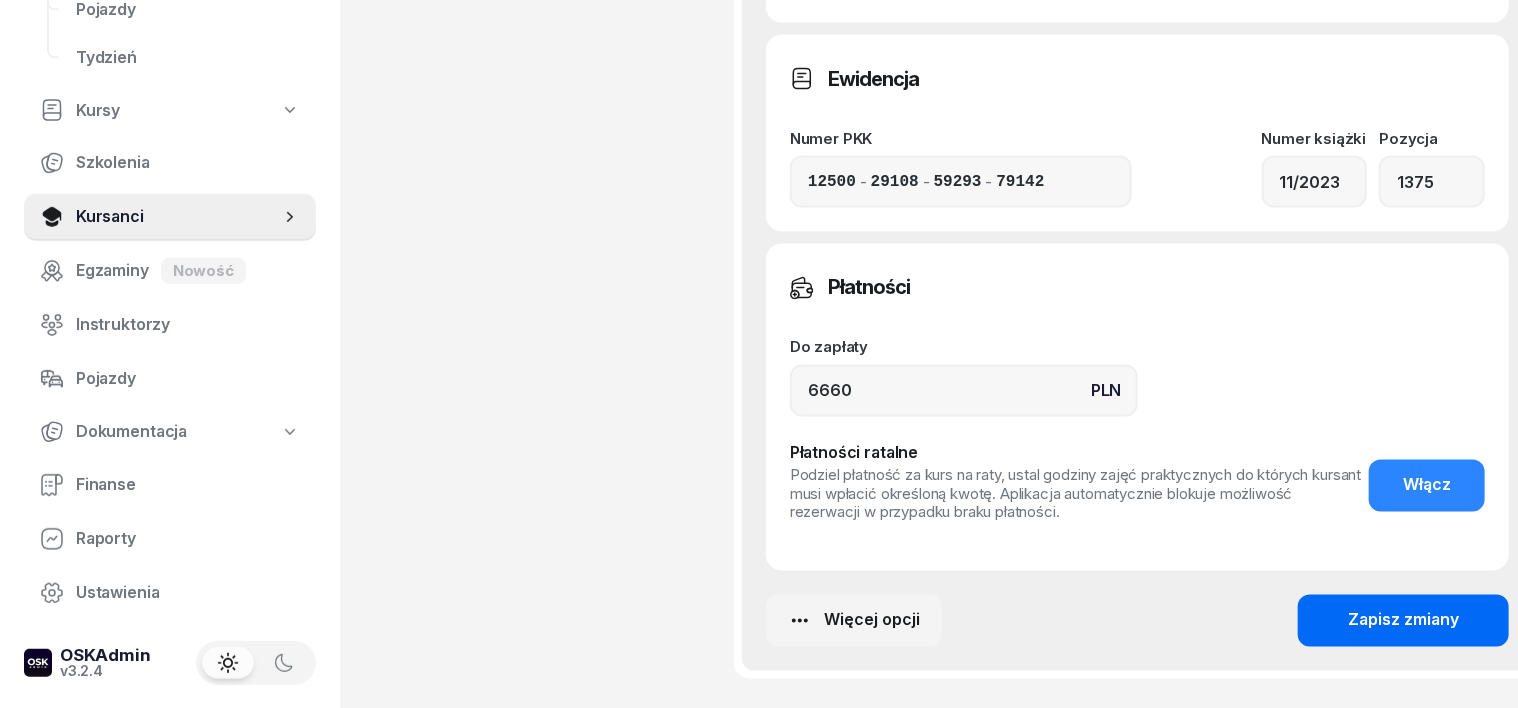 click on "Zapisz zmiany" at bounding box center [1403, 621] 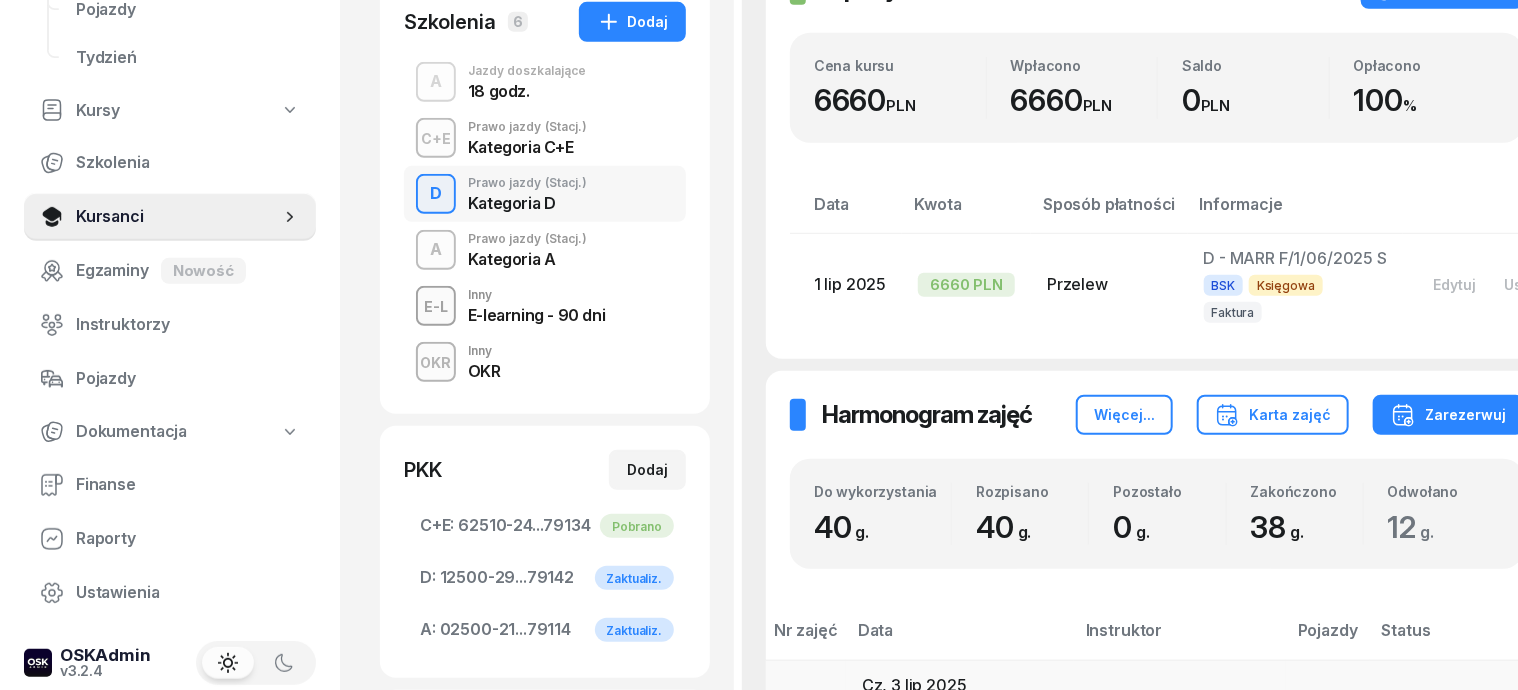 scroll, scrollTop: 0, scrollLeft: 0, axis: both 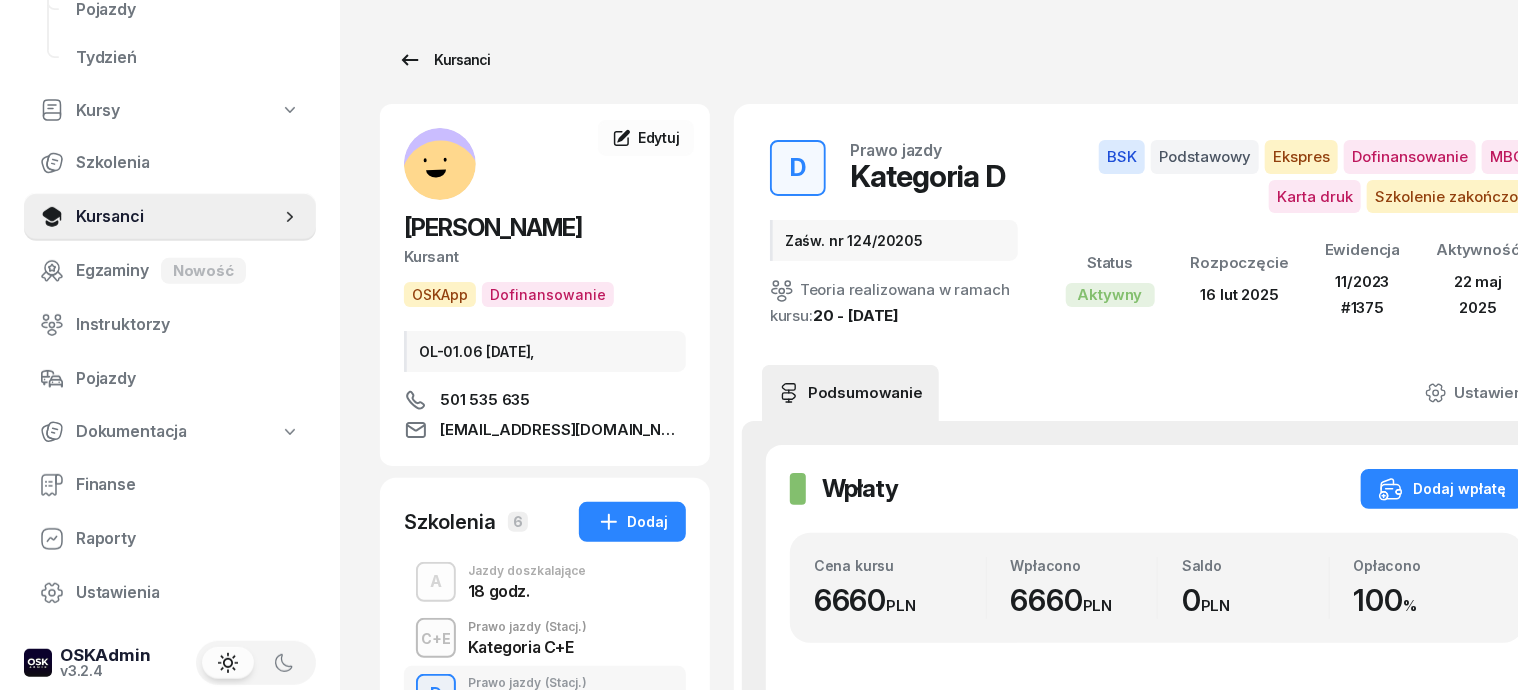click on "Kursanci" at bounding box center [444, 60] 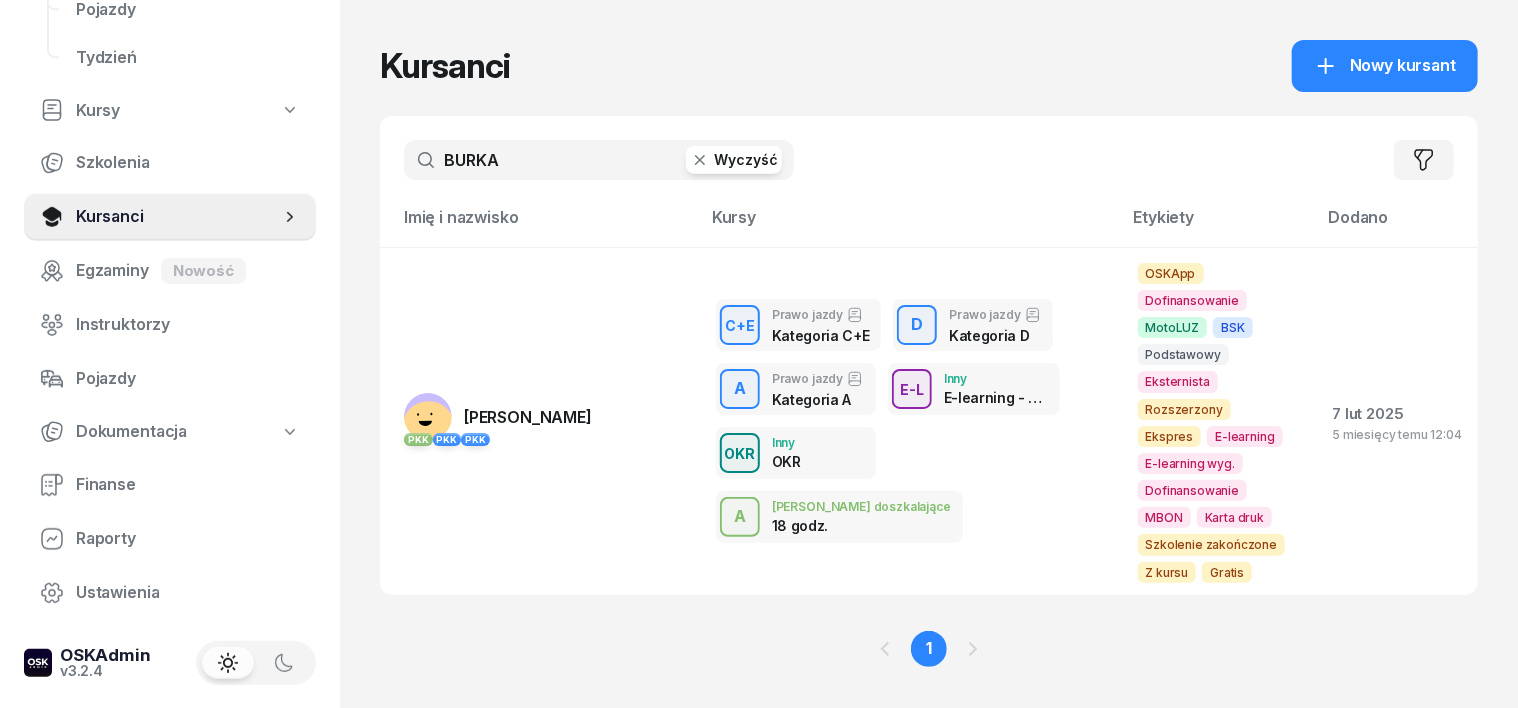 click 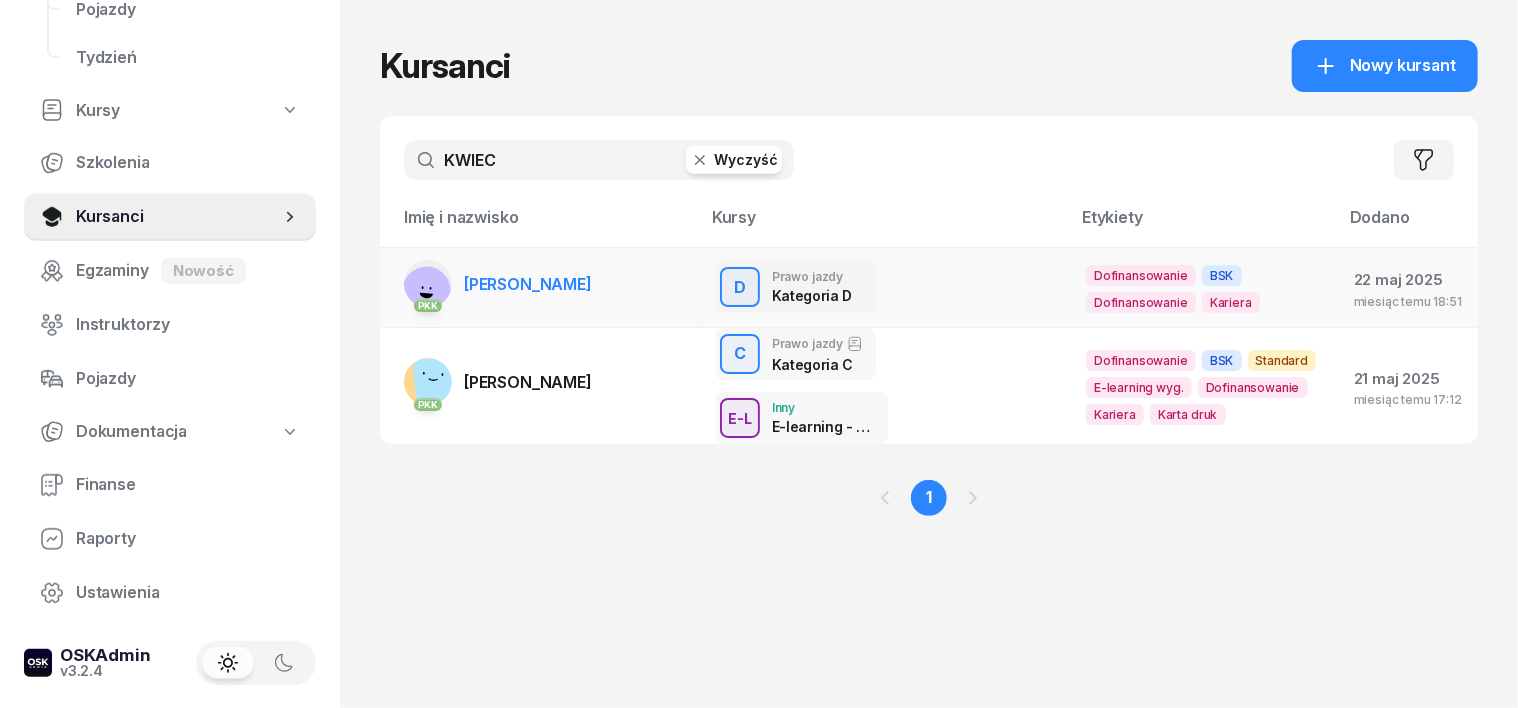 type on "KWIEC" 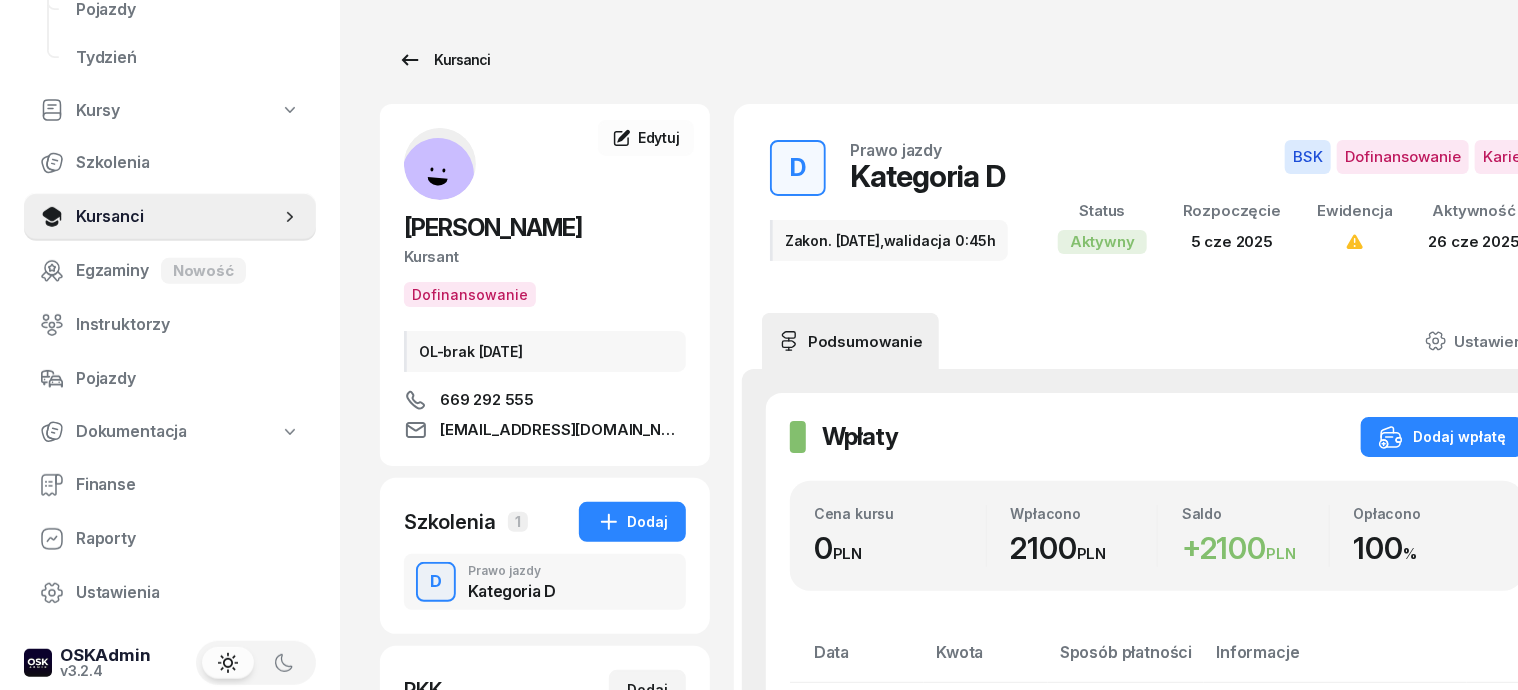 click on "Kursanci" at bounding box center [444, 60] 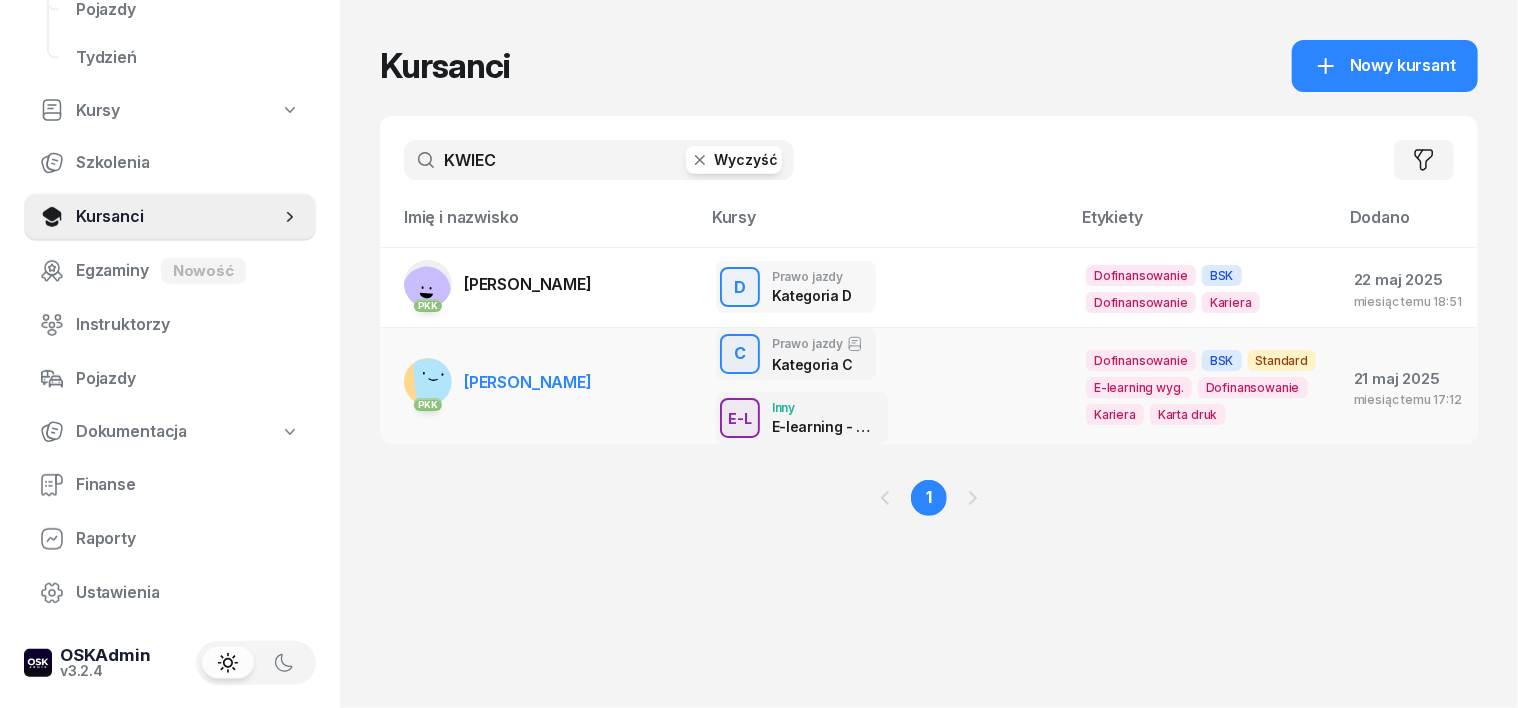 click 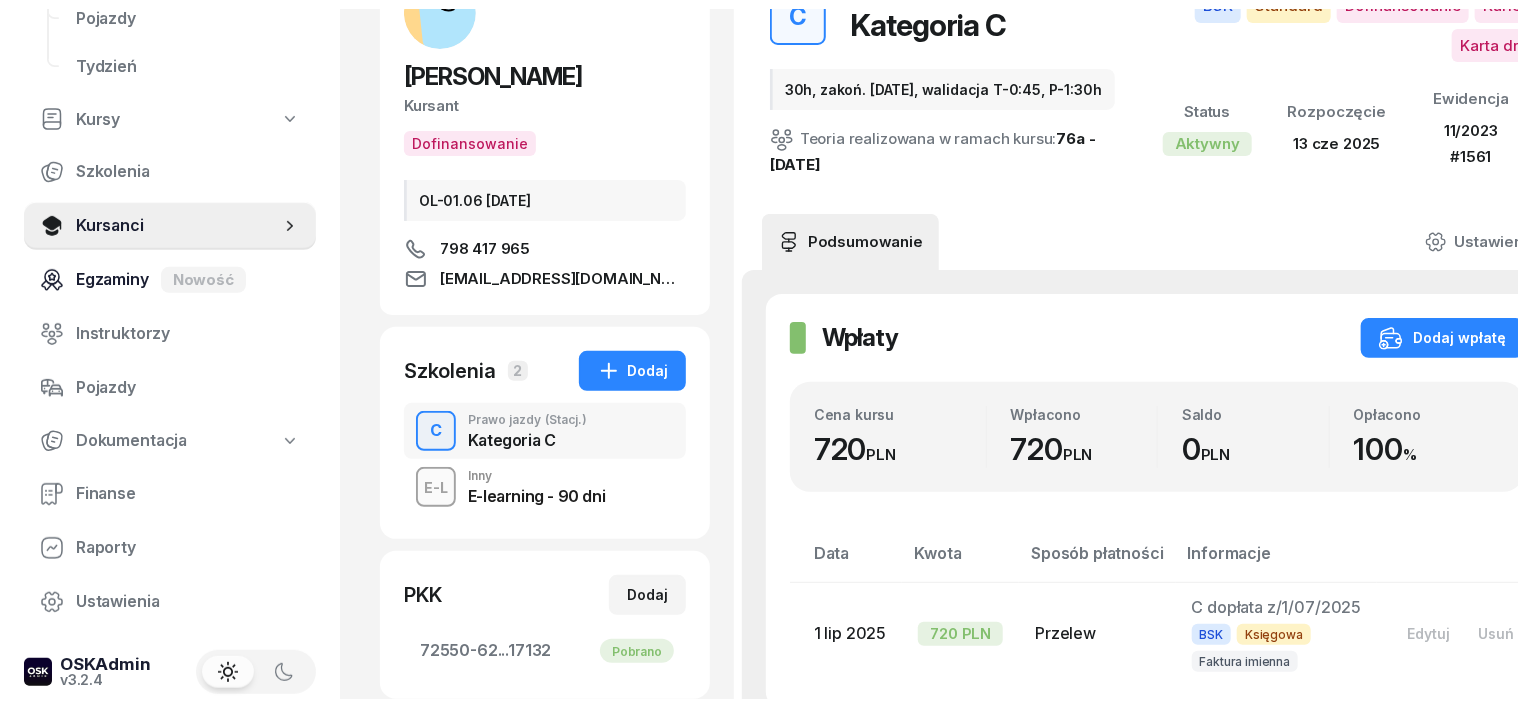 scroll, scrollTop: 0, scrollLeft: 0, axis: both 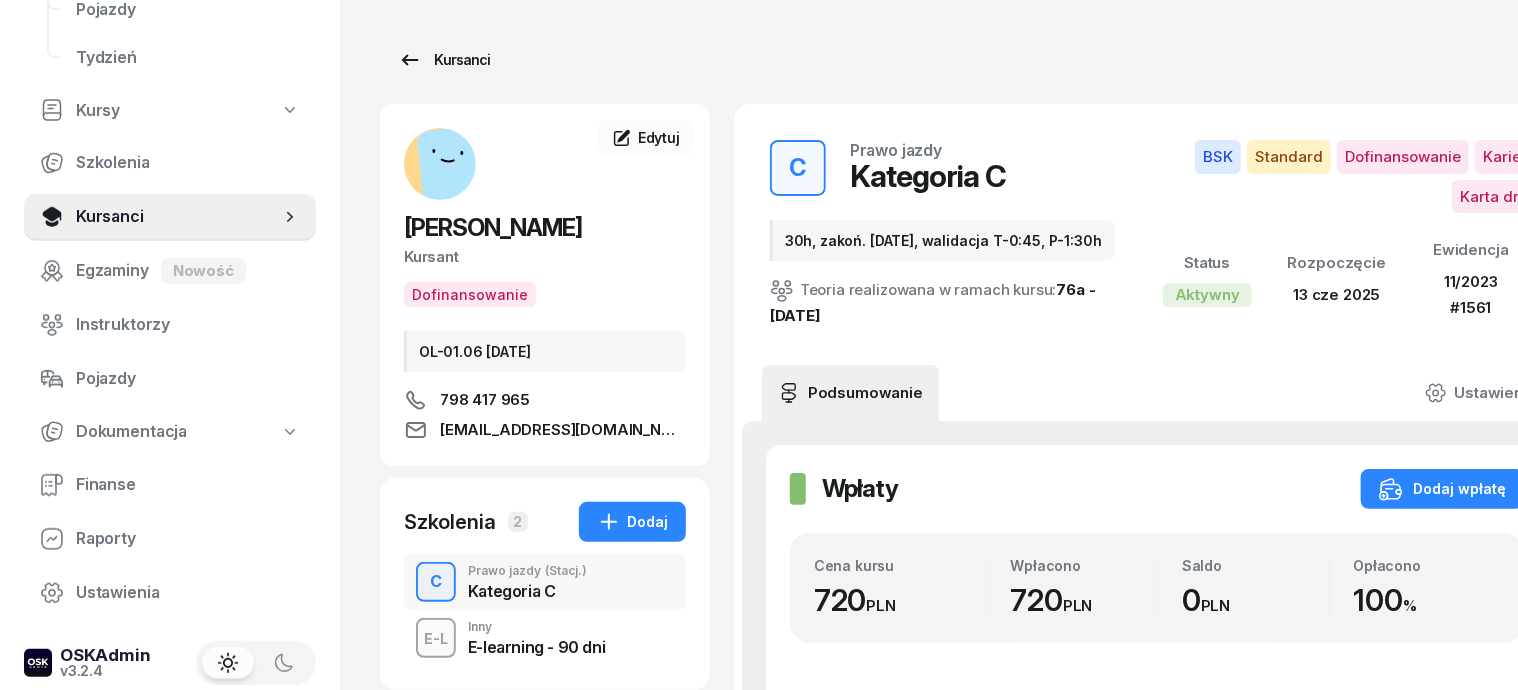 click on "Kursanci" 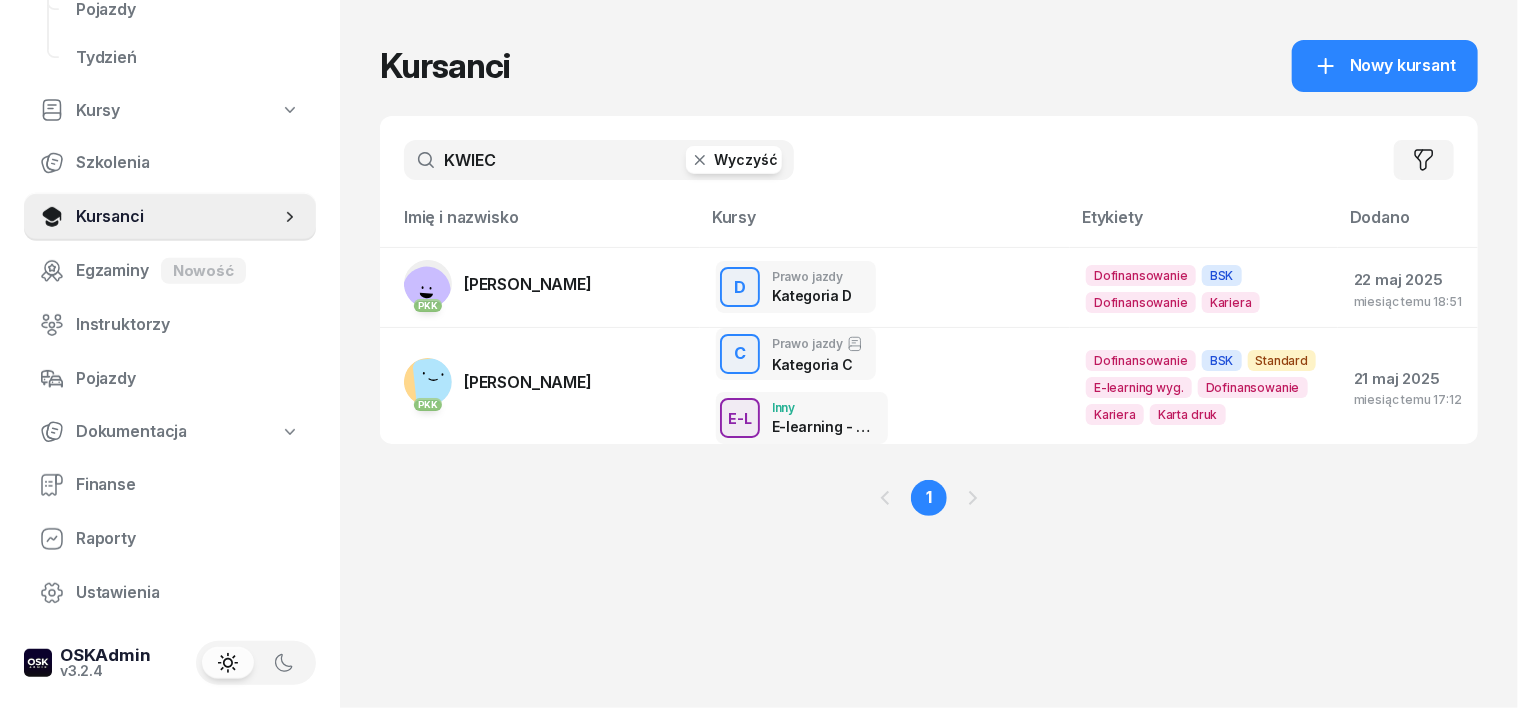 click 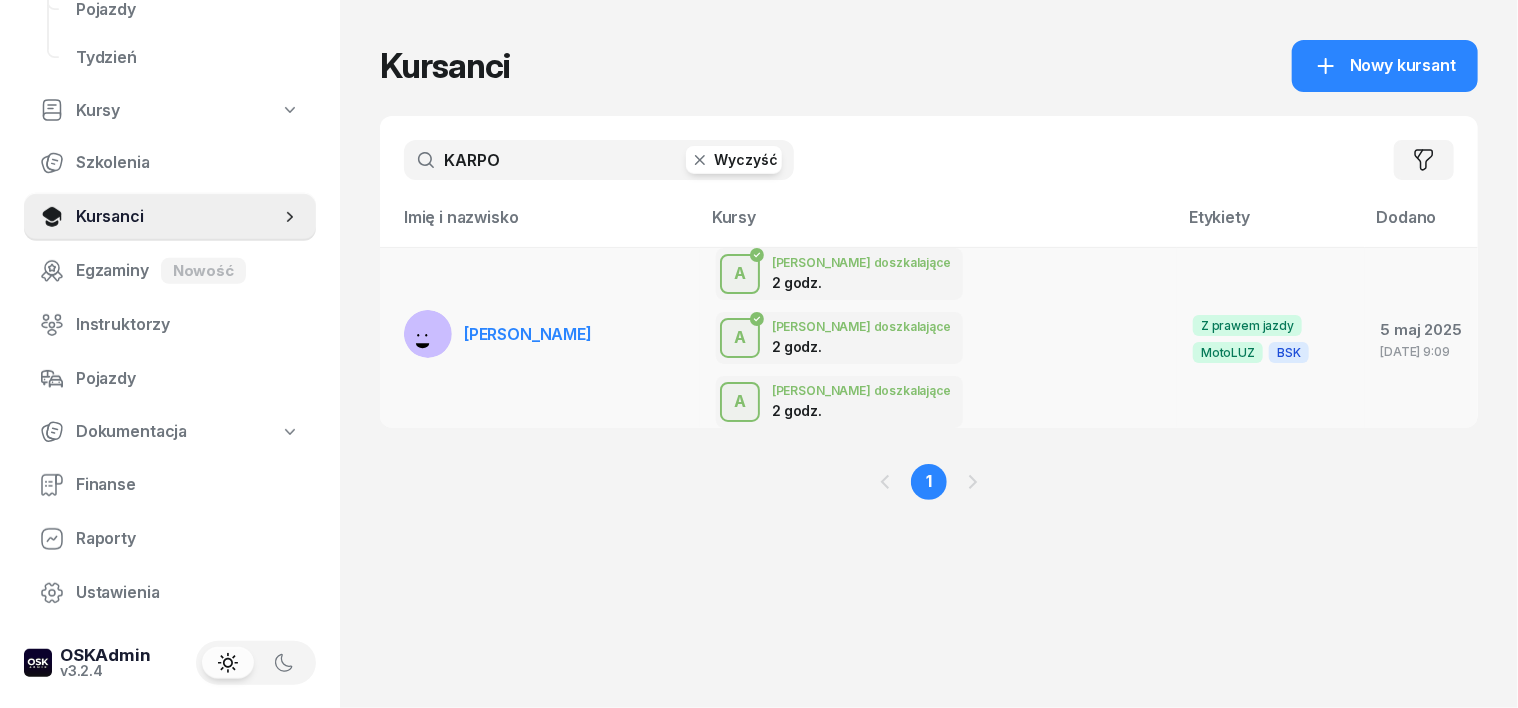 type on "KARPO" 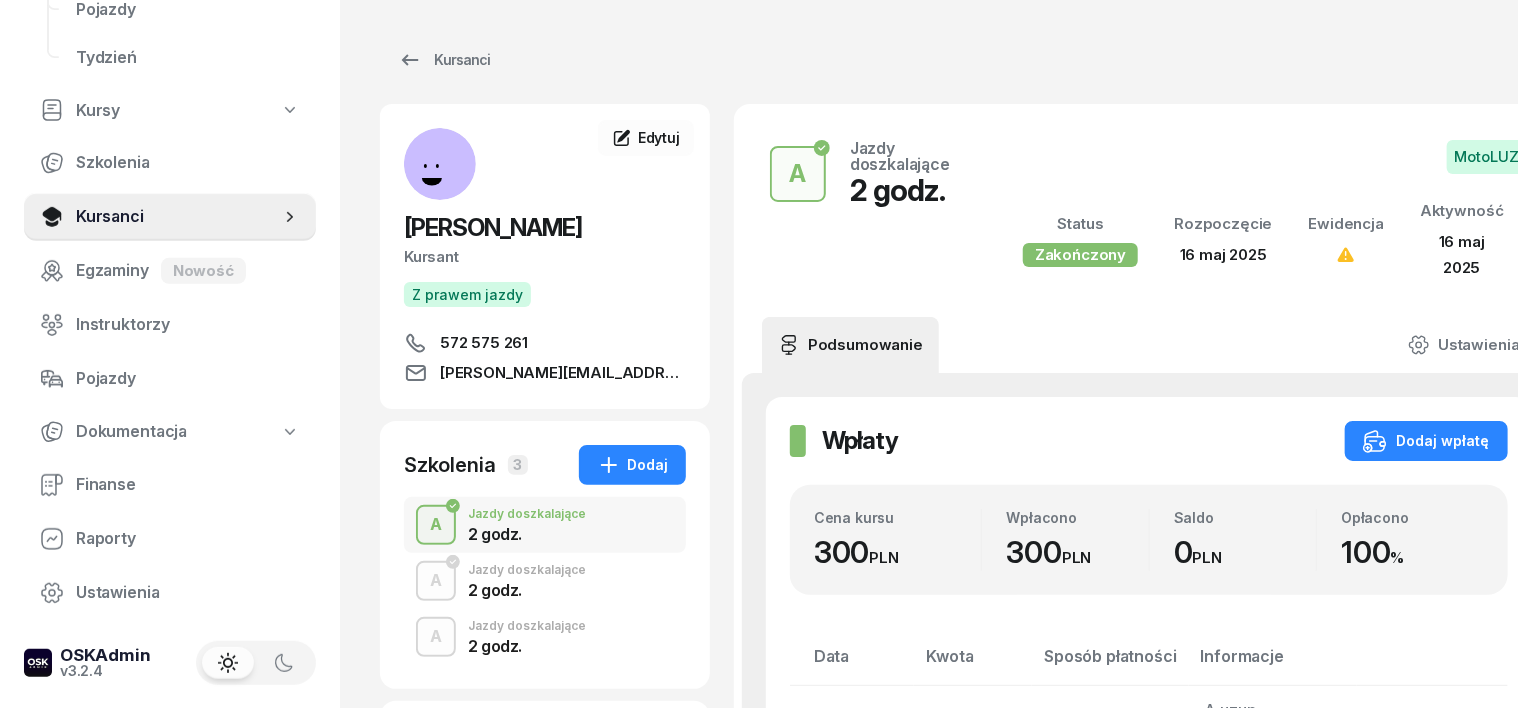 click on "A" at bounding box center (436, 525) 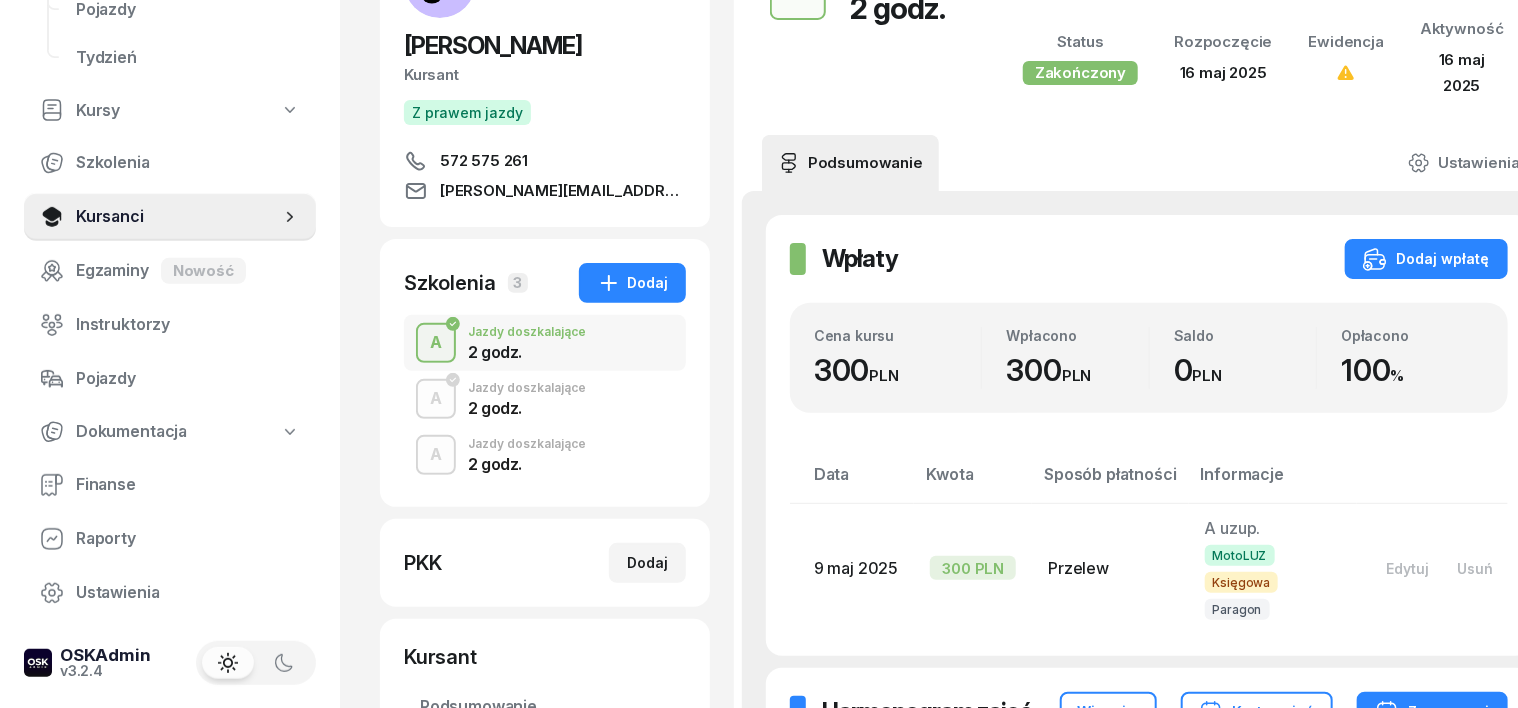 scroll, scrollTop: 250, scrollLeft: 0, axis: vertical 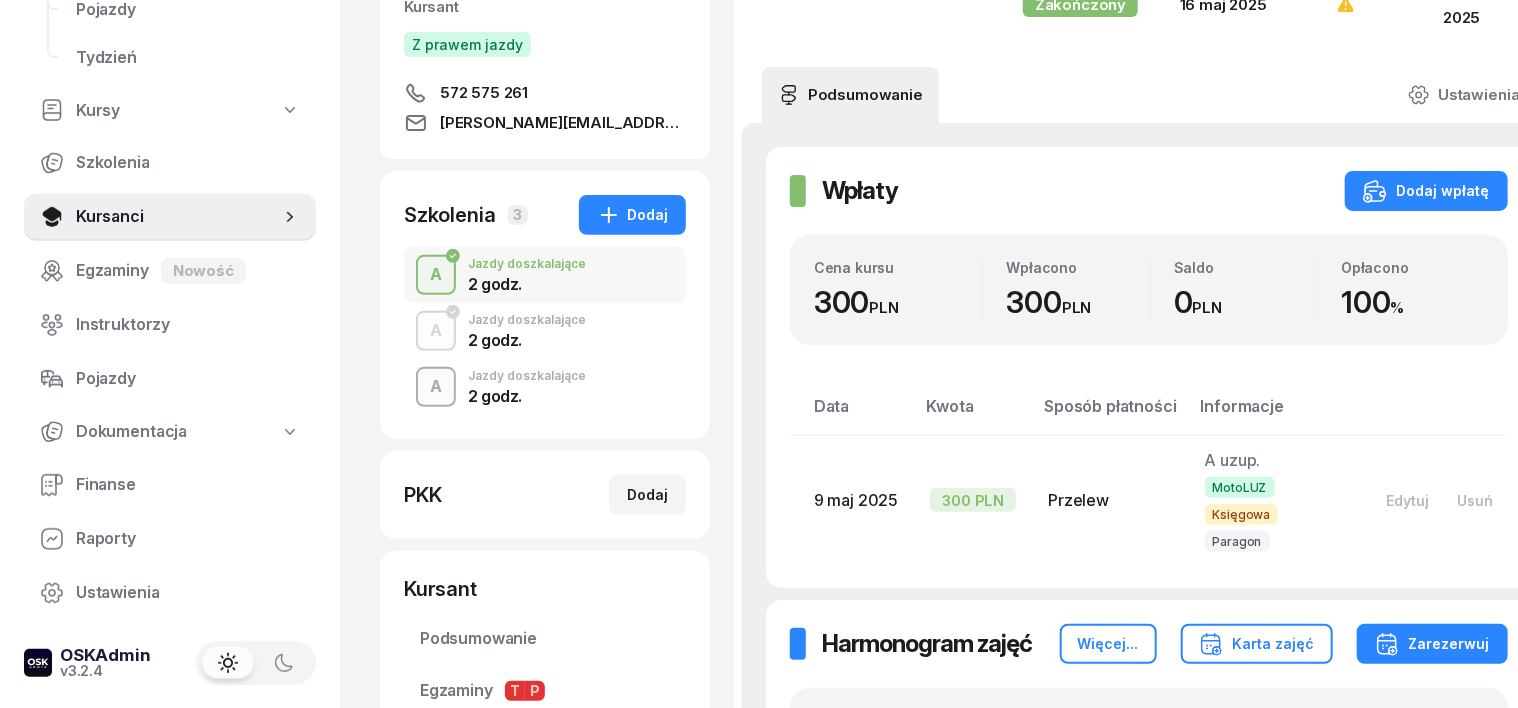 click on "A" at bounding box center [436, 387] 